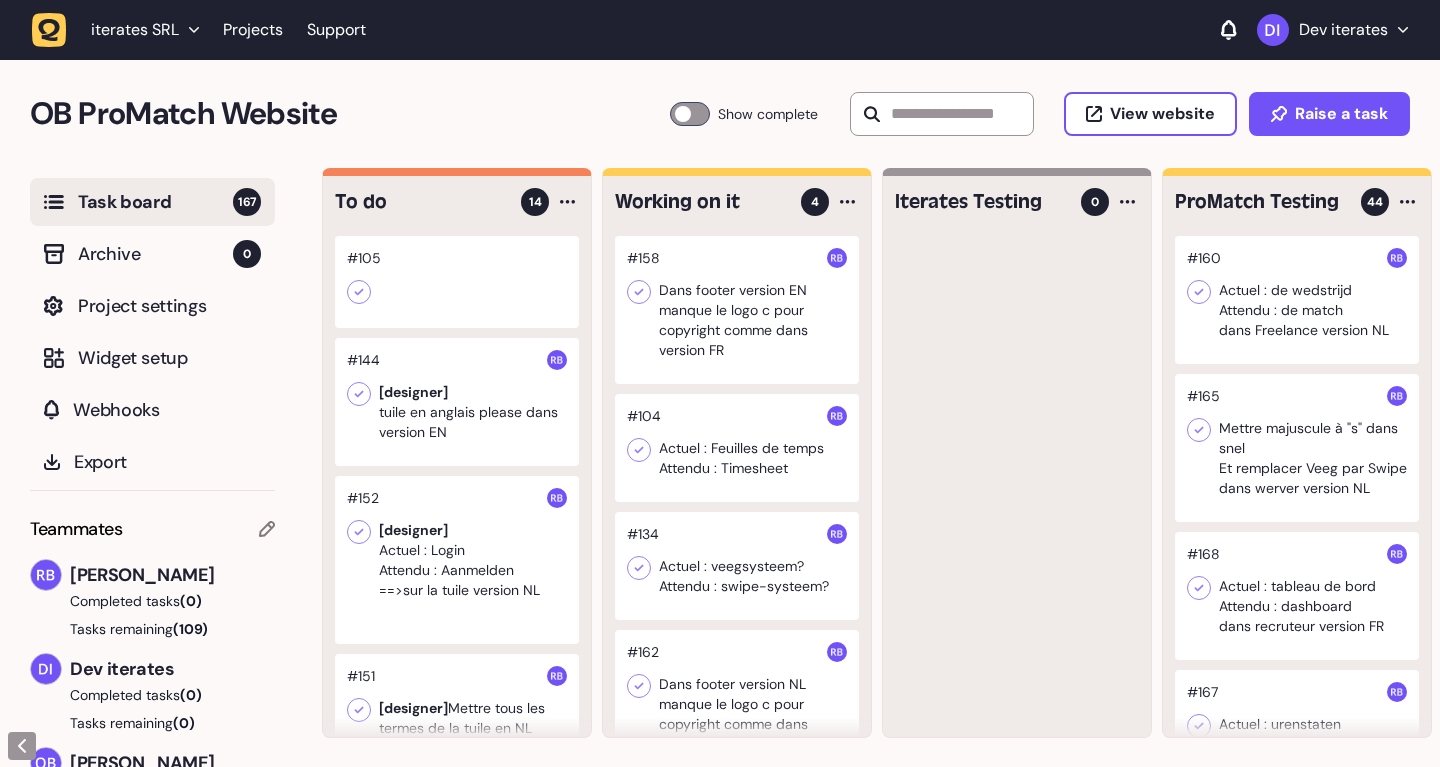 scroll, scrollTop: 1, scrollLeft: 0, axis: vertical 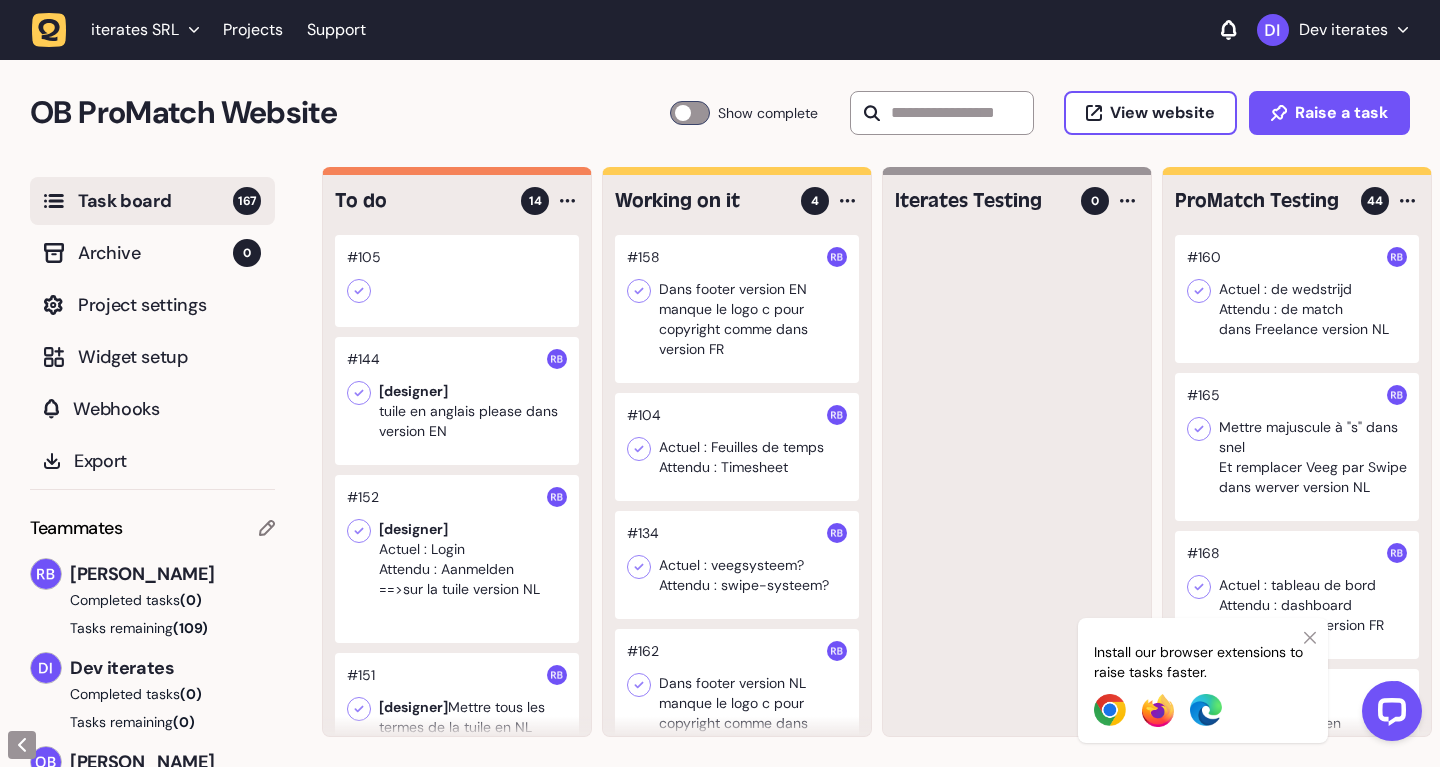 click 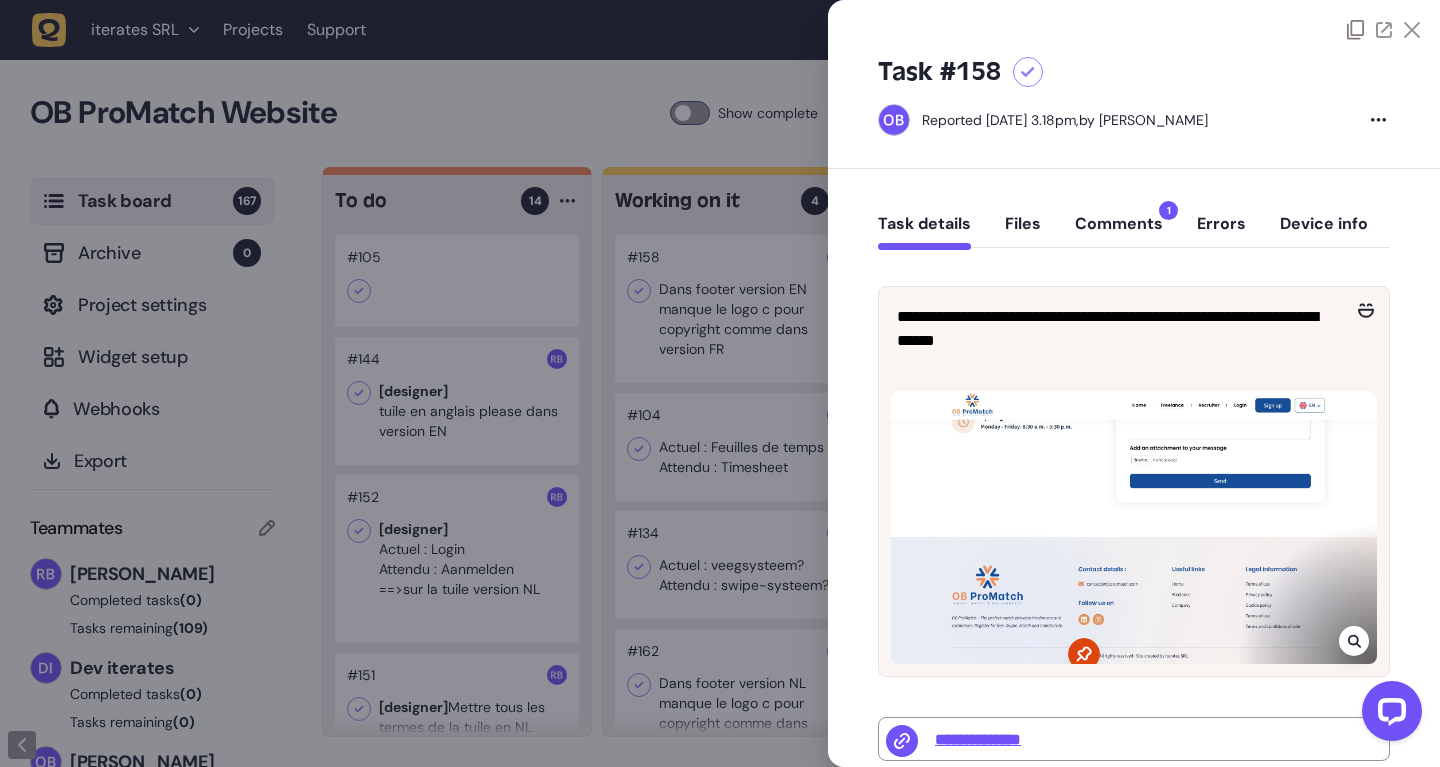 click on "Comments  1" 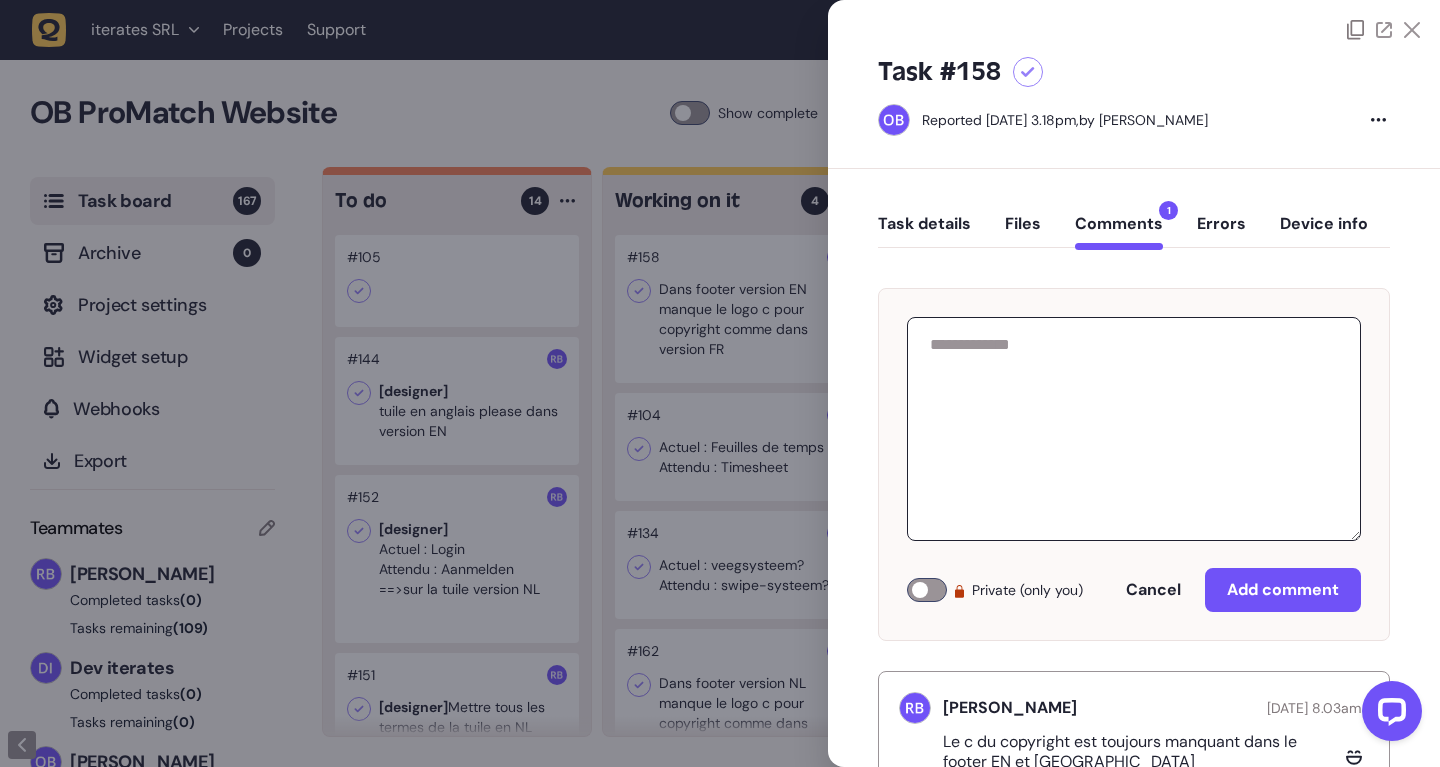 scroll, scrollTop: 71, scrollLeft: 0, axis: vertical 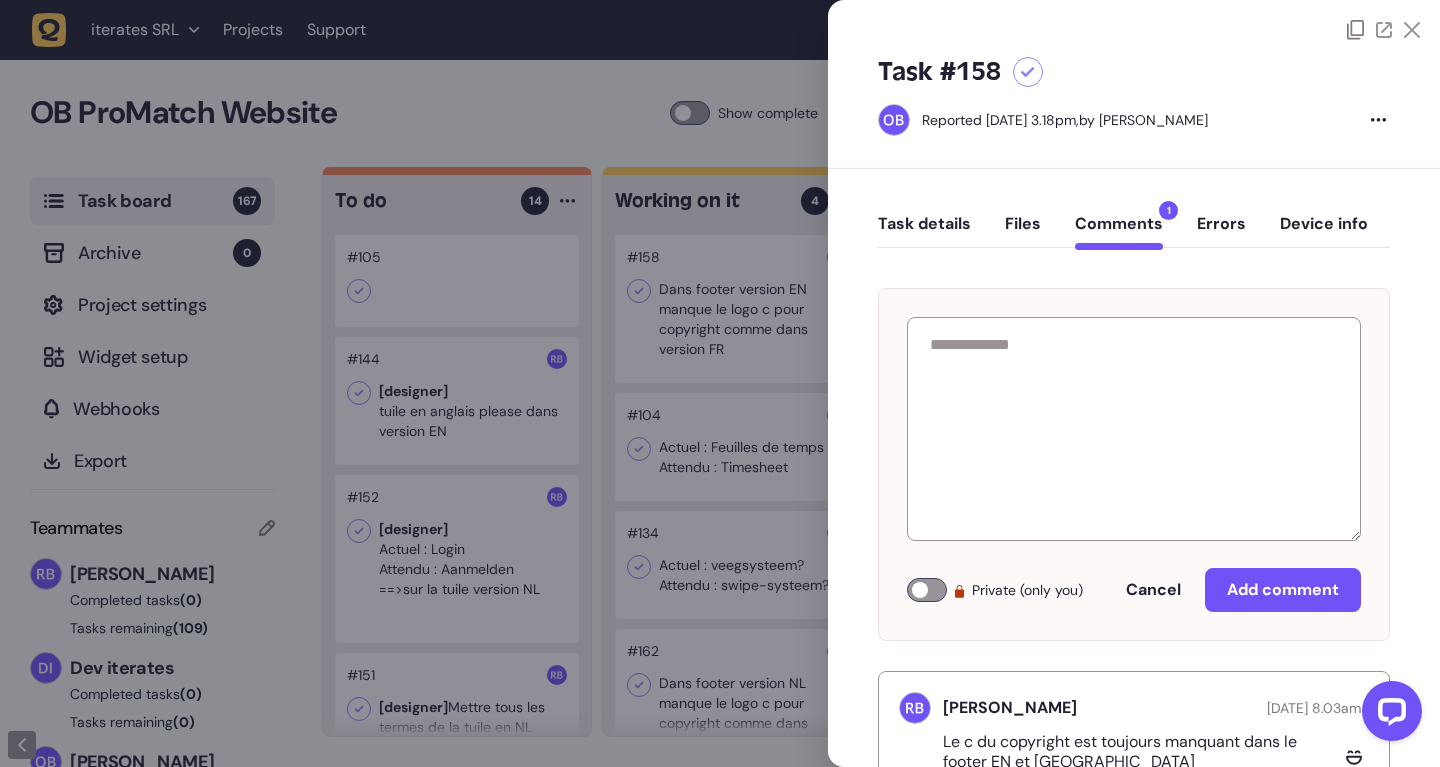 click on "Task details" 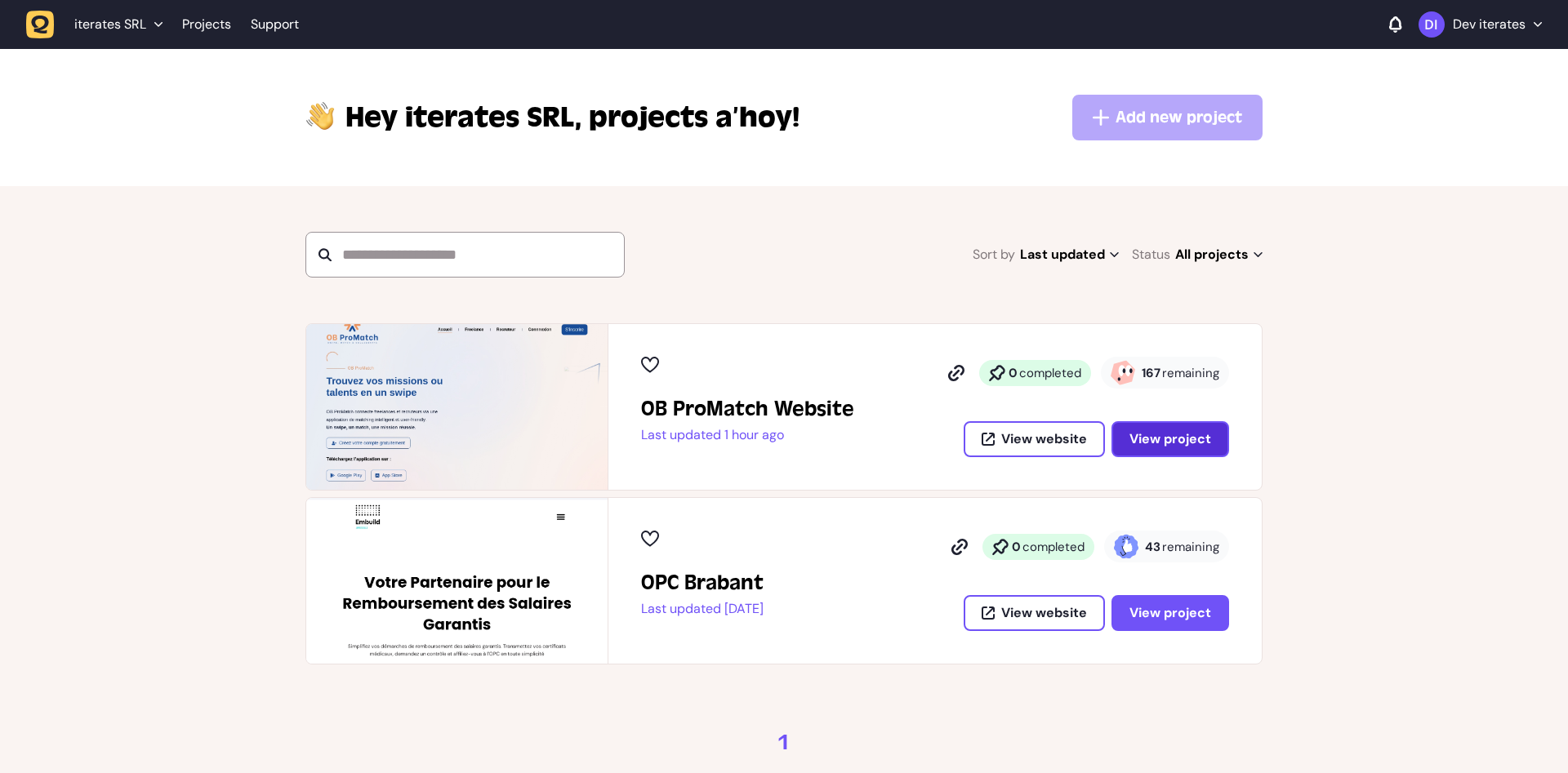 scroll, scrollTop: 0, scrollLeft: 0, axis: both 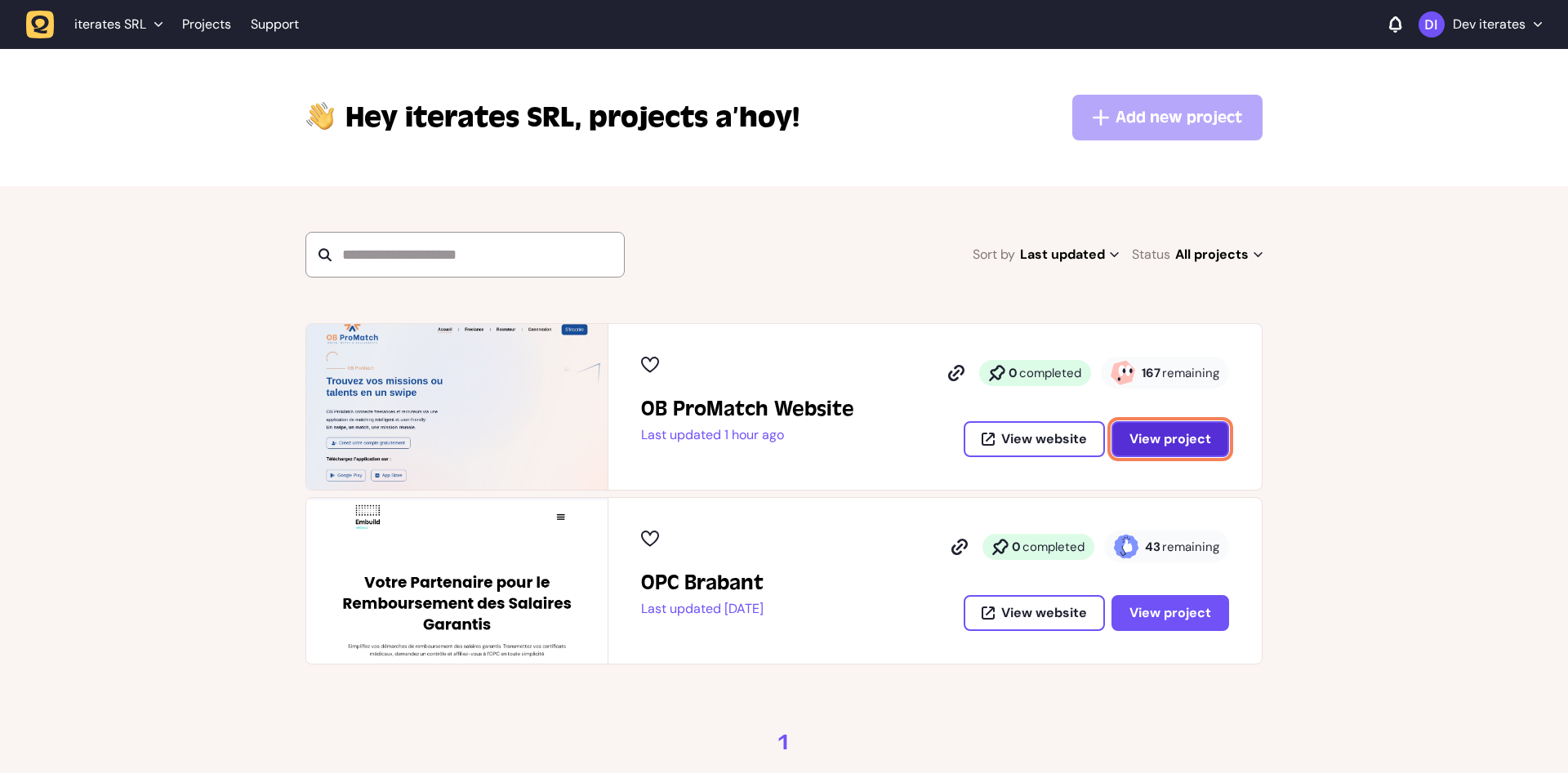 click on "View project" 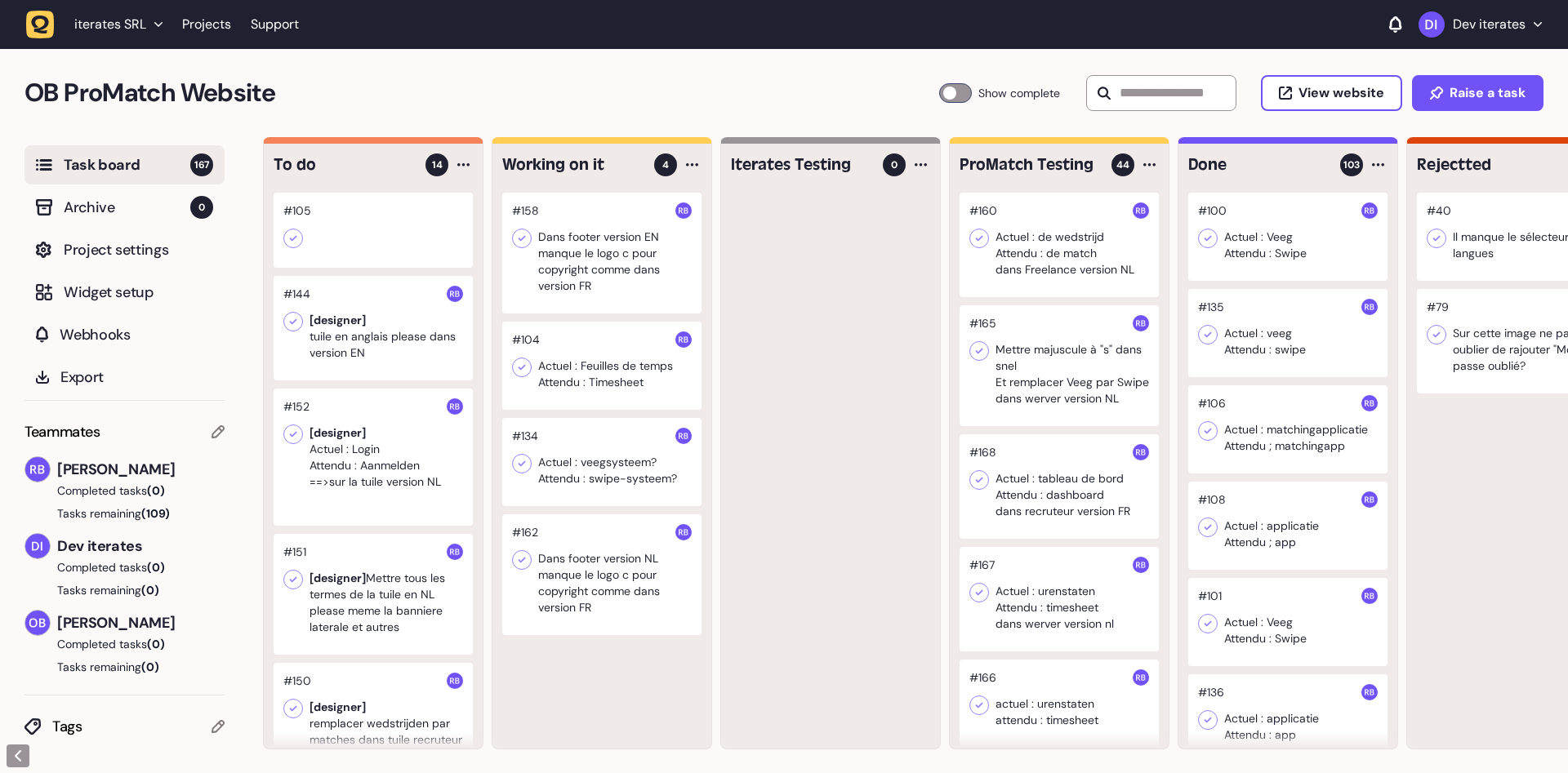 click 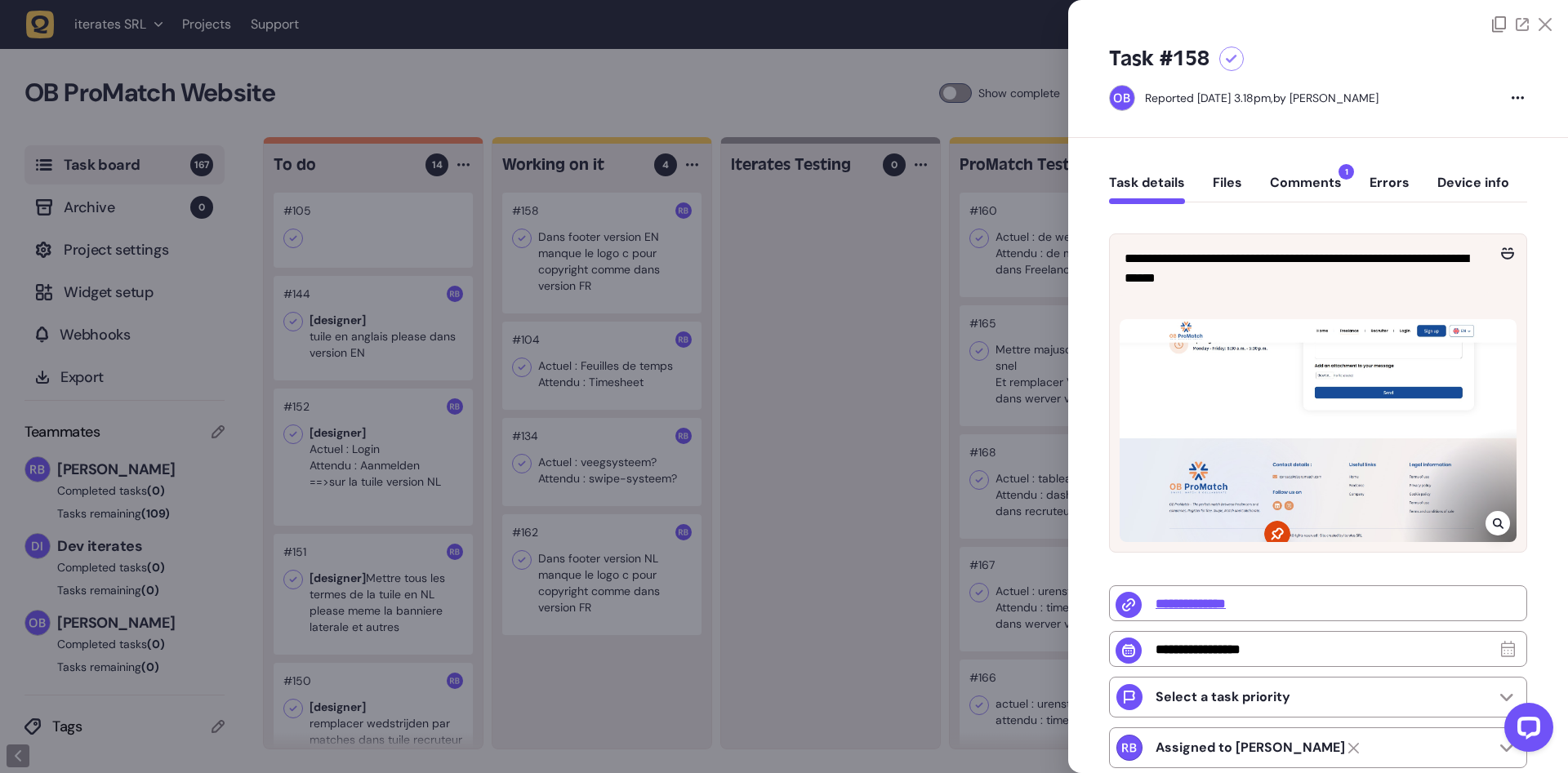 scroll, scrollTop: 247, scrollLeft: 0, axis: vertical 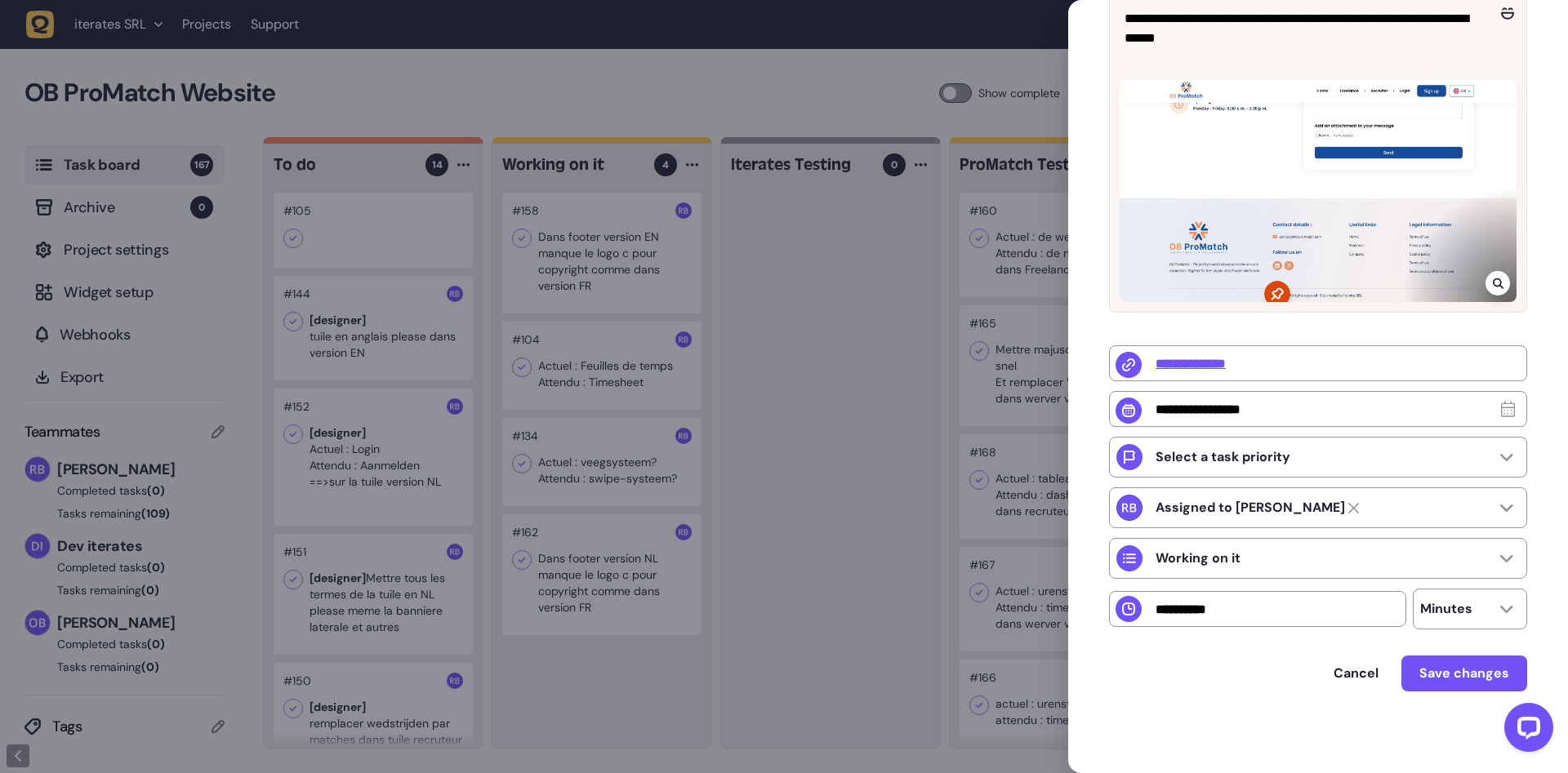 click 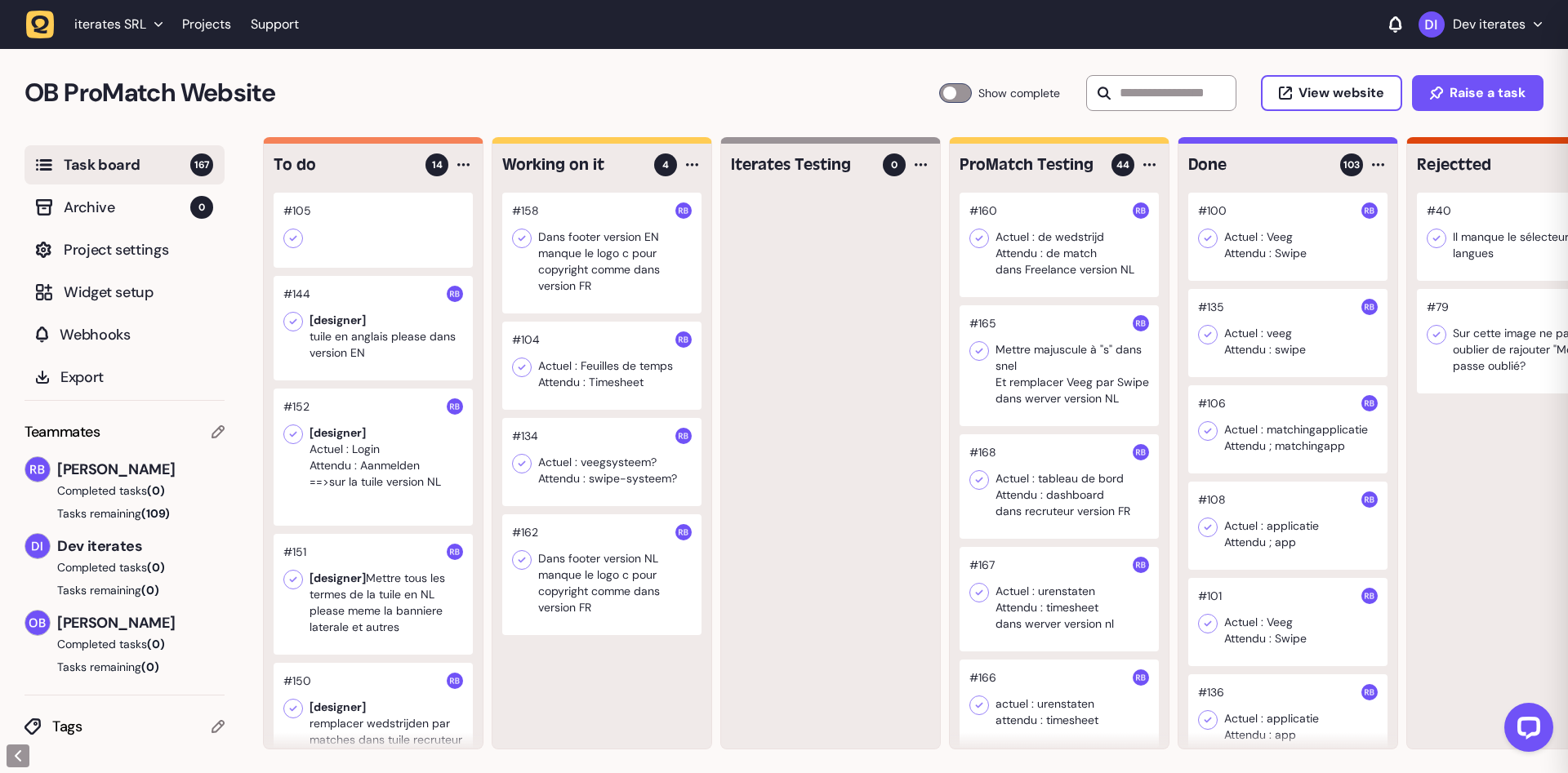 type 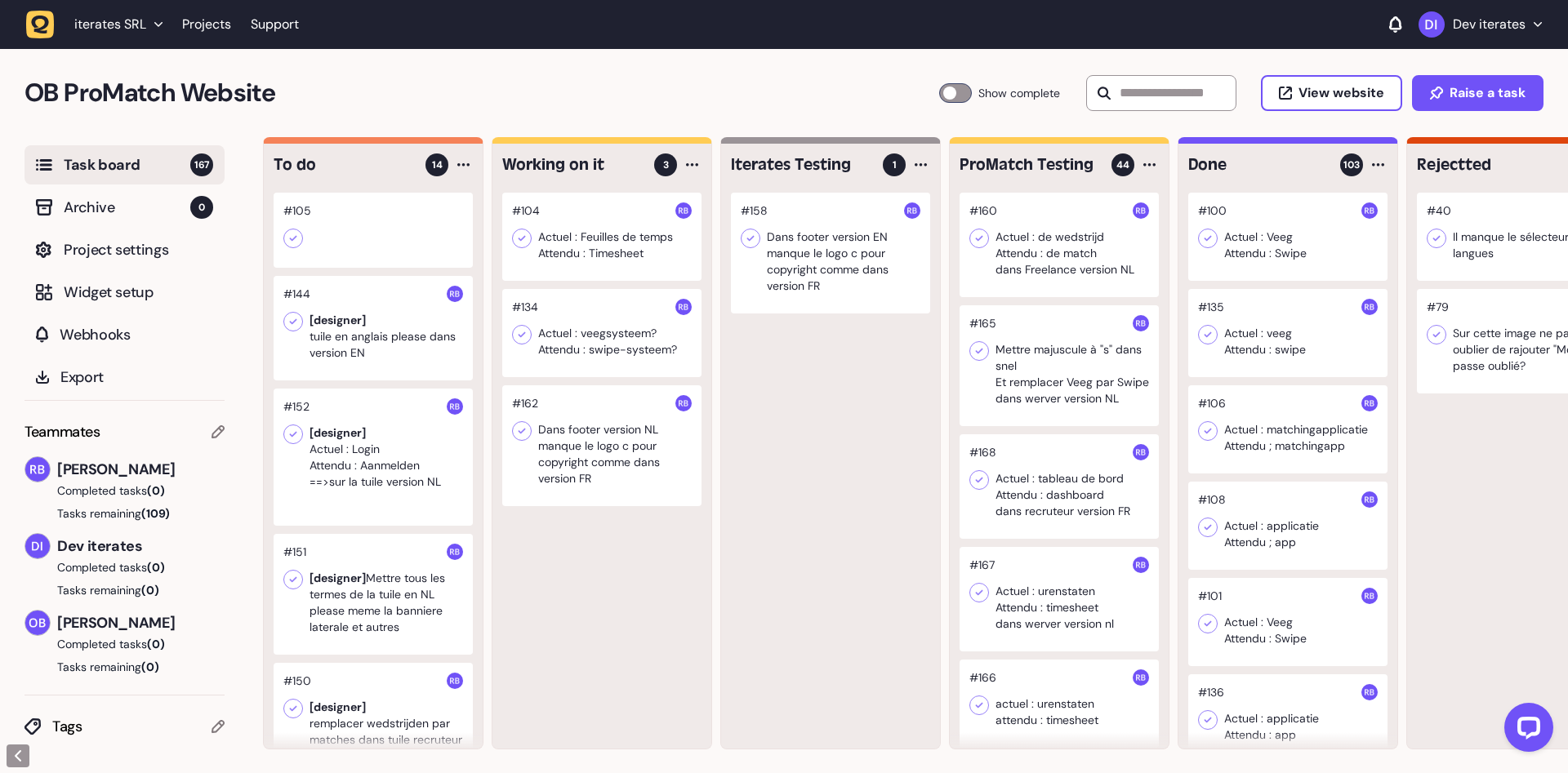 click 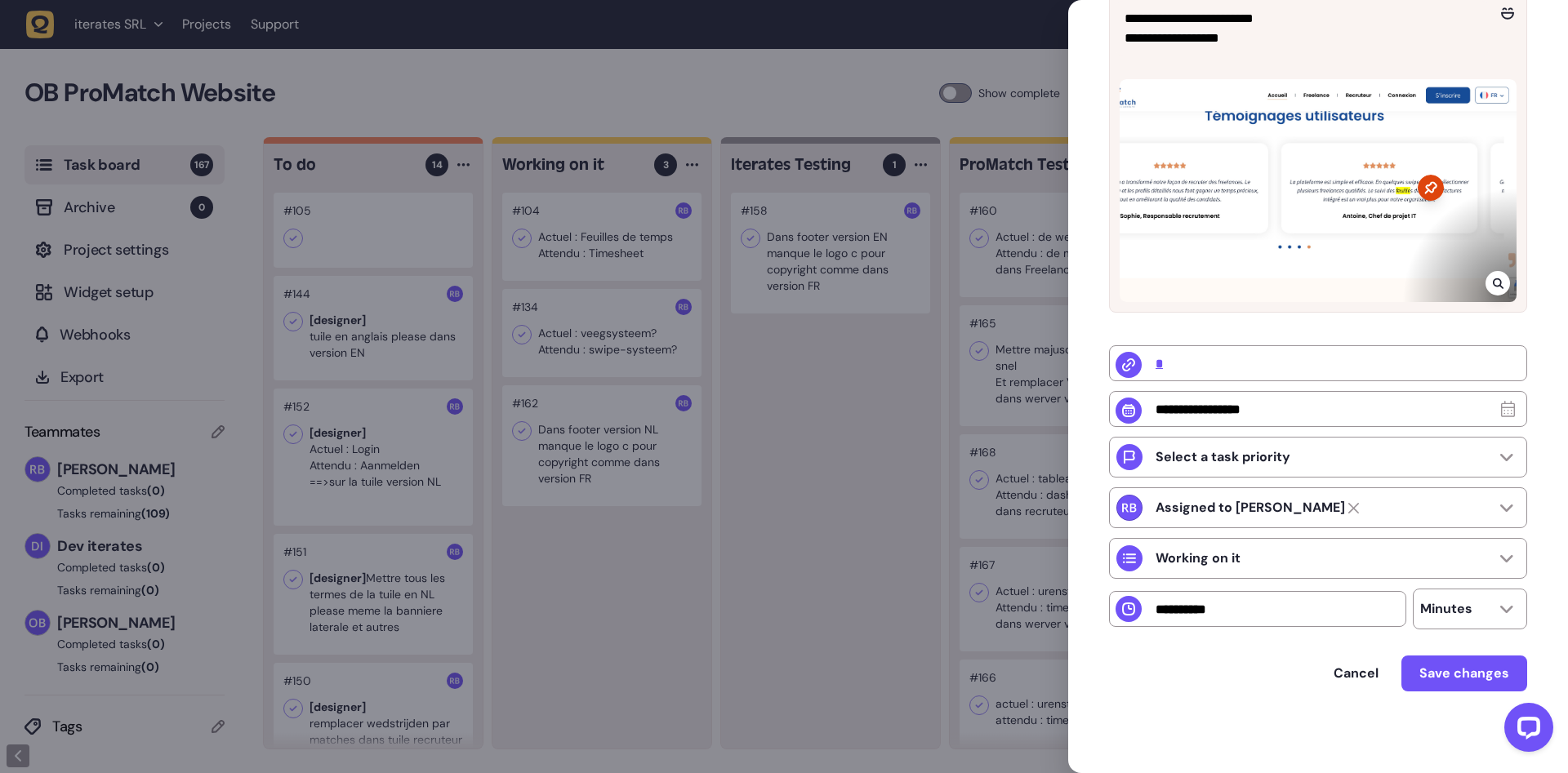 scroll, scrollTop: 41, scrollLeft: 0, axis: vertical 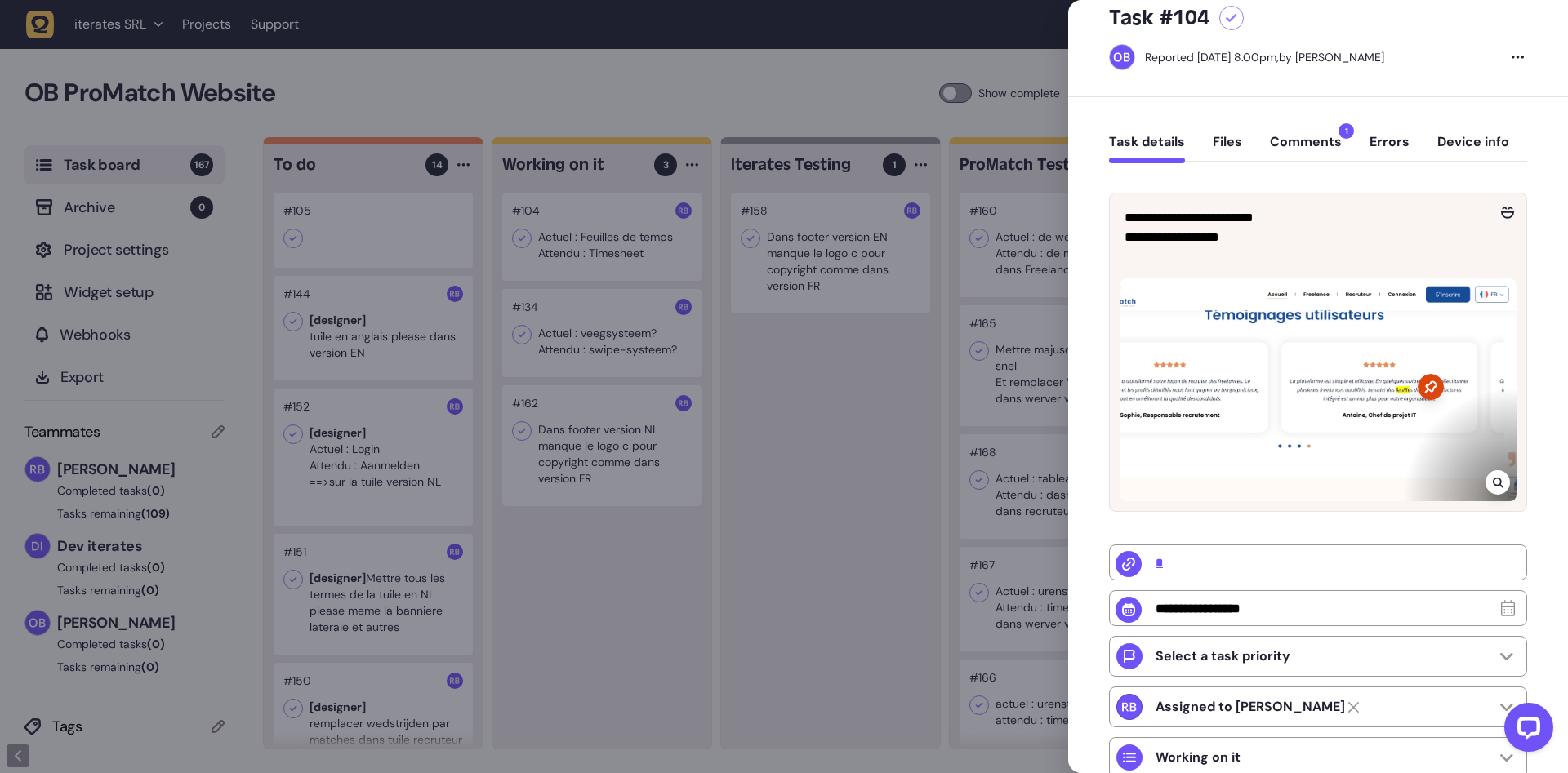 click on "Comments  1" 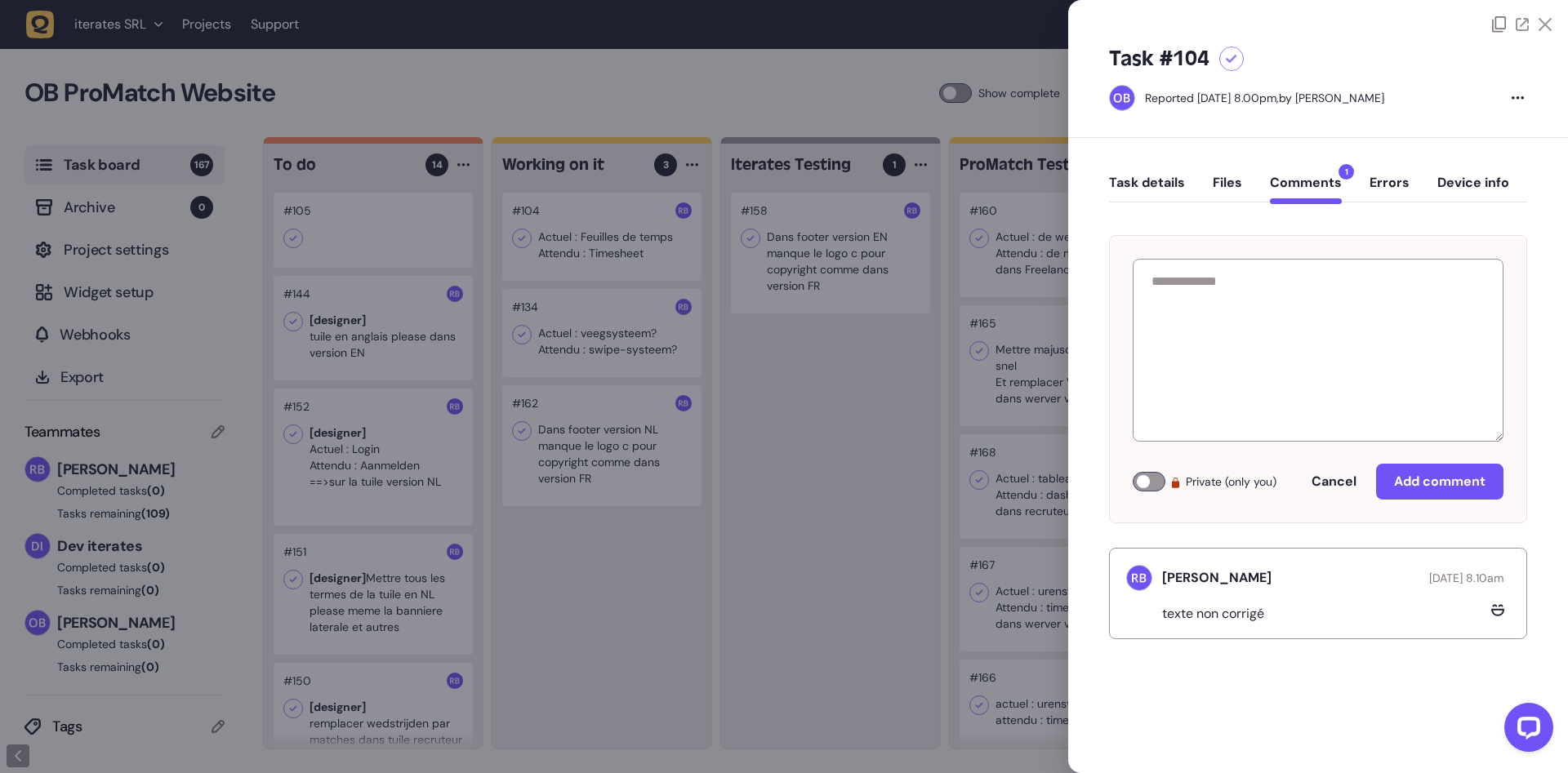 click on "Task details   Files   Comments  1  Errors   Device info" 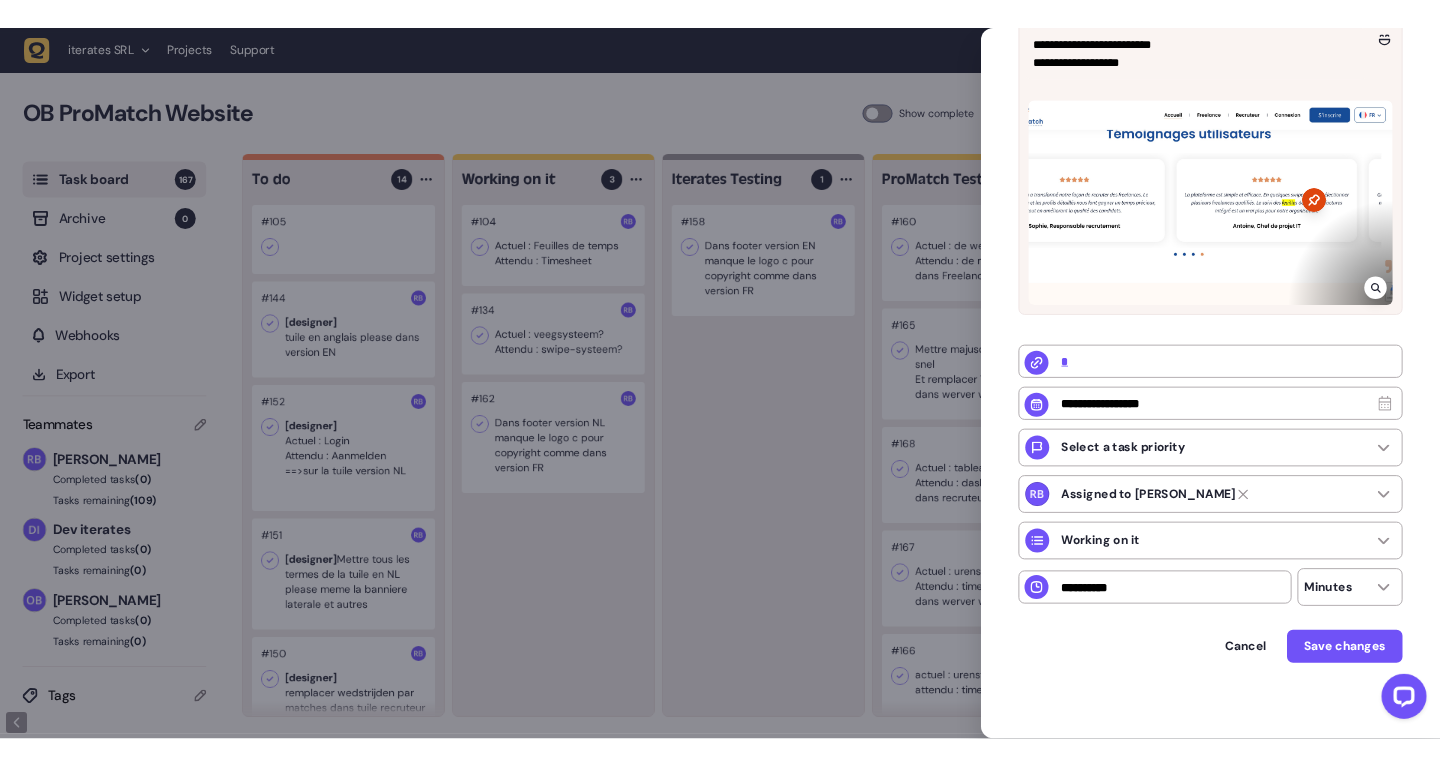 scroll, scrollTop: 0, scrollLeft: 0, axis: both 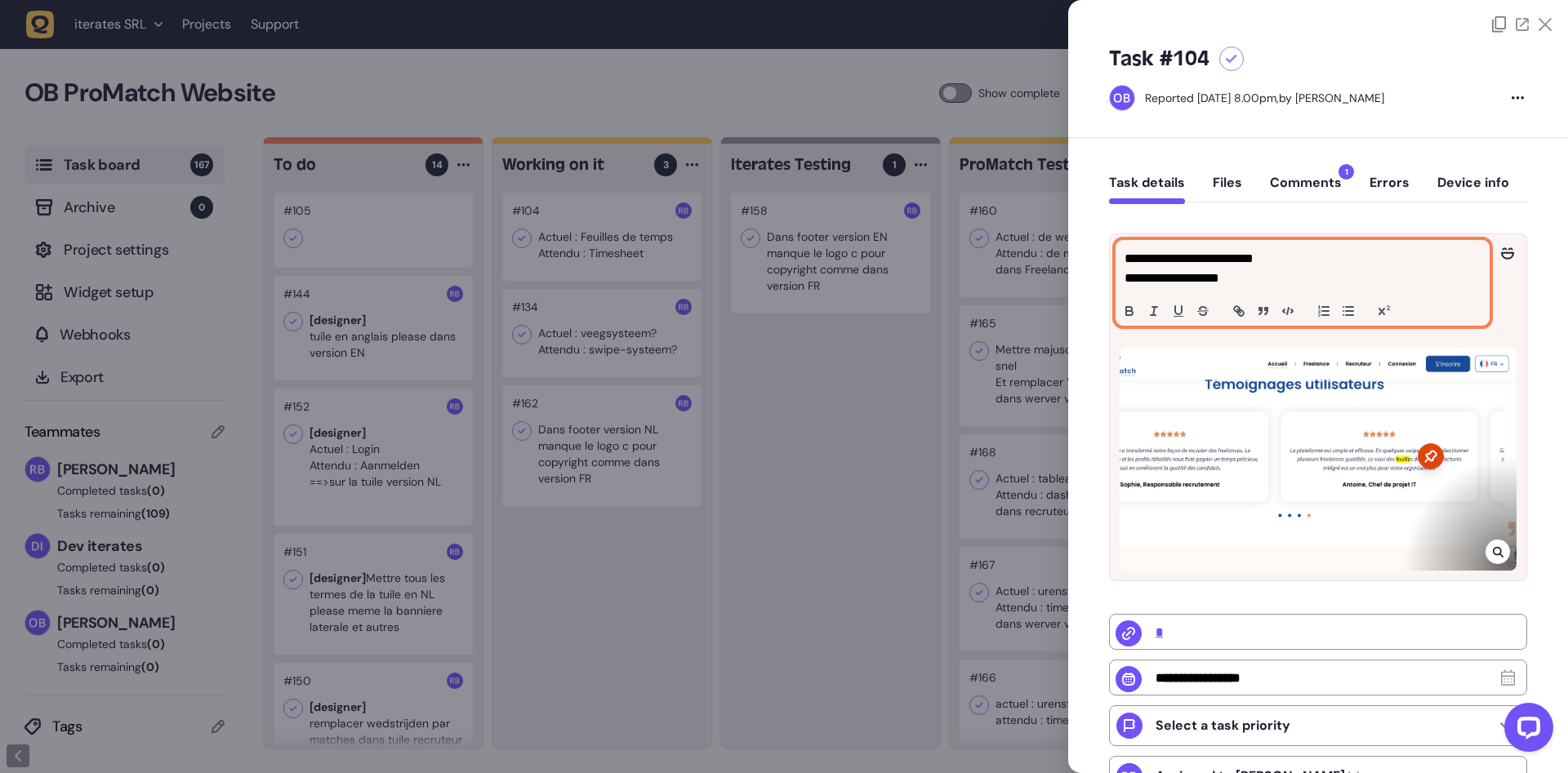 click on "**********" 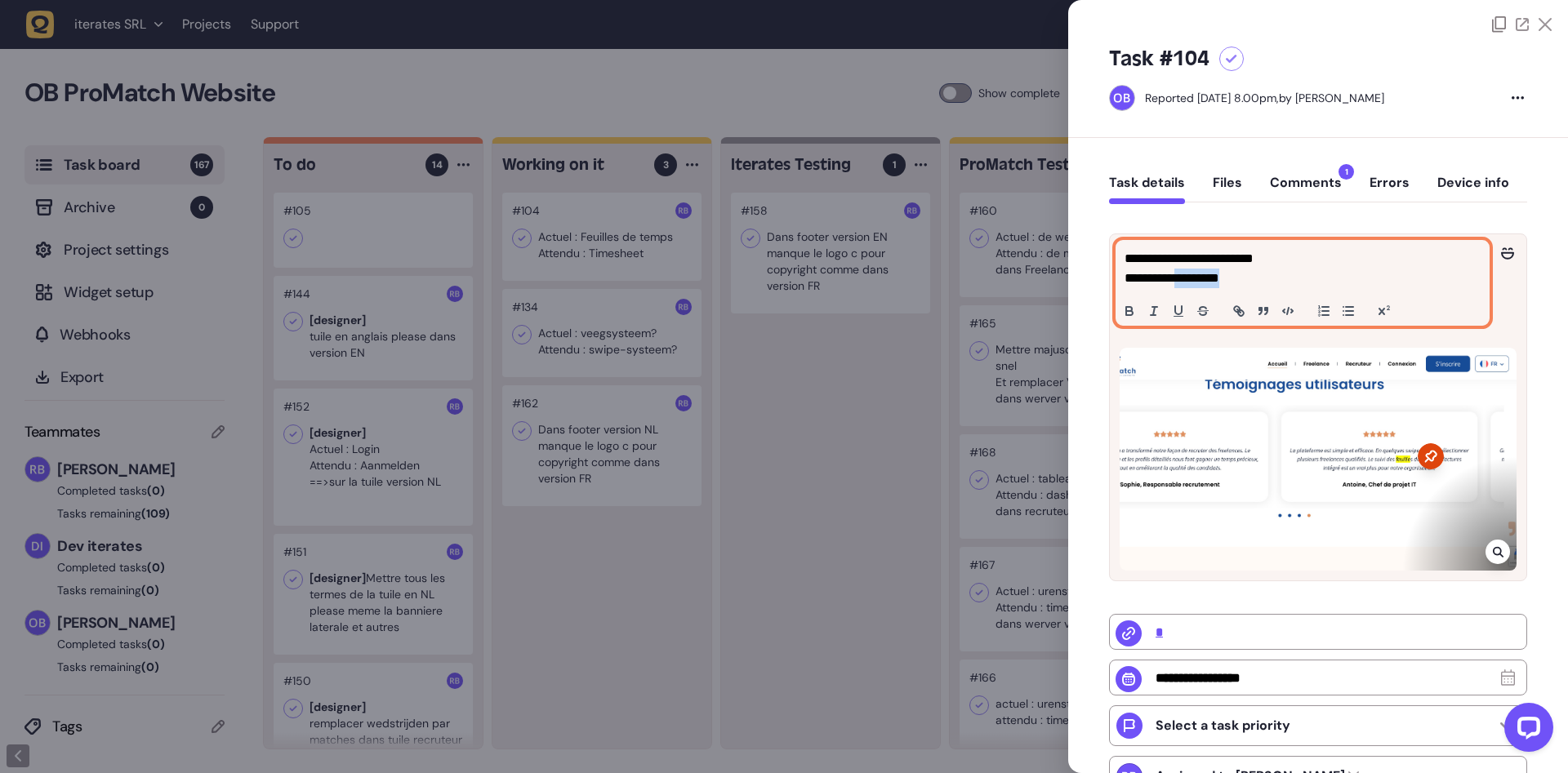 click on "**********" 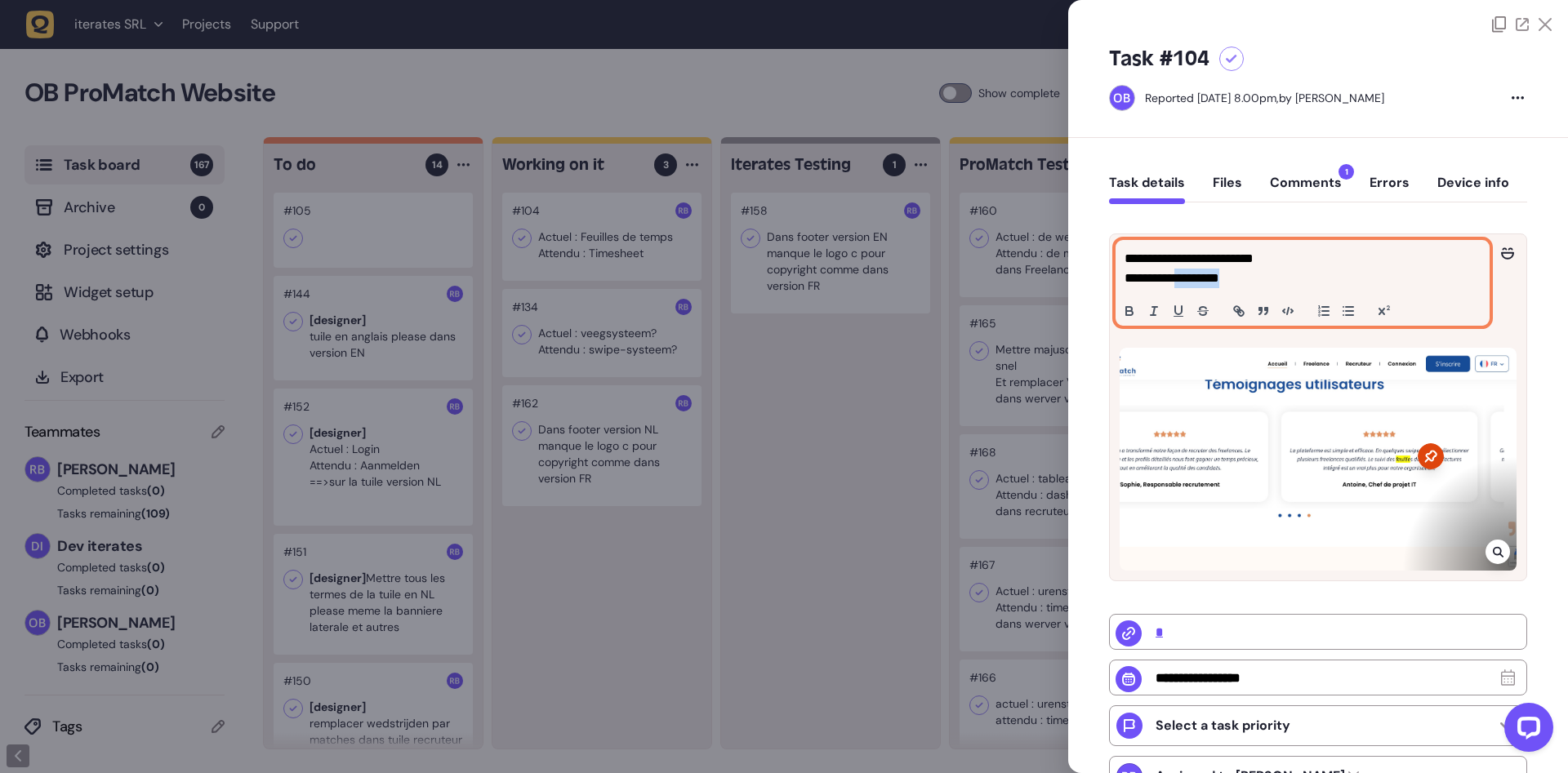 copy on "*********" 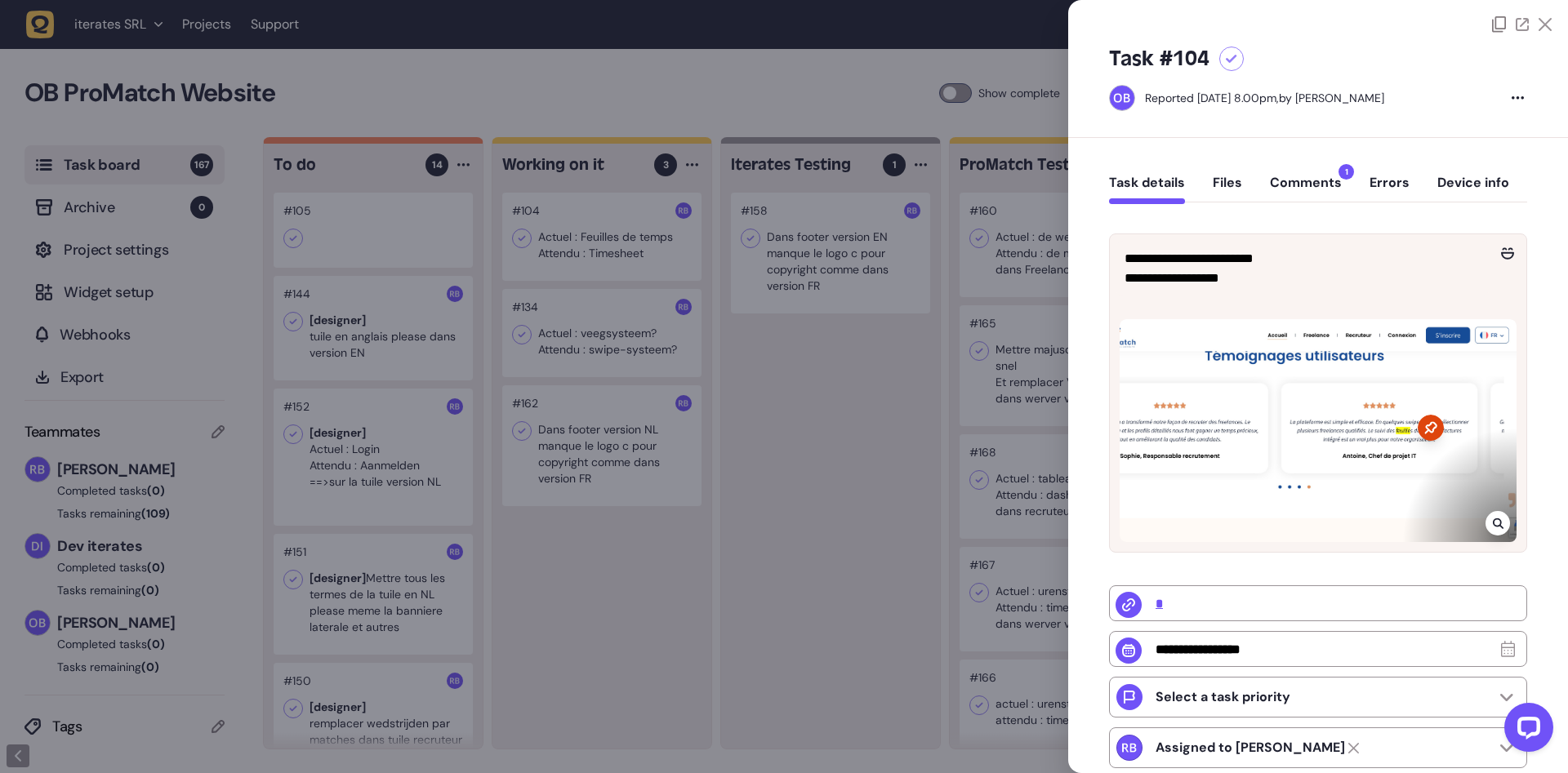 click 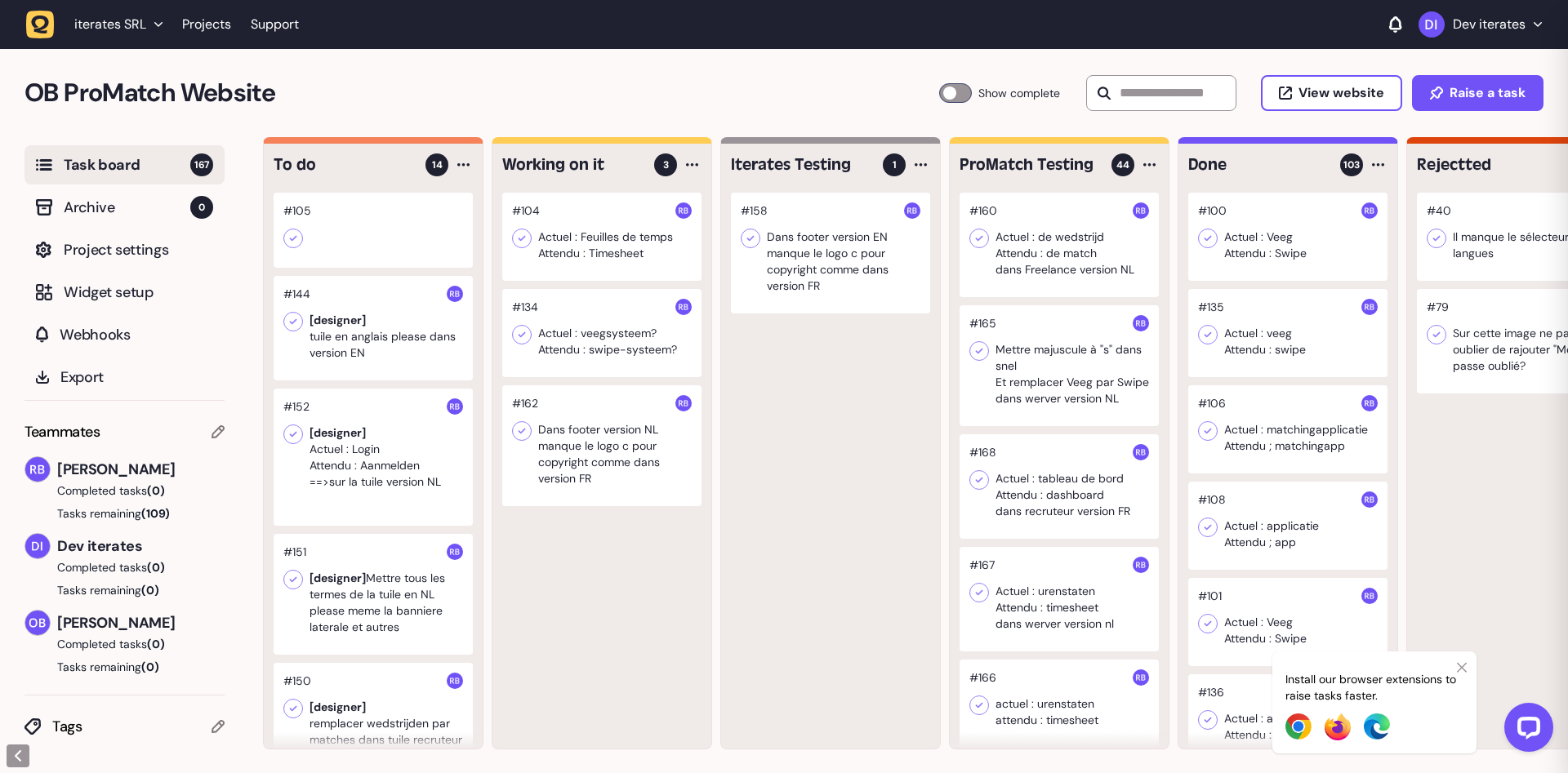 click 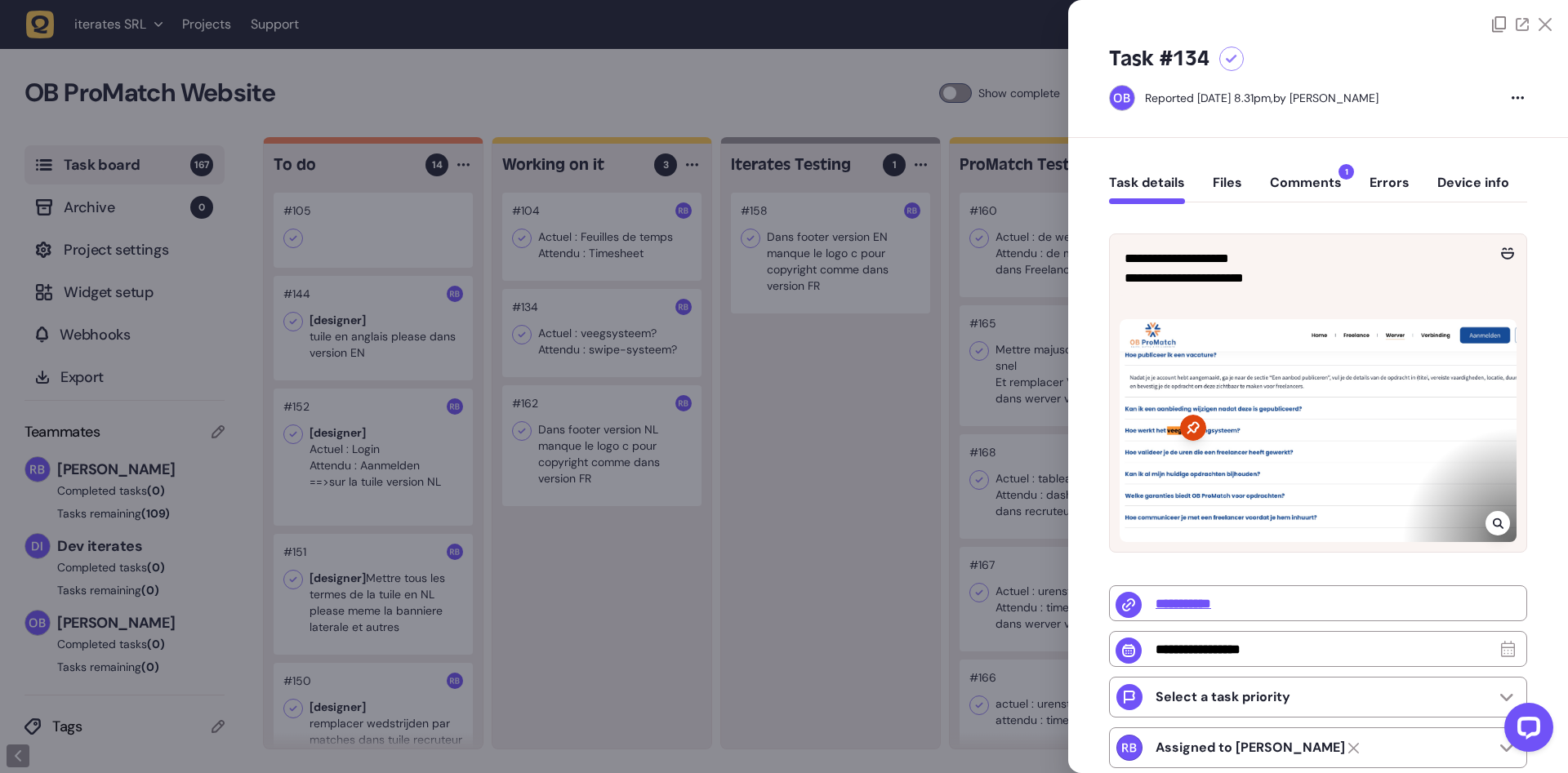 click on "Comments  1" 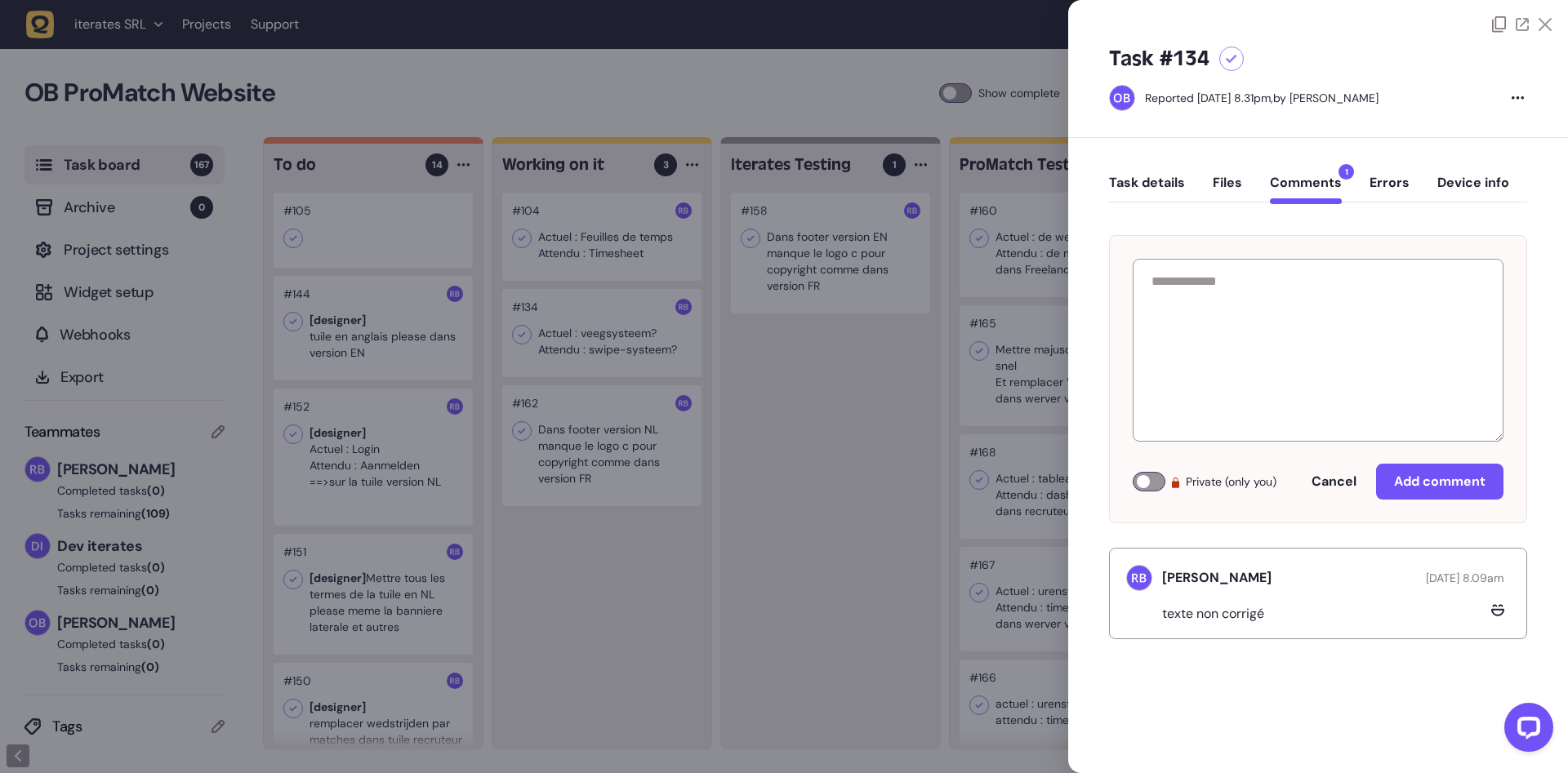 click on "Task details" 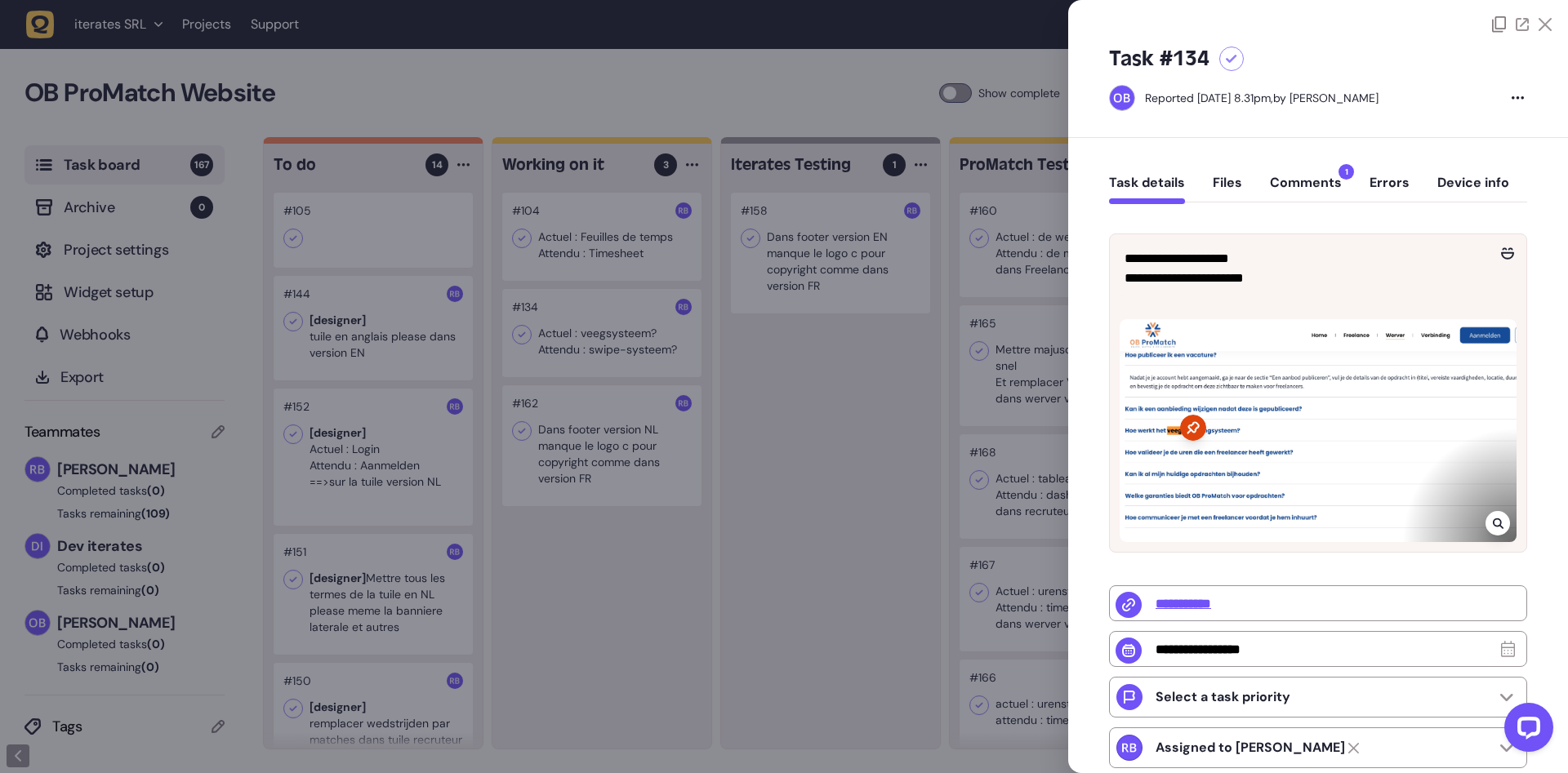 click 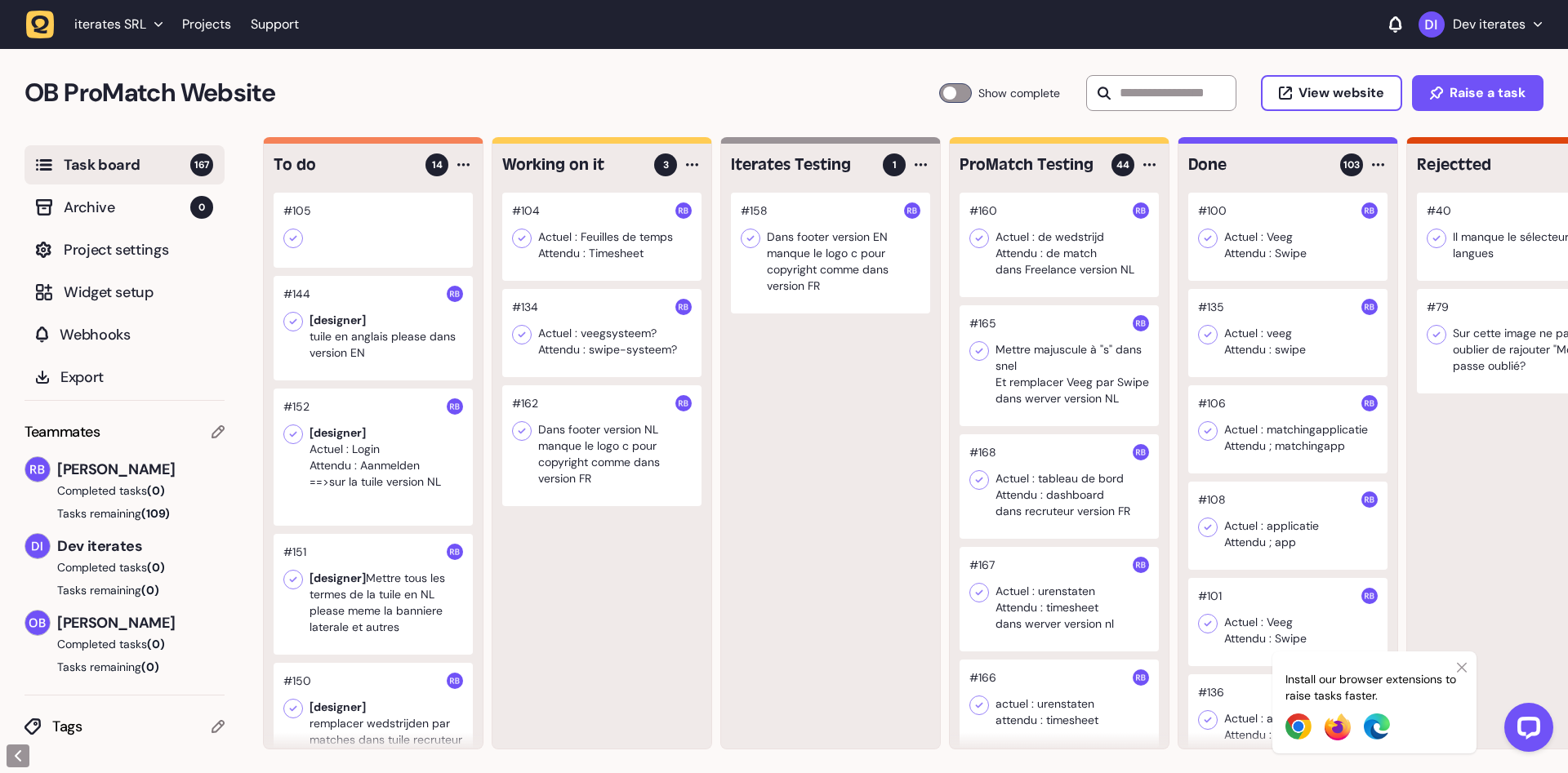 click 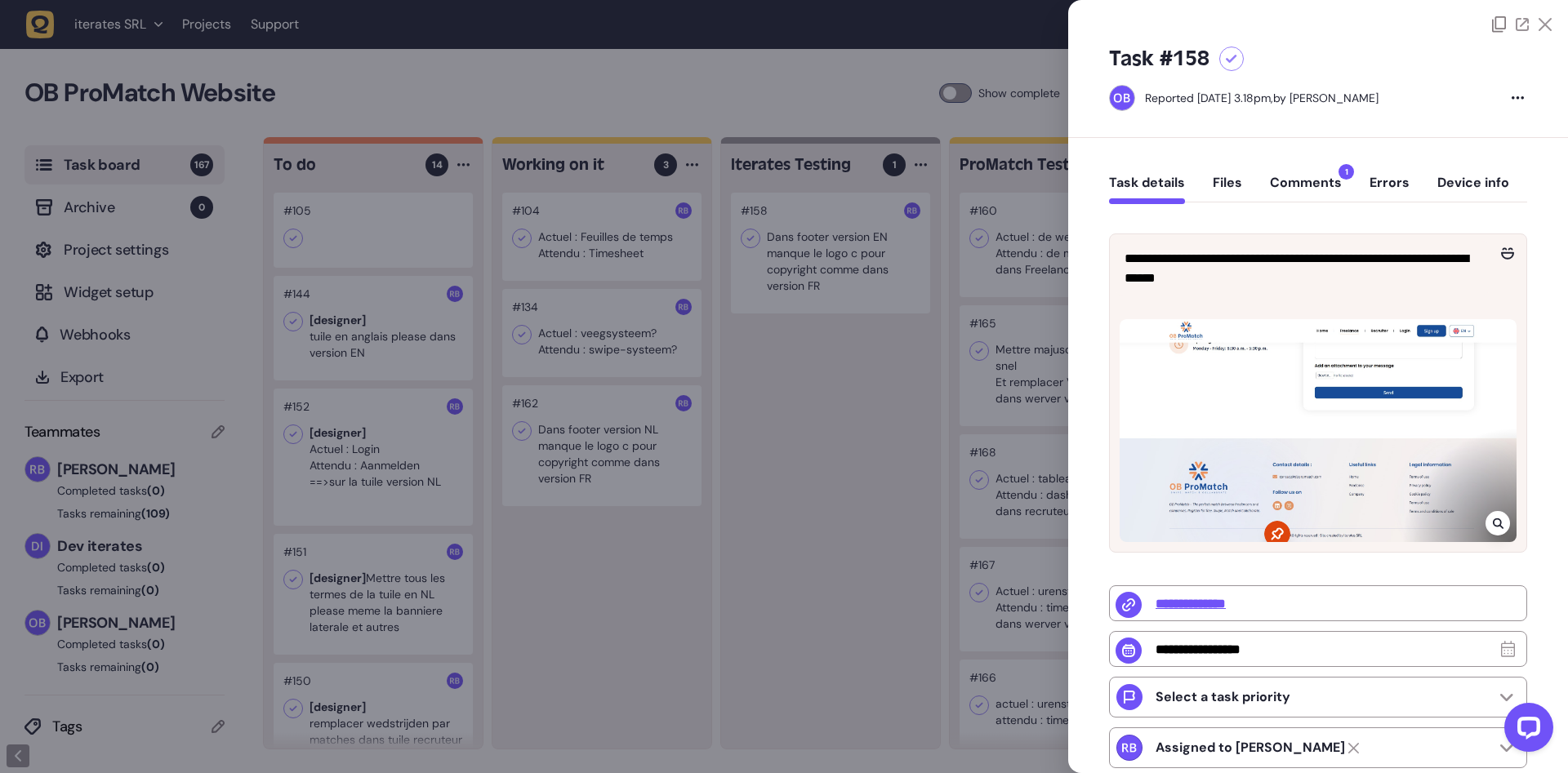 click 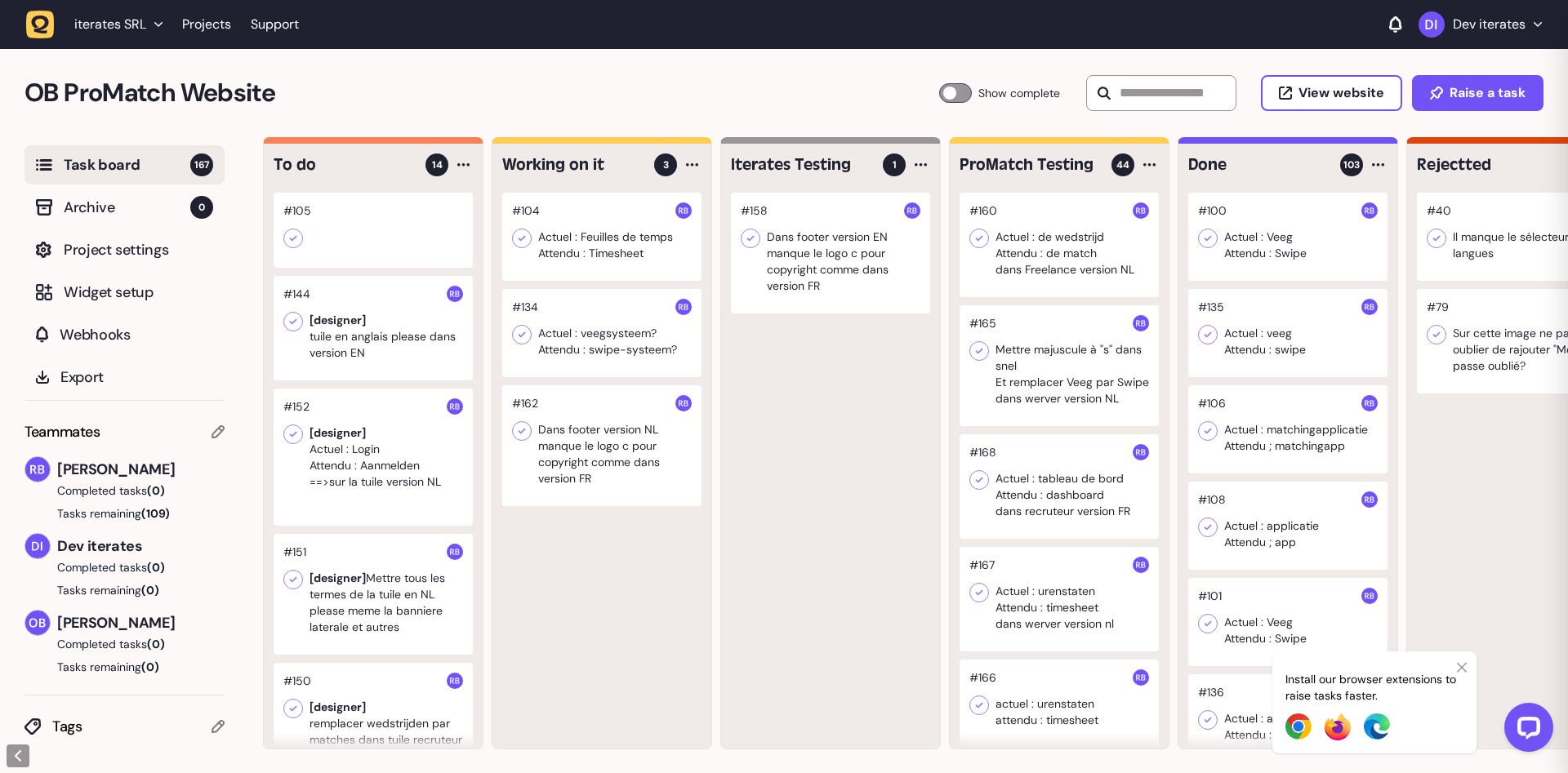 click 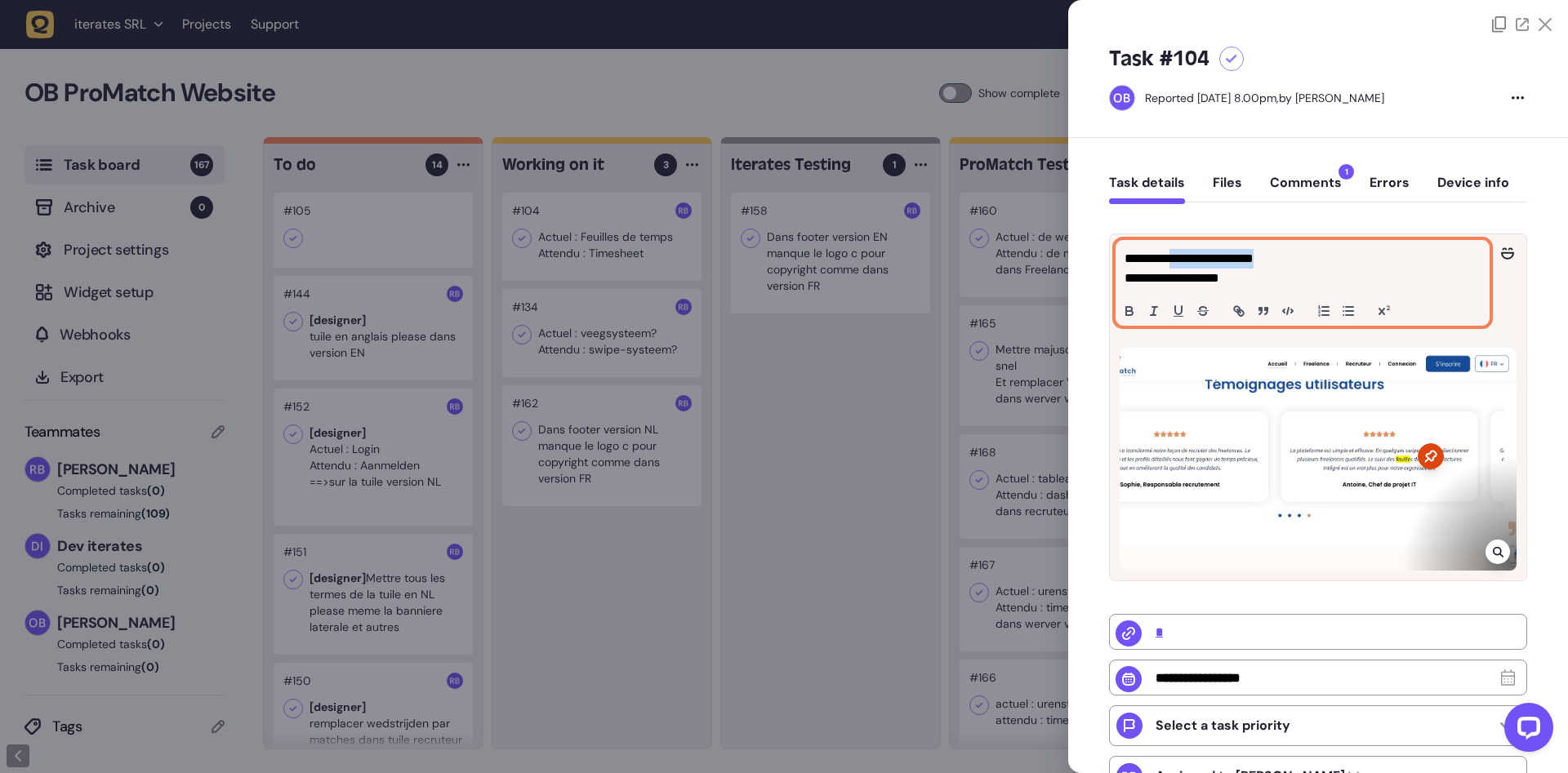drag, startPoint x: 1174, startPoint y: 254, endPoint x: 1286, endPoint y: 254, distance: 112 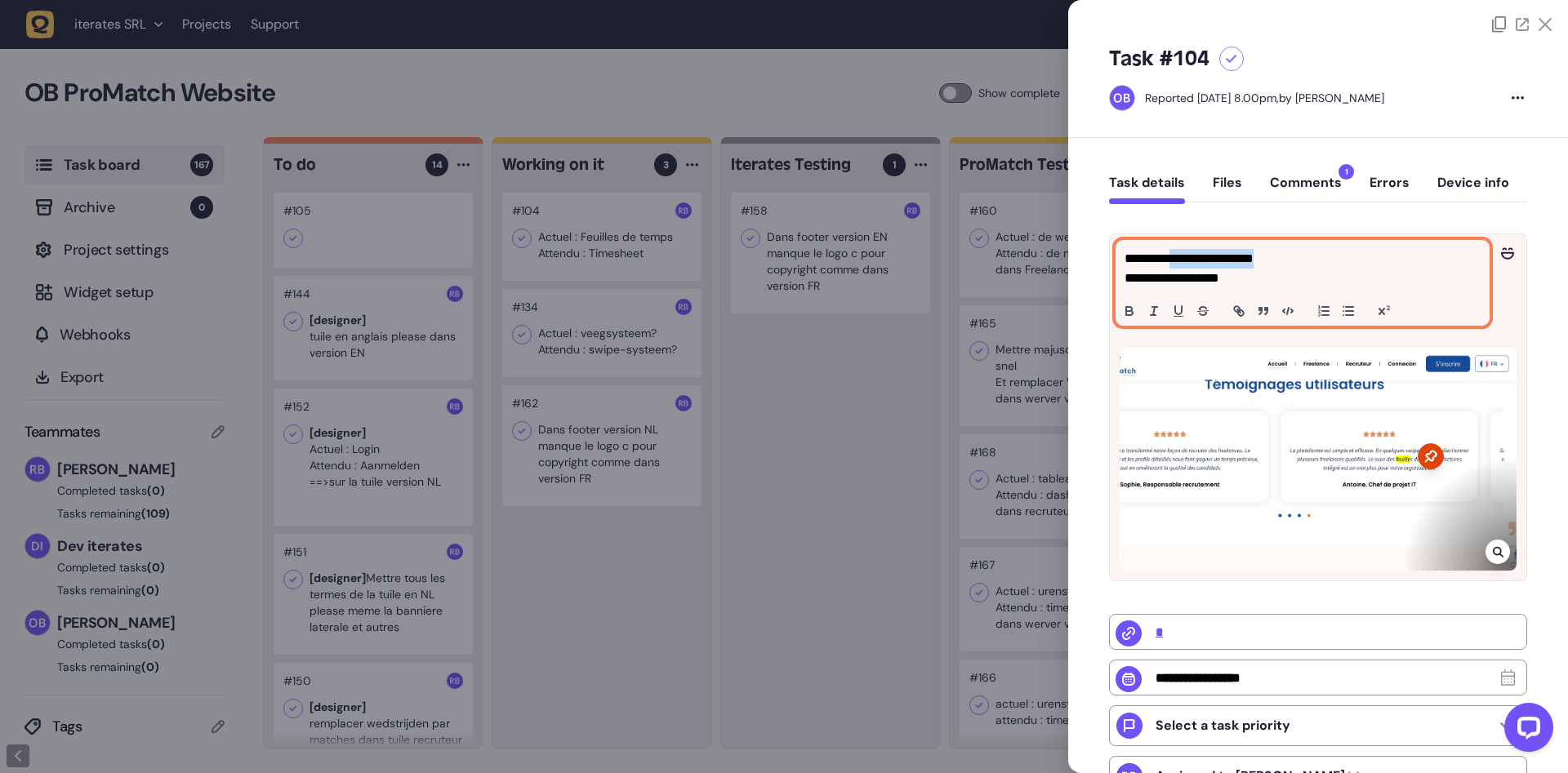 click on "**********" 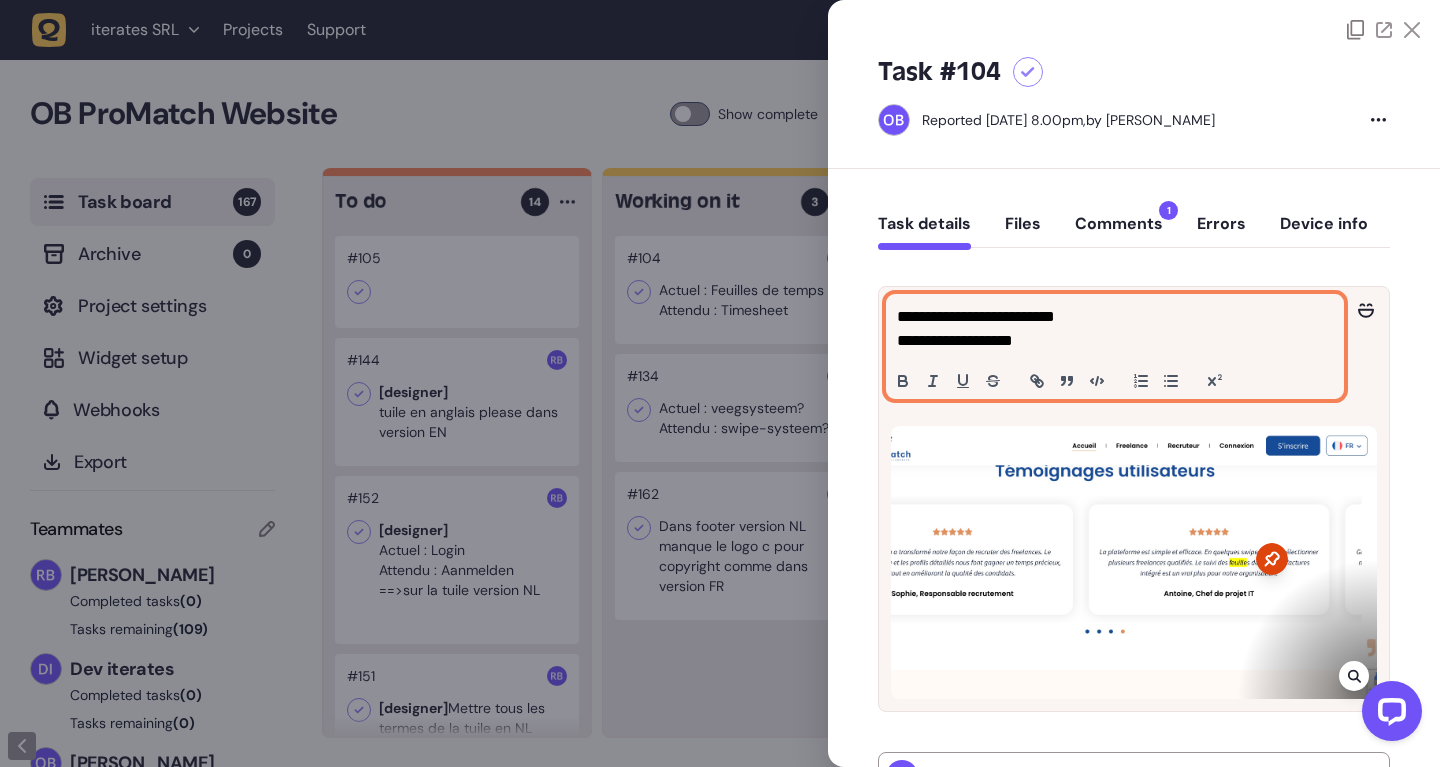 click on "**********" 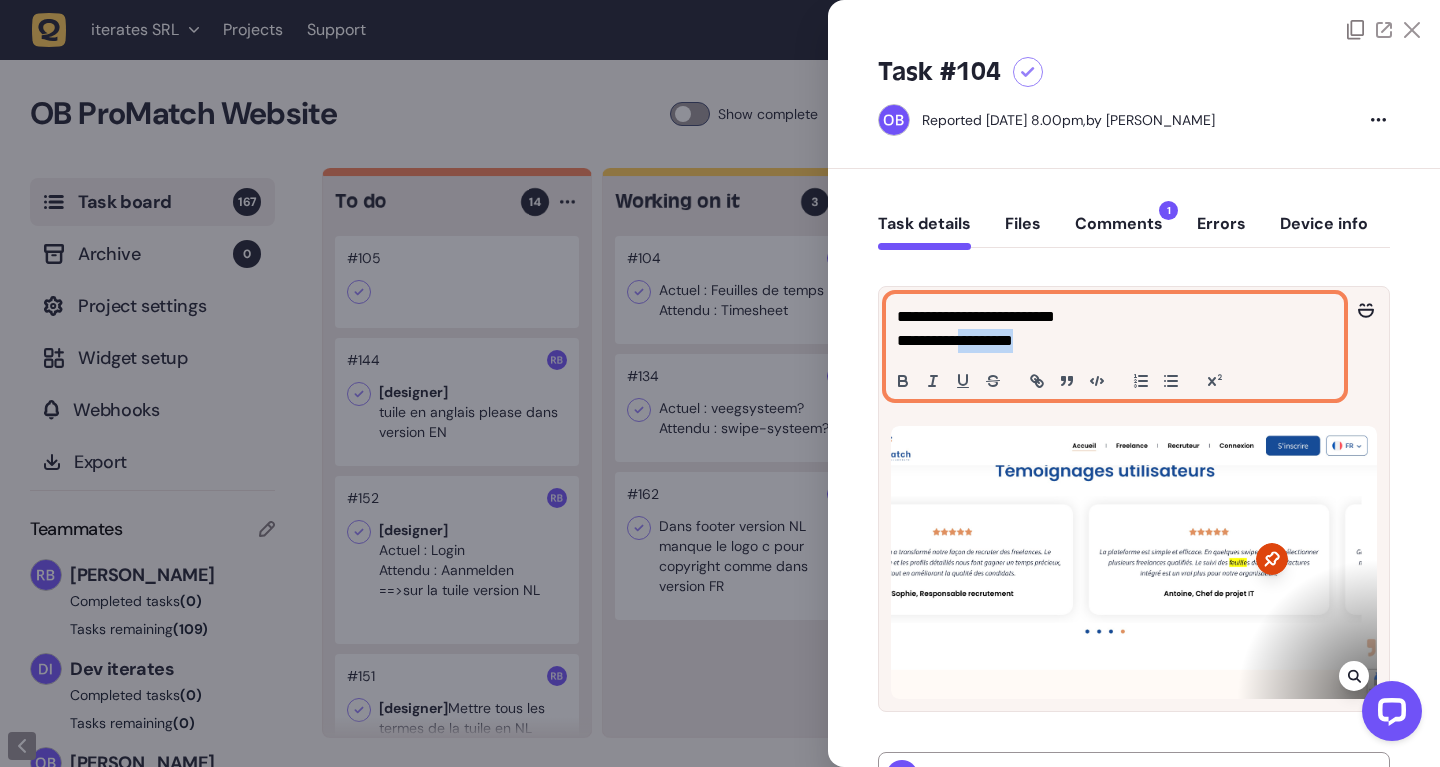 click on "**********" 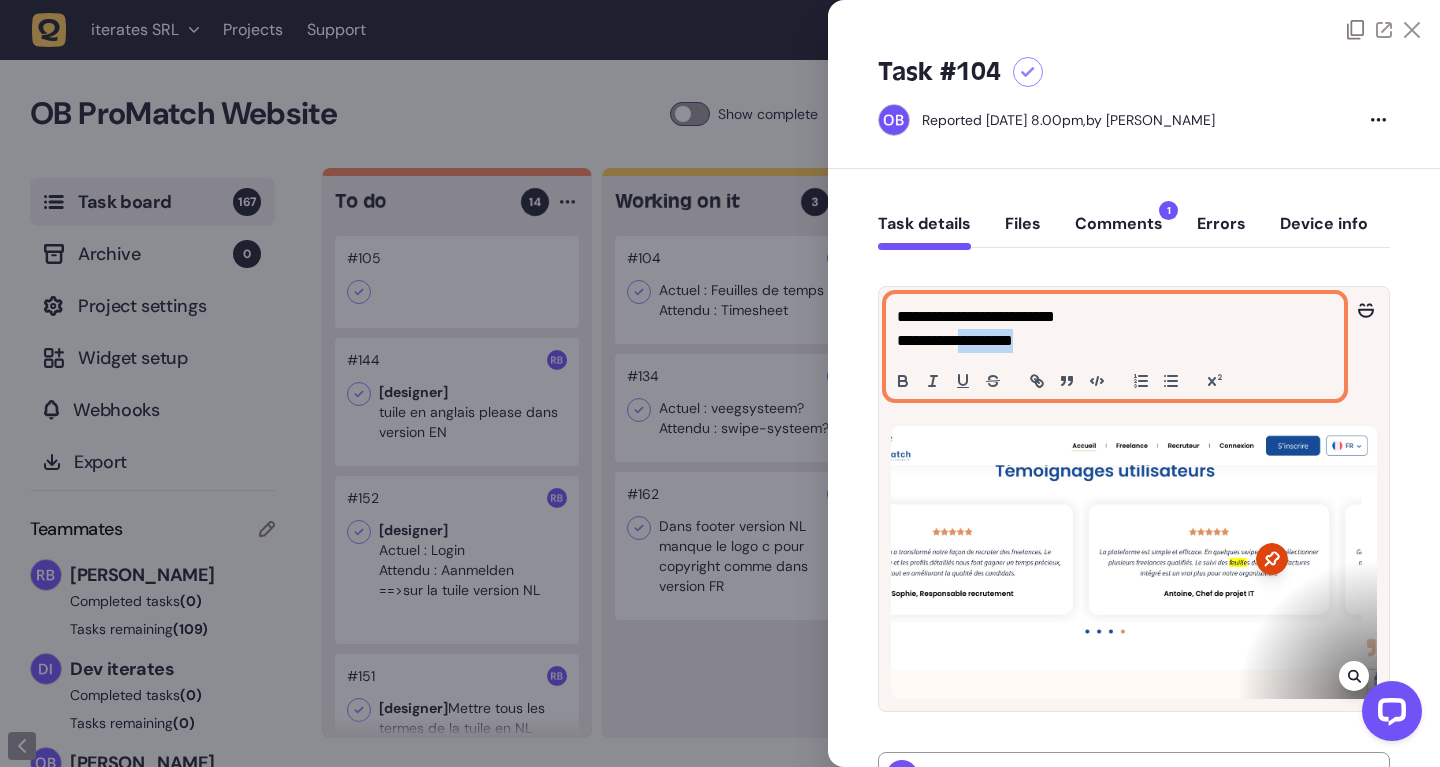 click on "Comments  1" 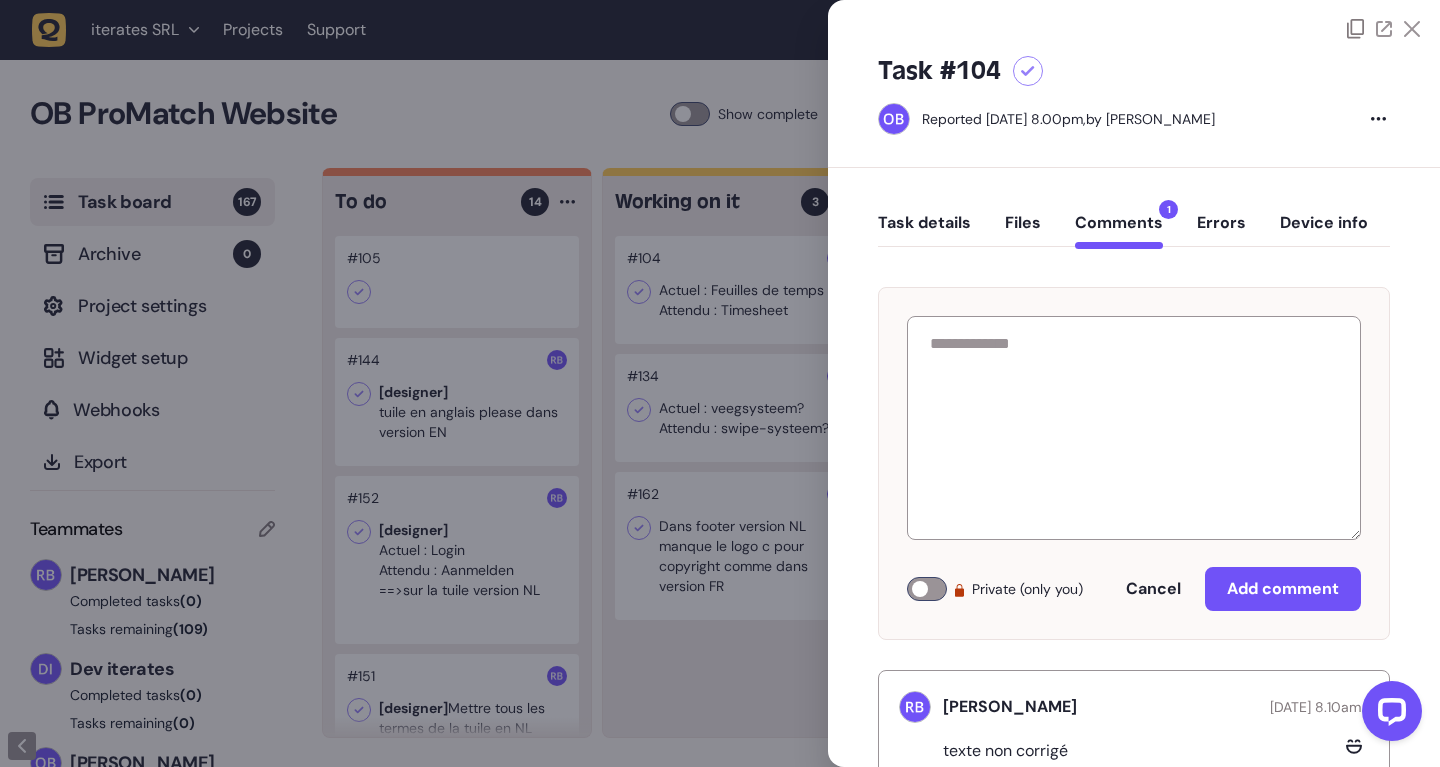 scroll, scrollTop: 0, scrollLeft: 0, axis: both 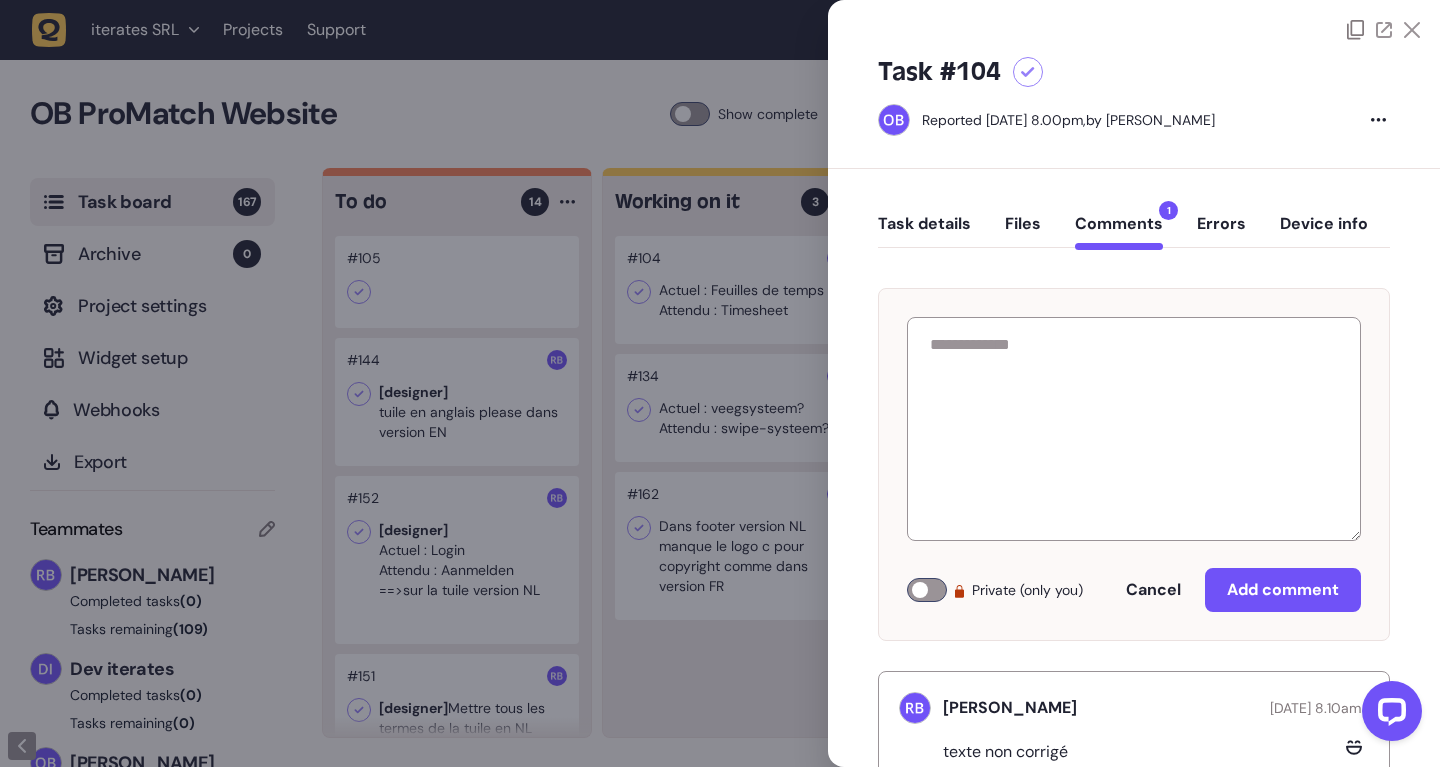 click on "Task details" 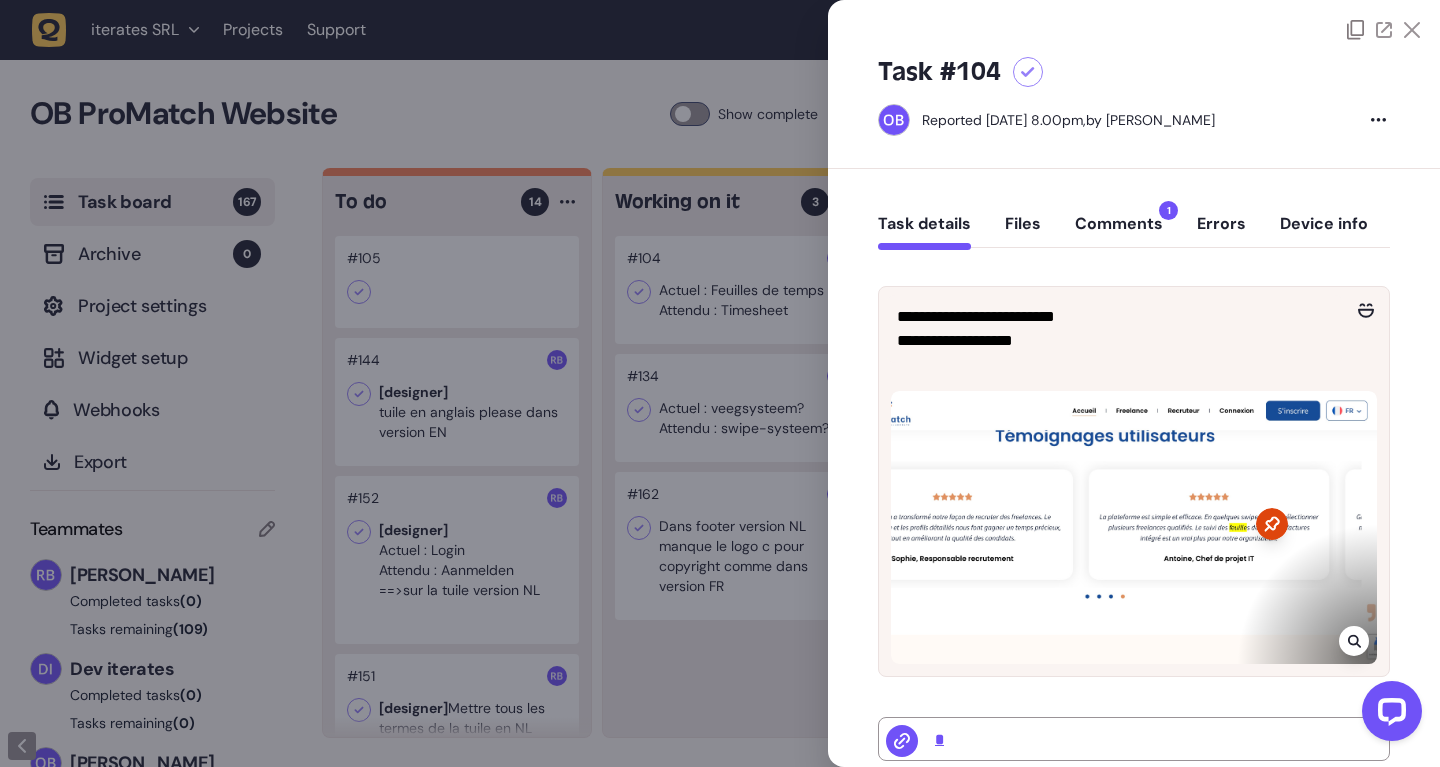 click 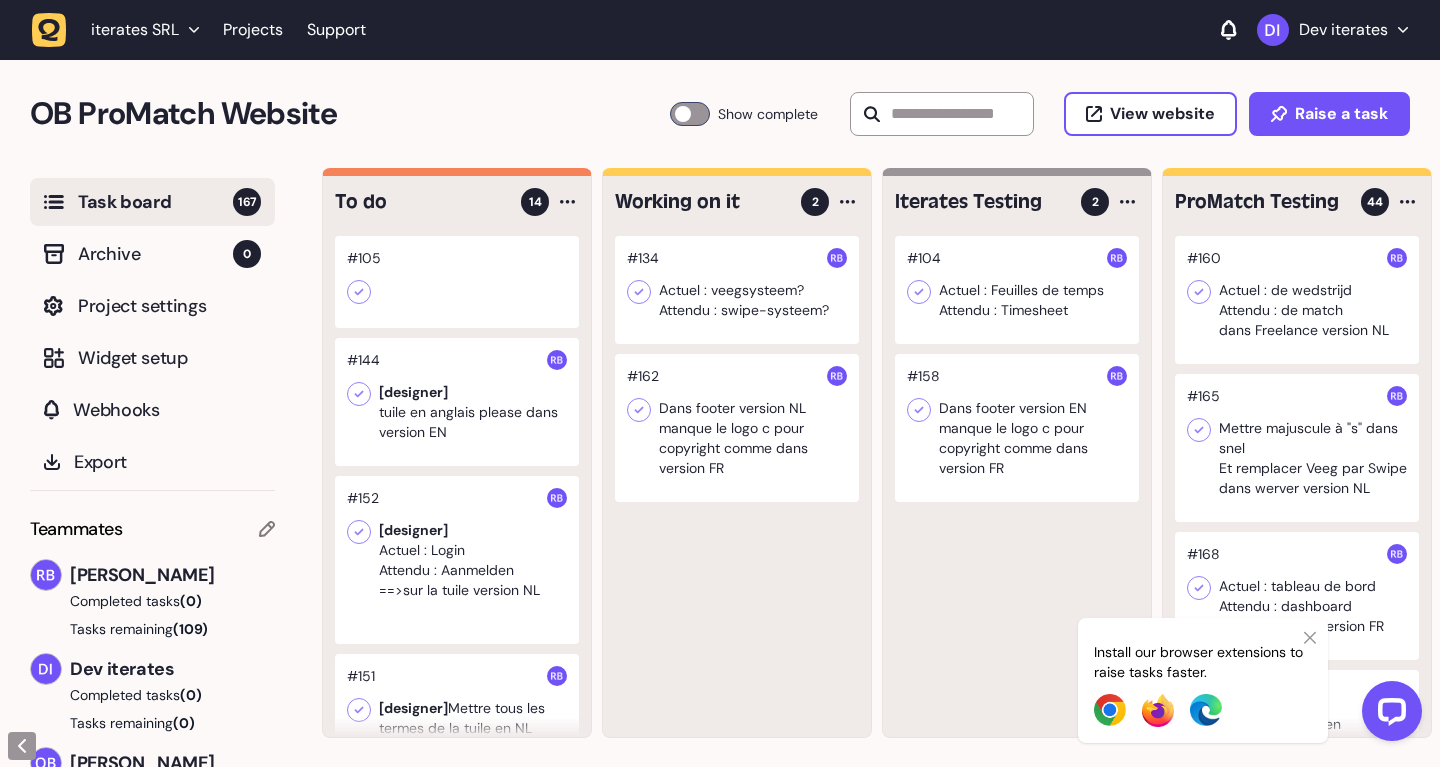 click 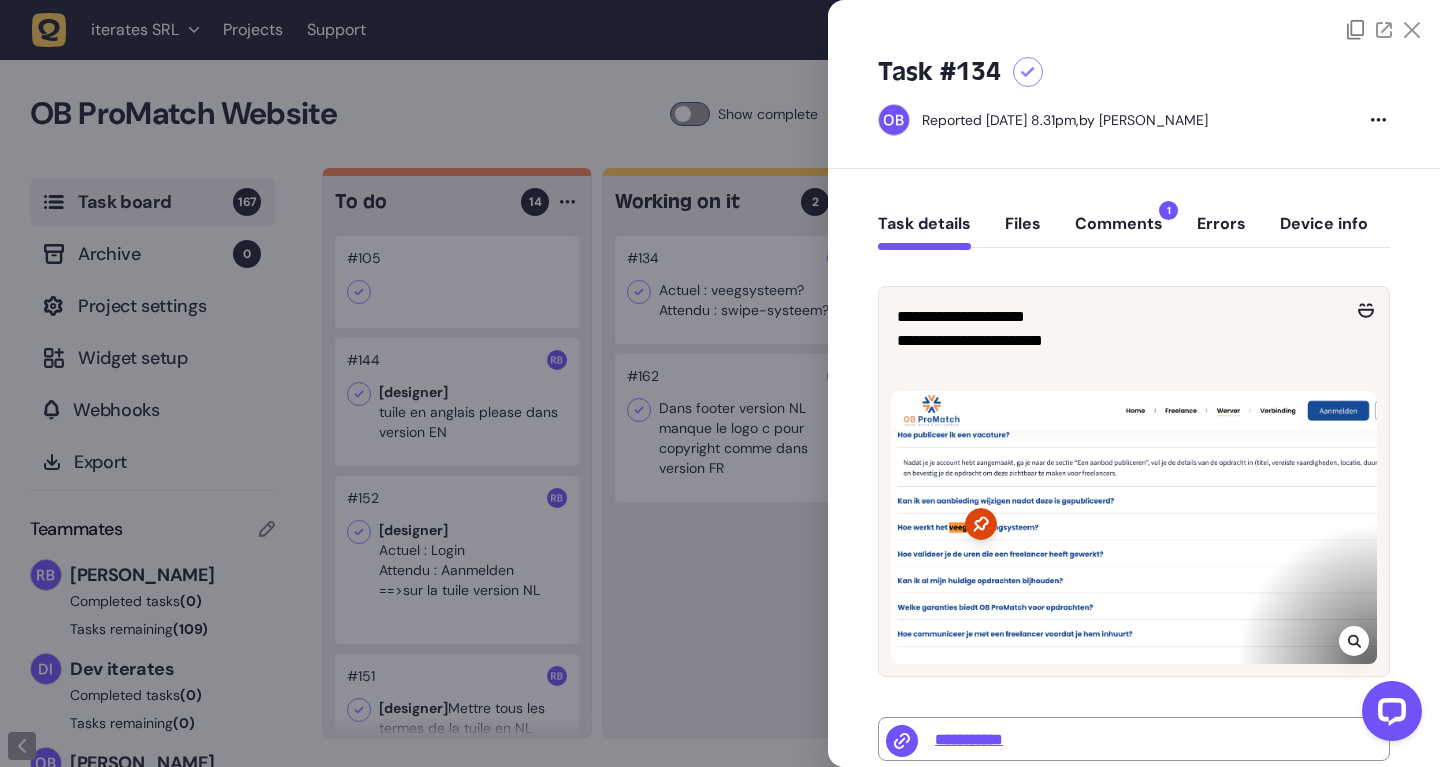 click 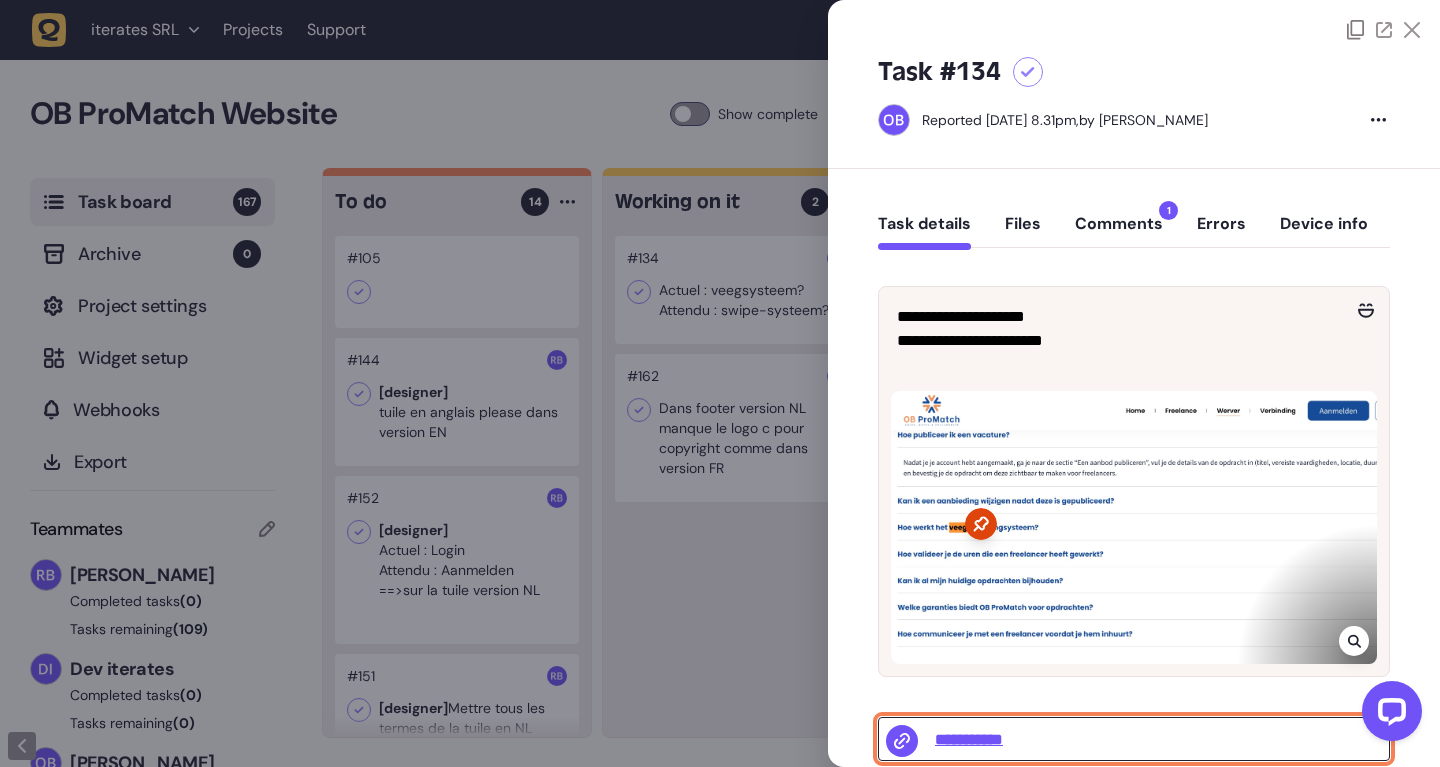 click on "**********" 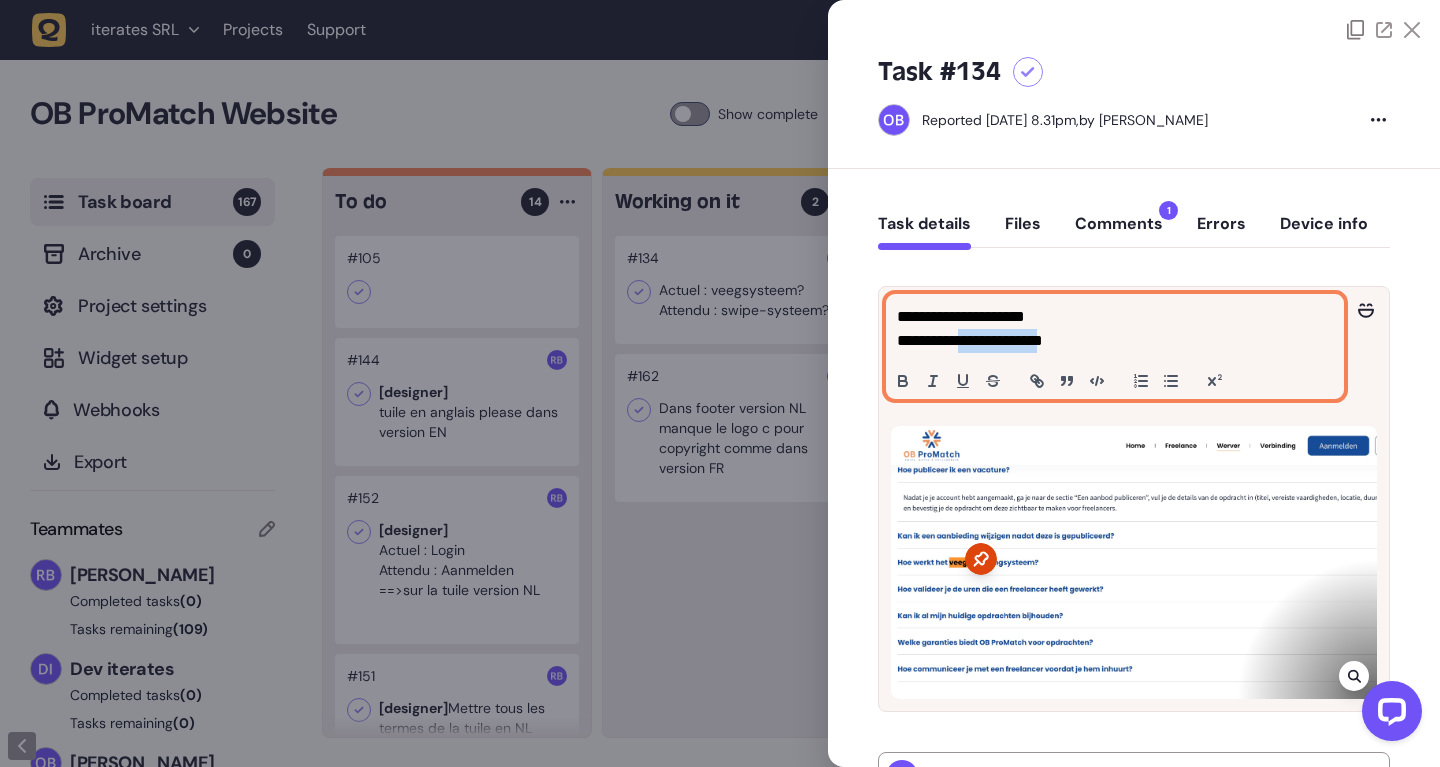 drag, startPoint x: 971, startPoint y: 339, endPoint x: 1079, endPoint y: 339, distance: 108 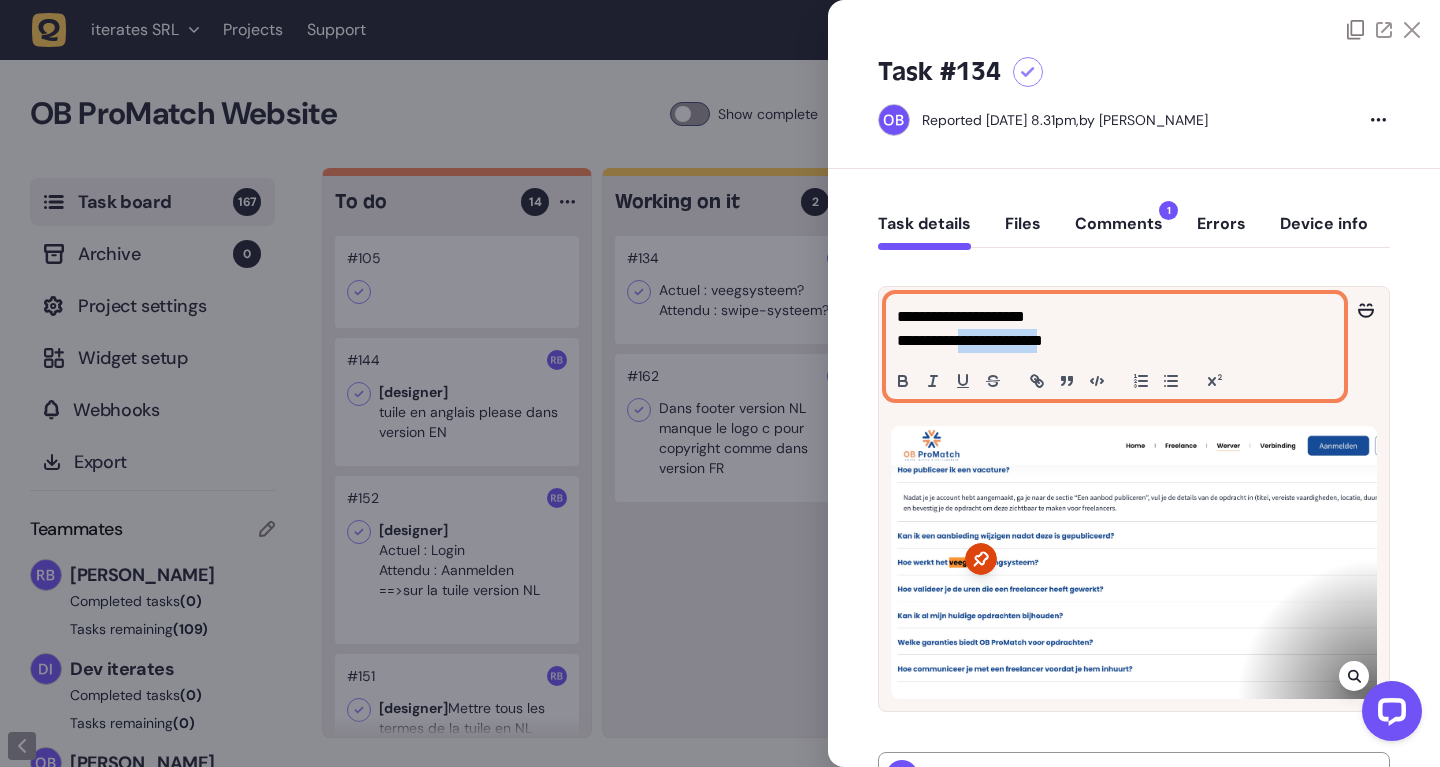 click on "**********" 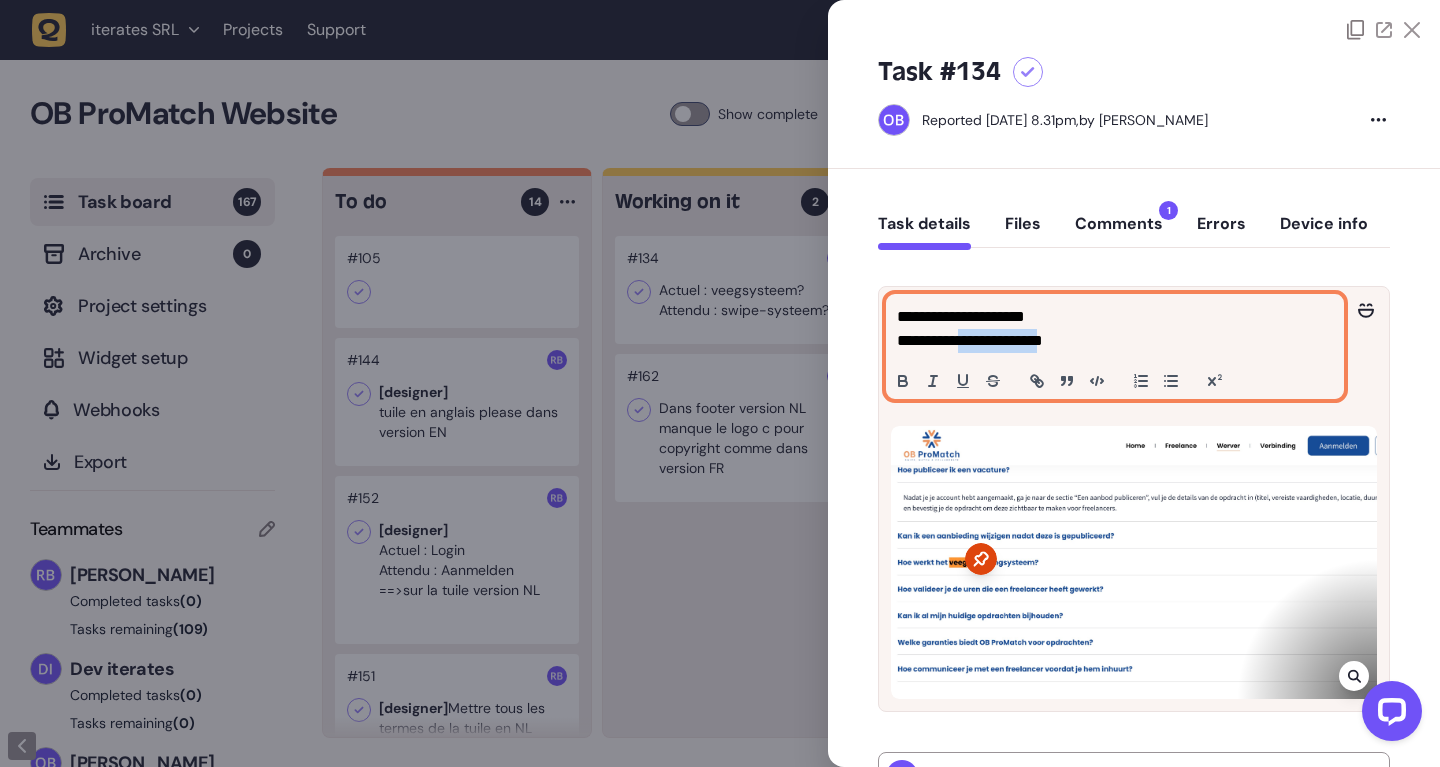 copy on "**********" 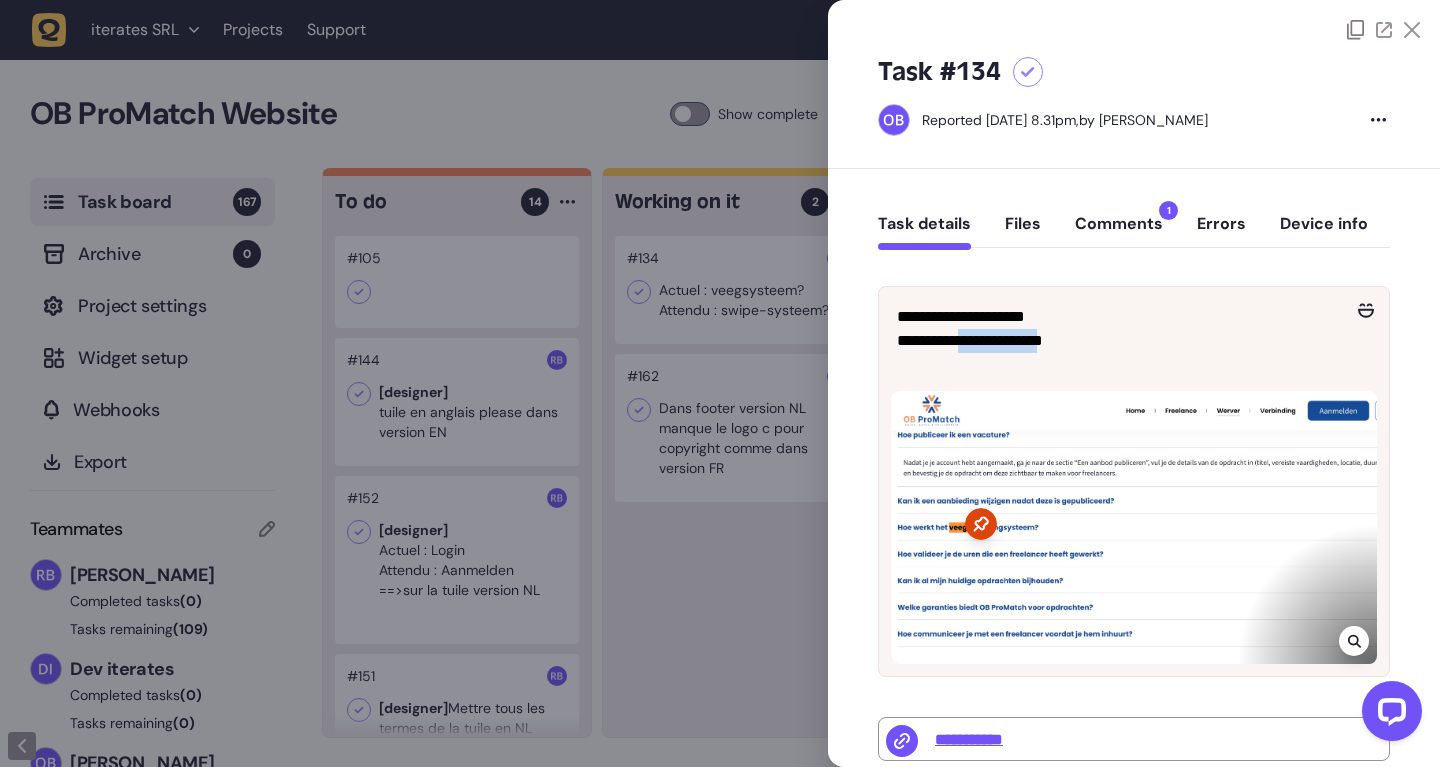 click 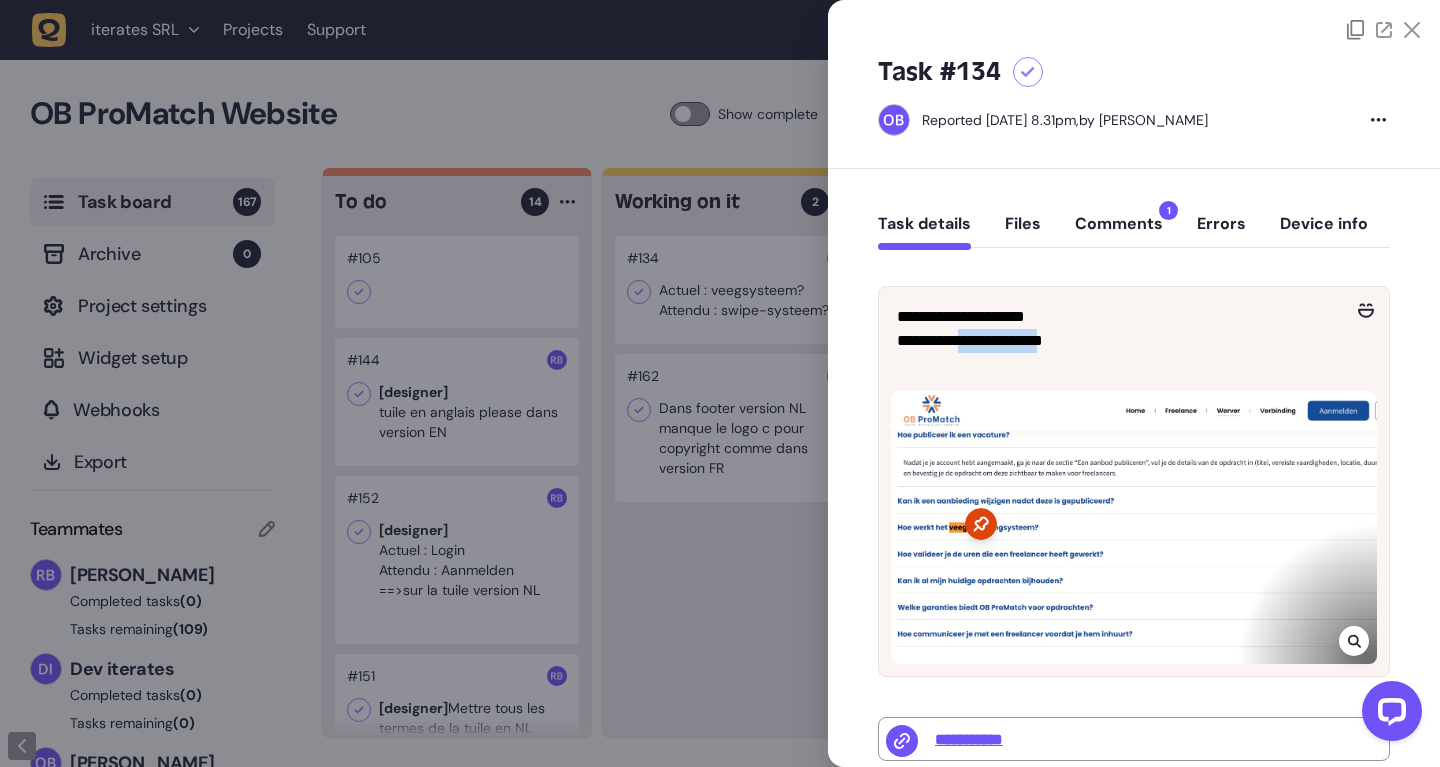 click on "Comments  1" 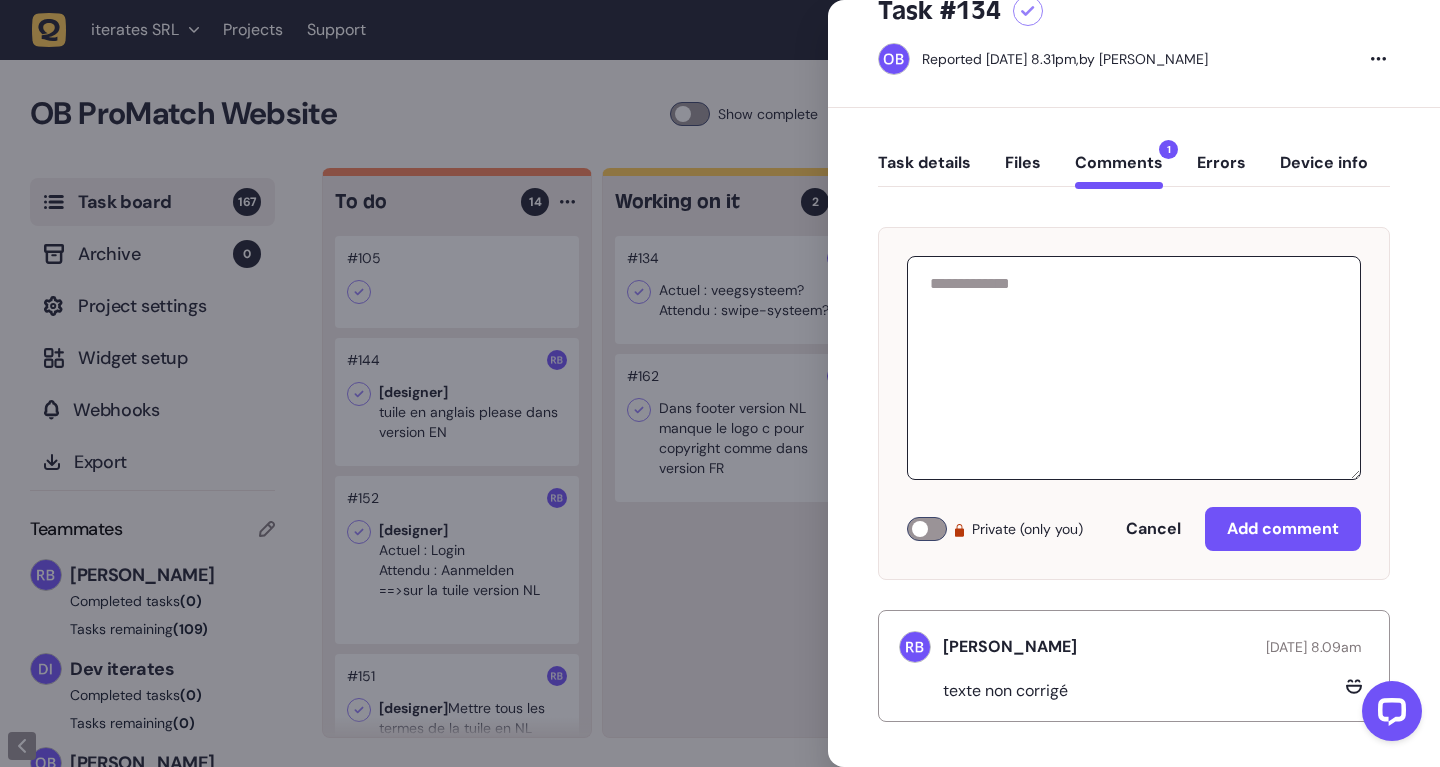 scroll, scrollTop: 0, scrollLeft: 0, axis: both 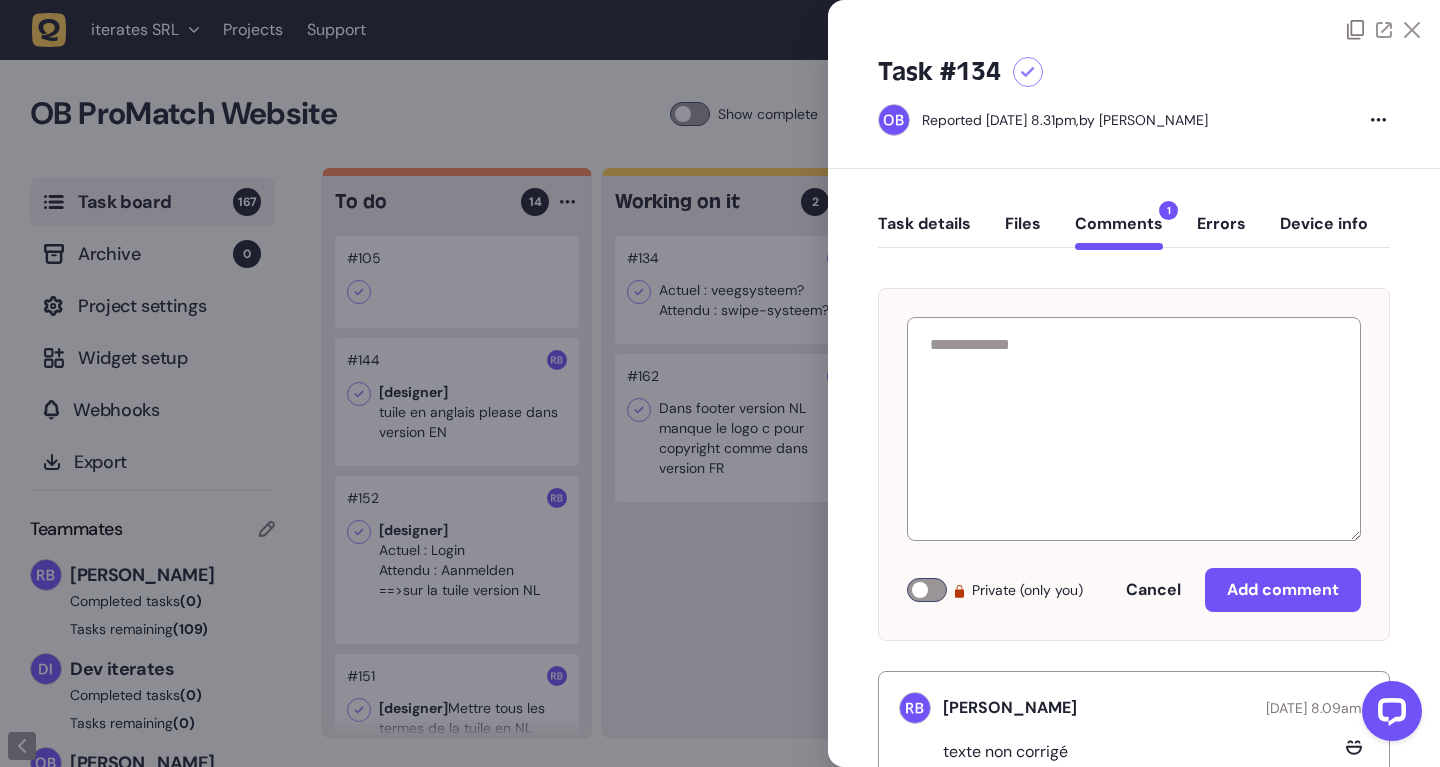 click on "Task details" 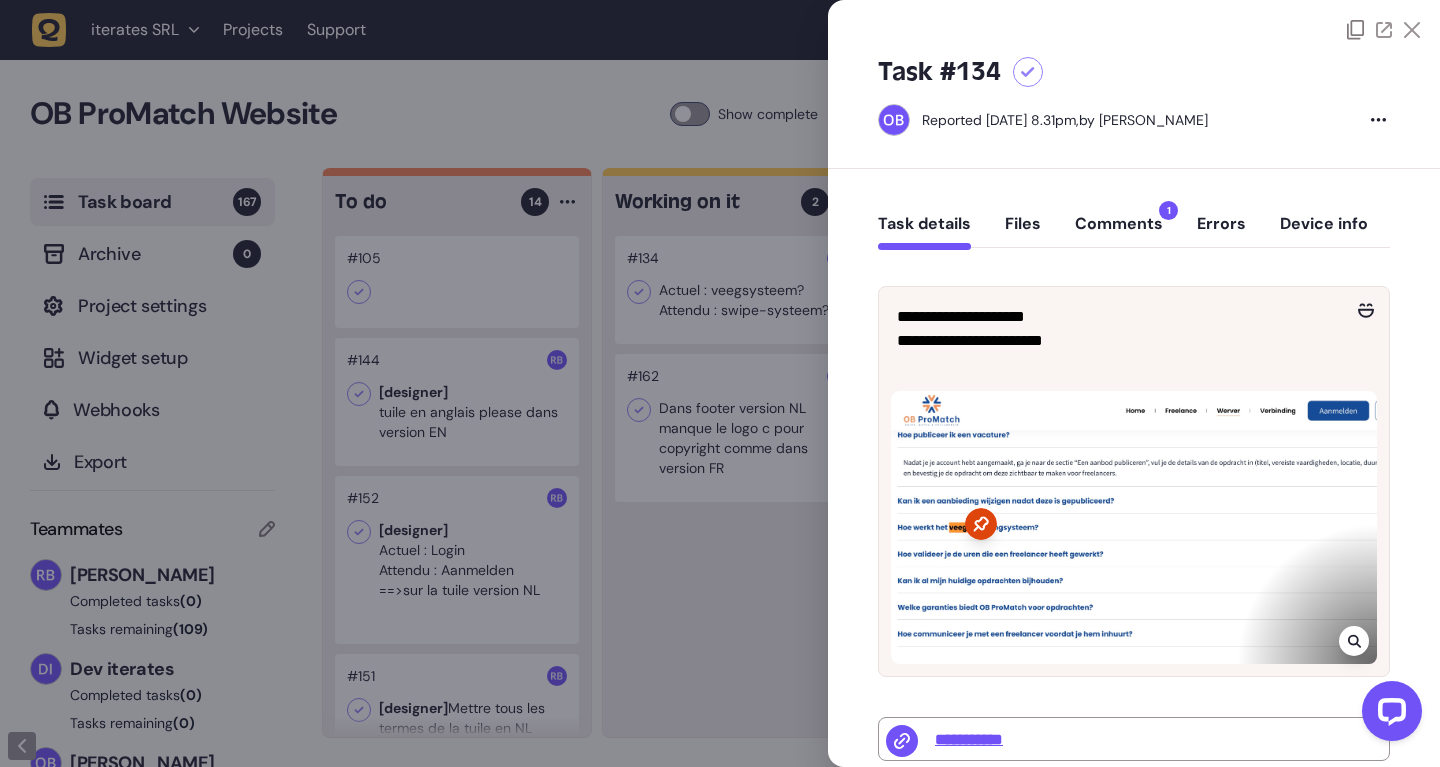 click 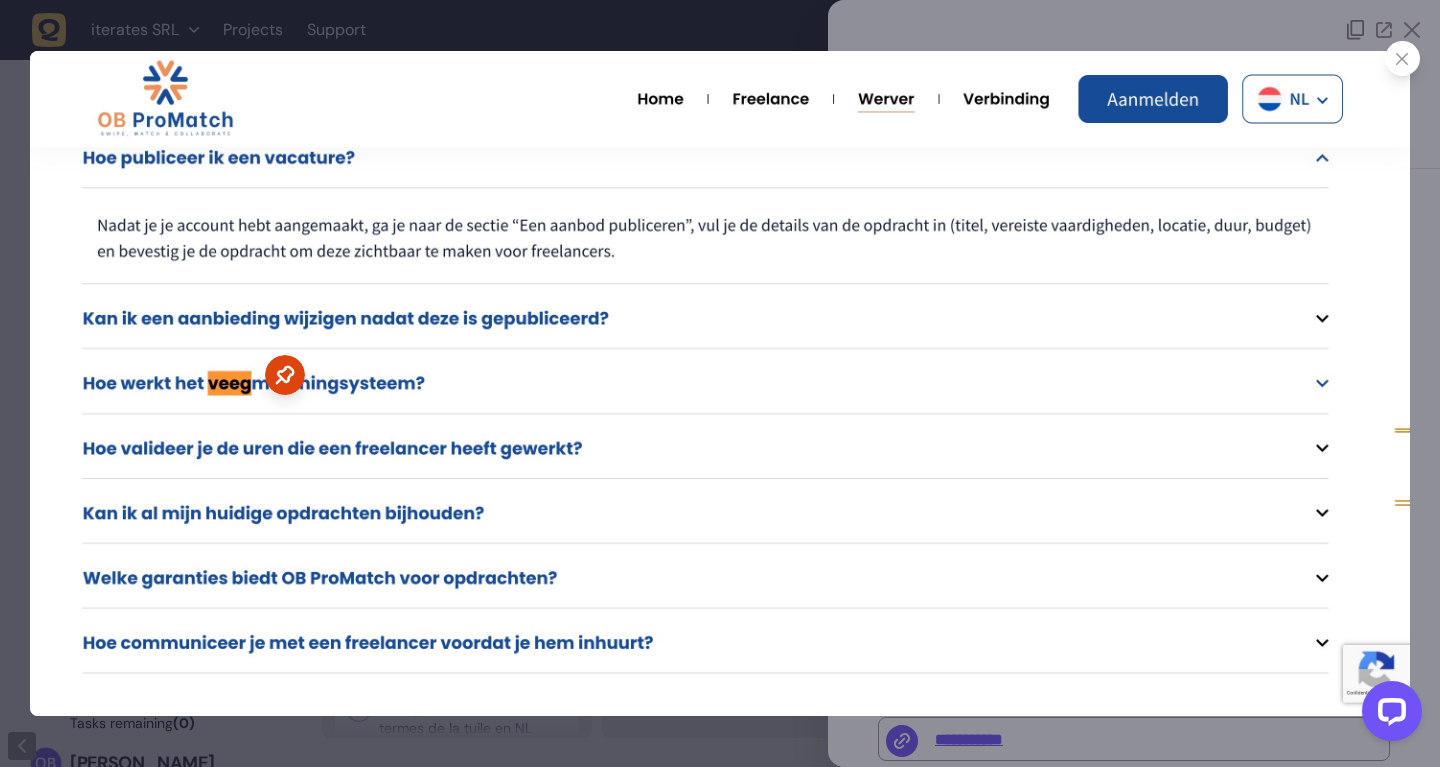 click 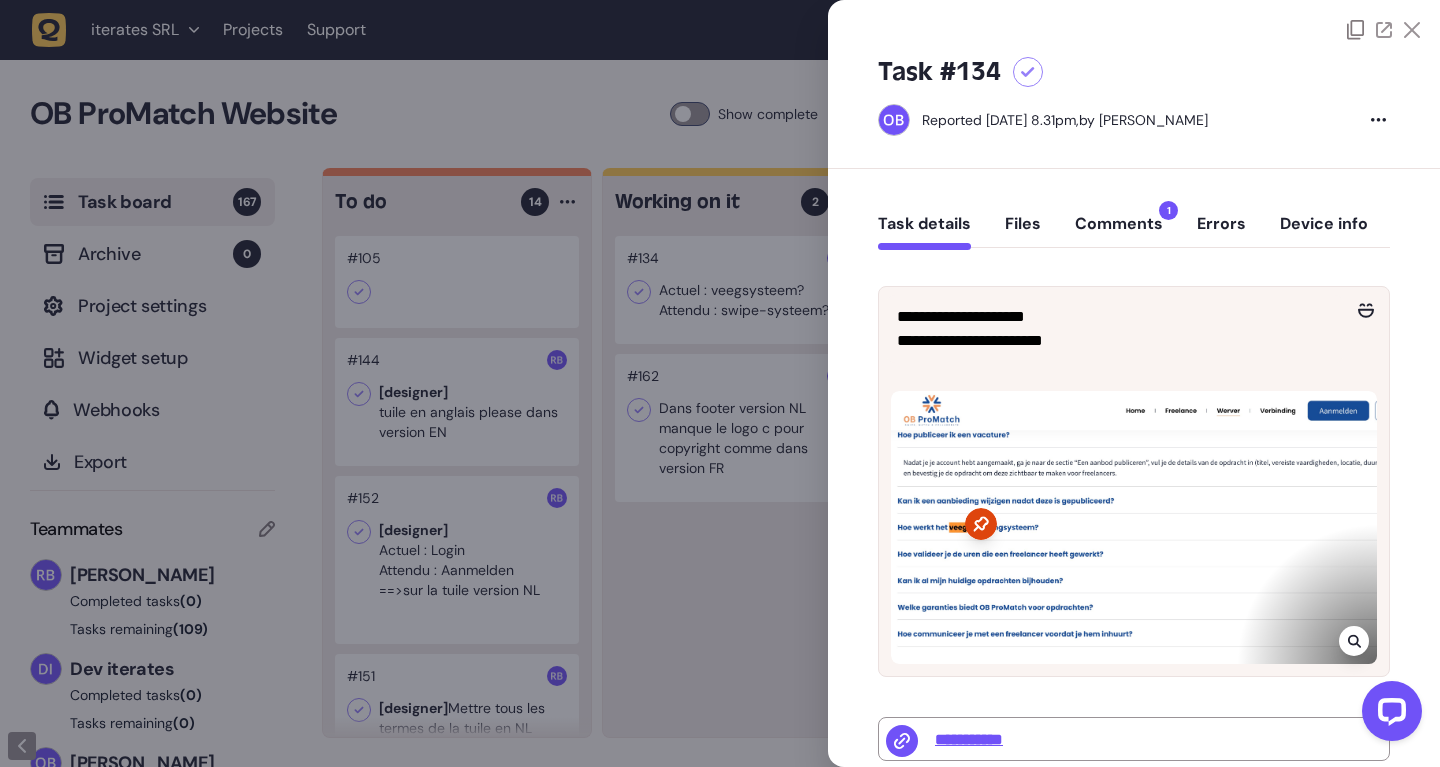 click on "Comments  1" 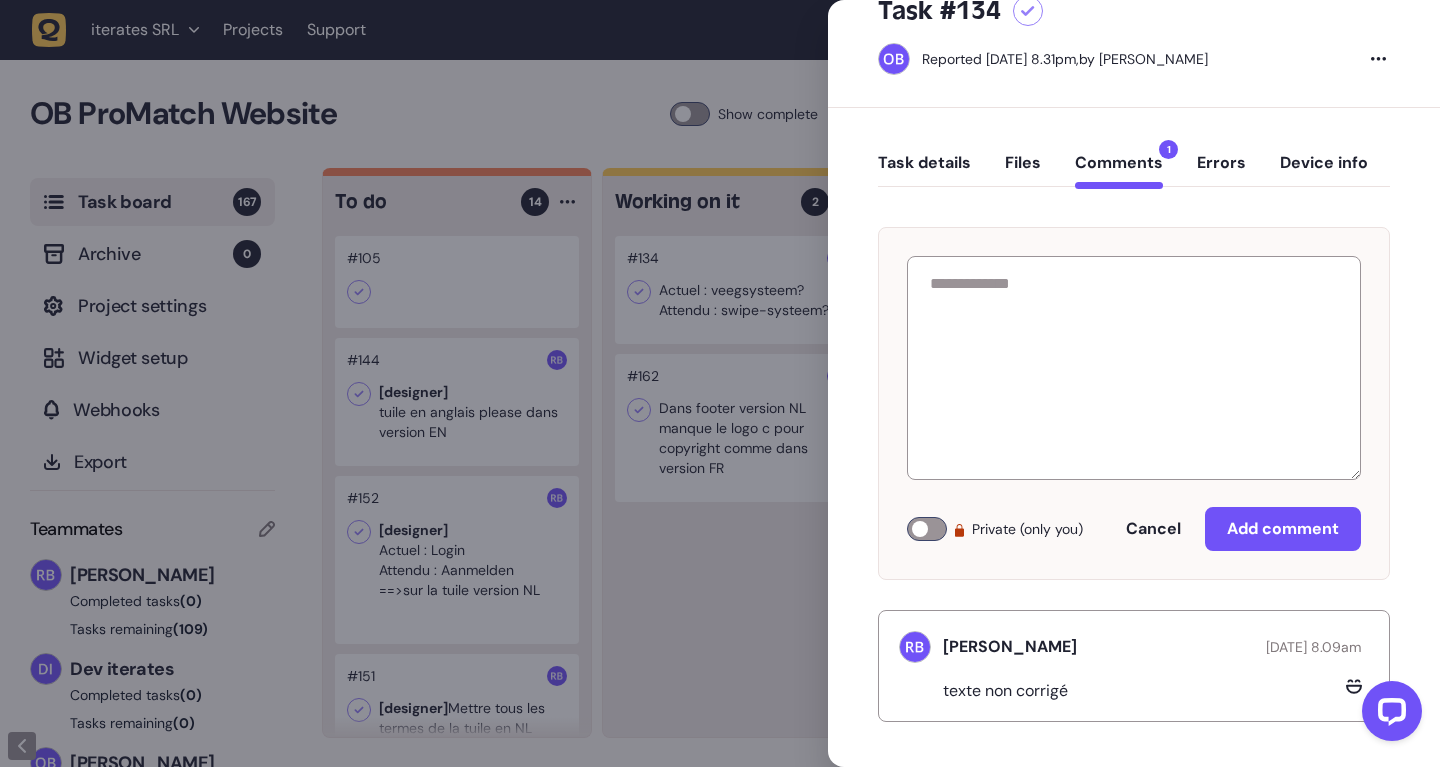 scroll, scrollTop: 0, scrollLeft: 0, axis: both 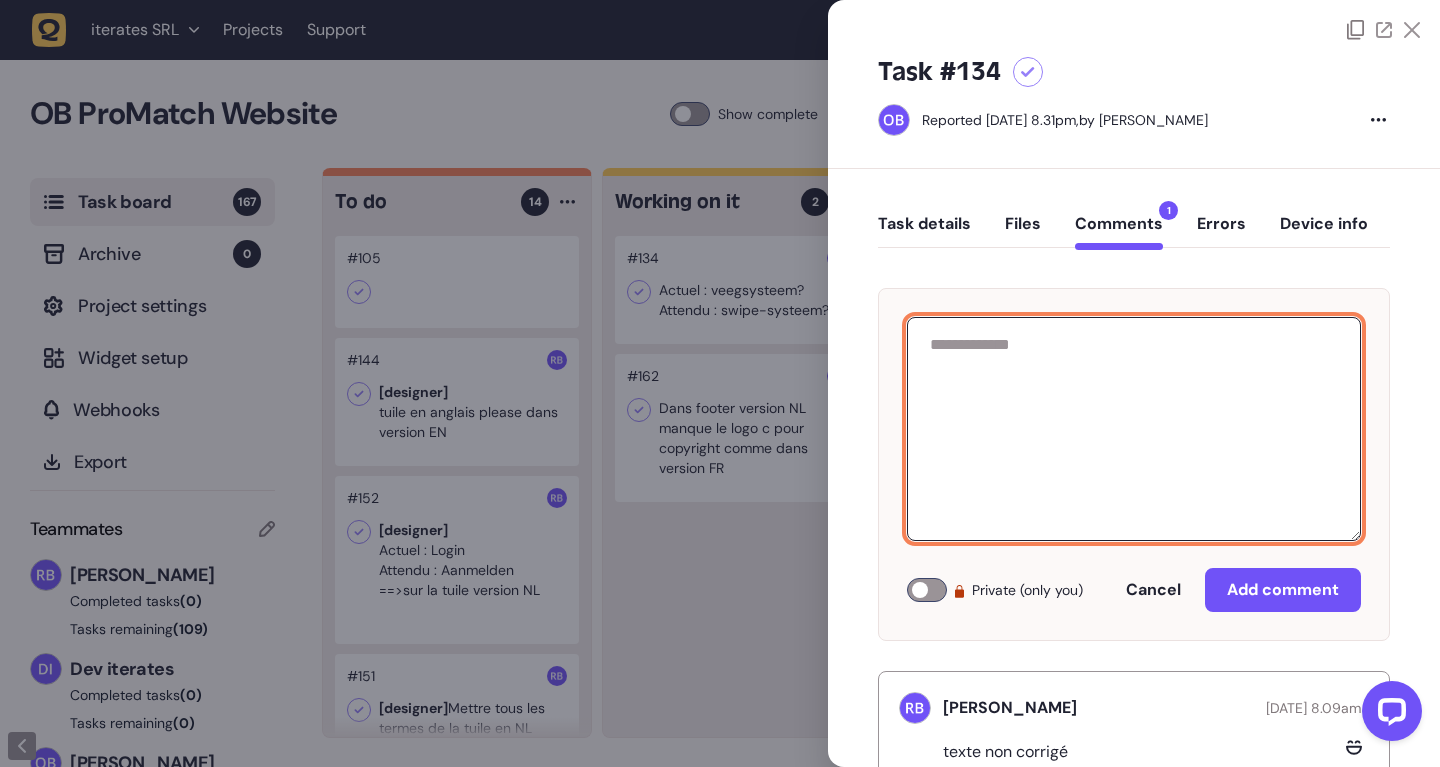 click 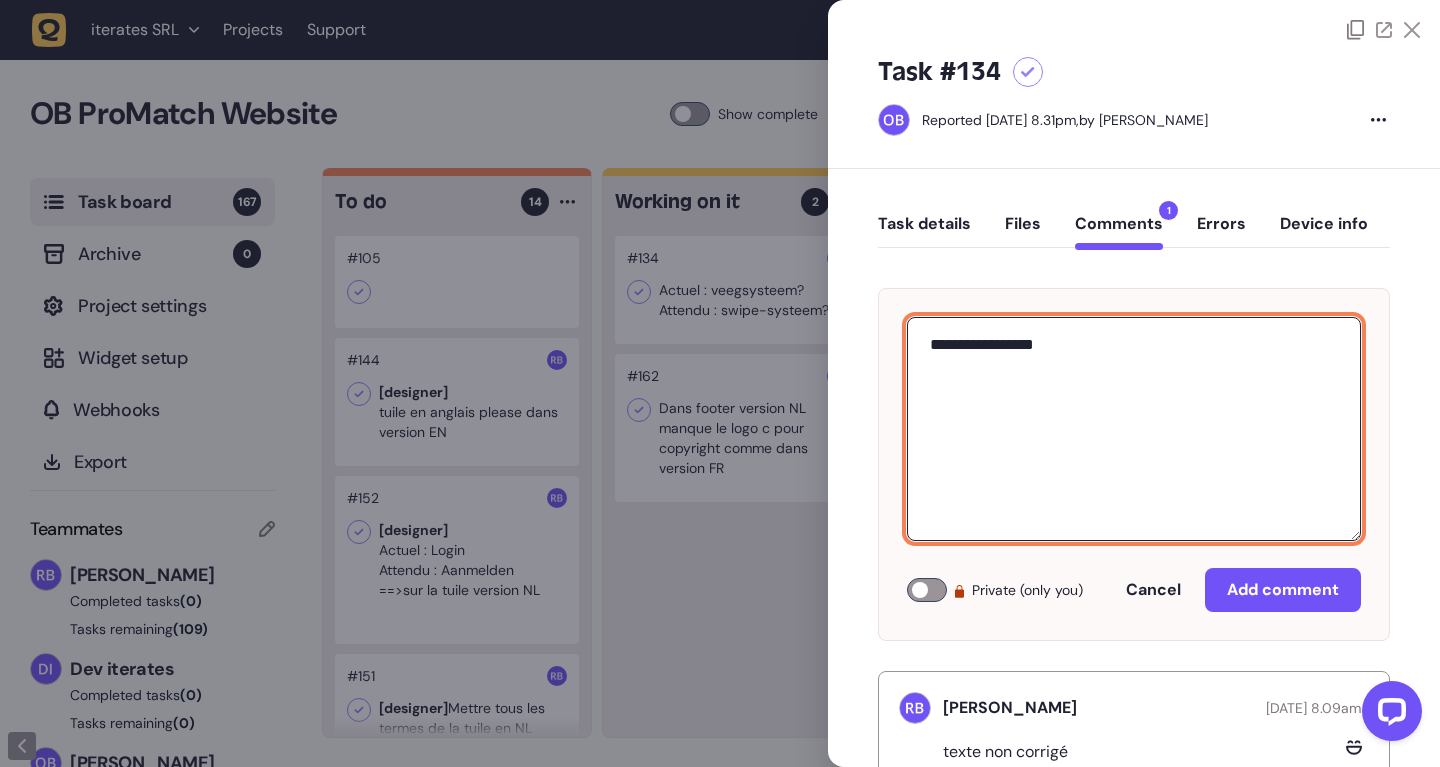 paste on "**********" 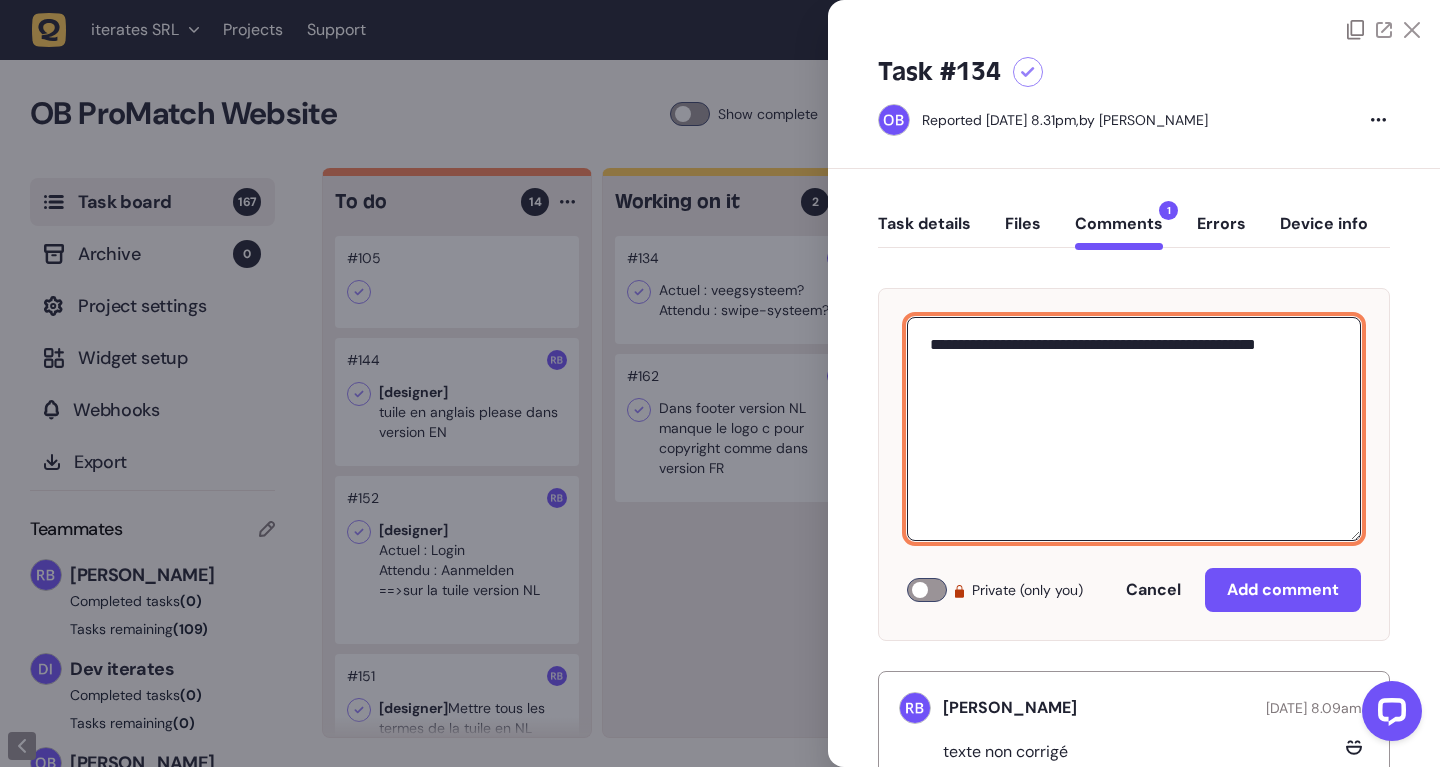 type on "**********" 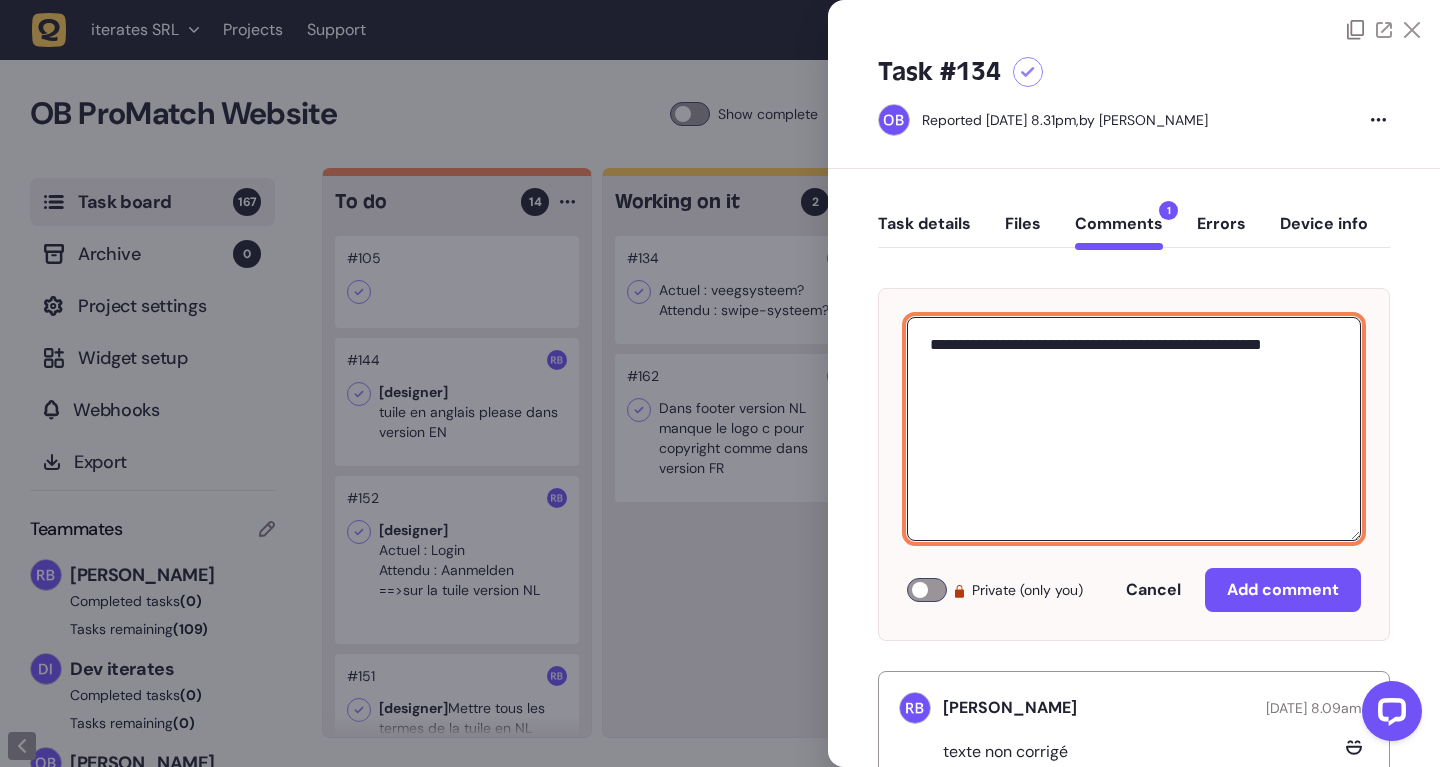 click on "Task details" 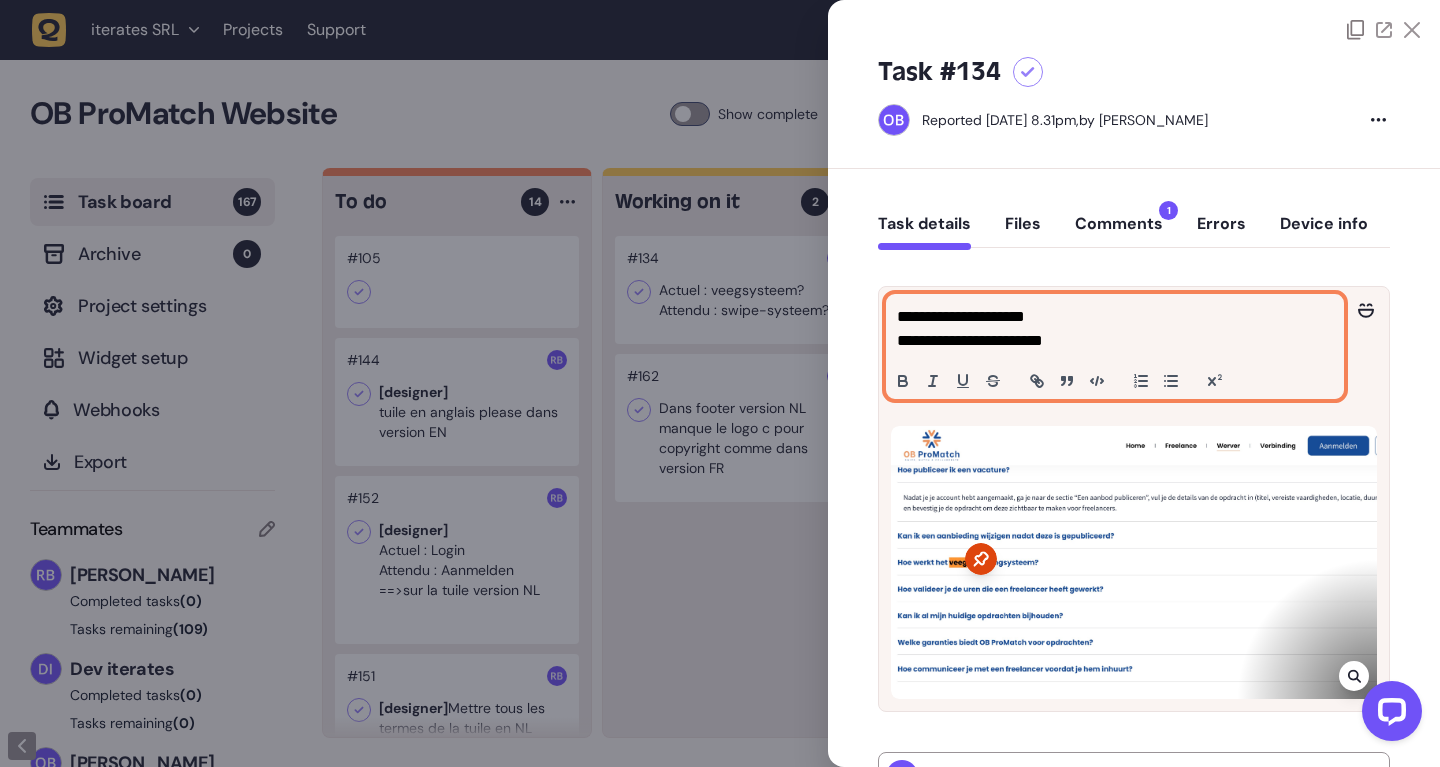 click on "**********" 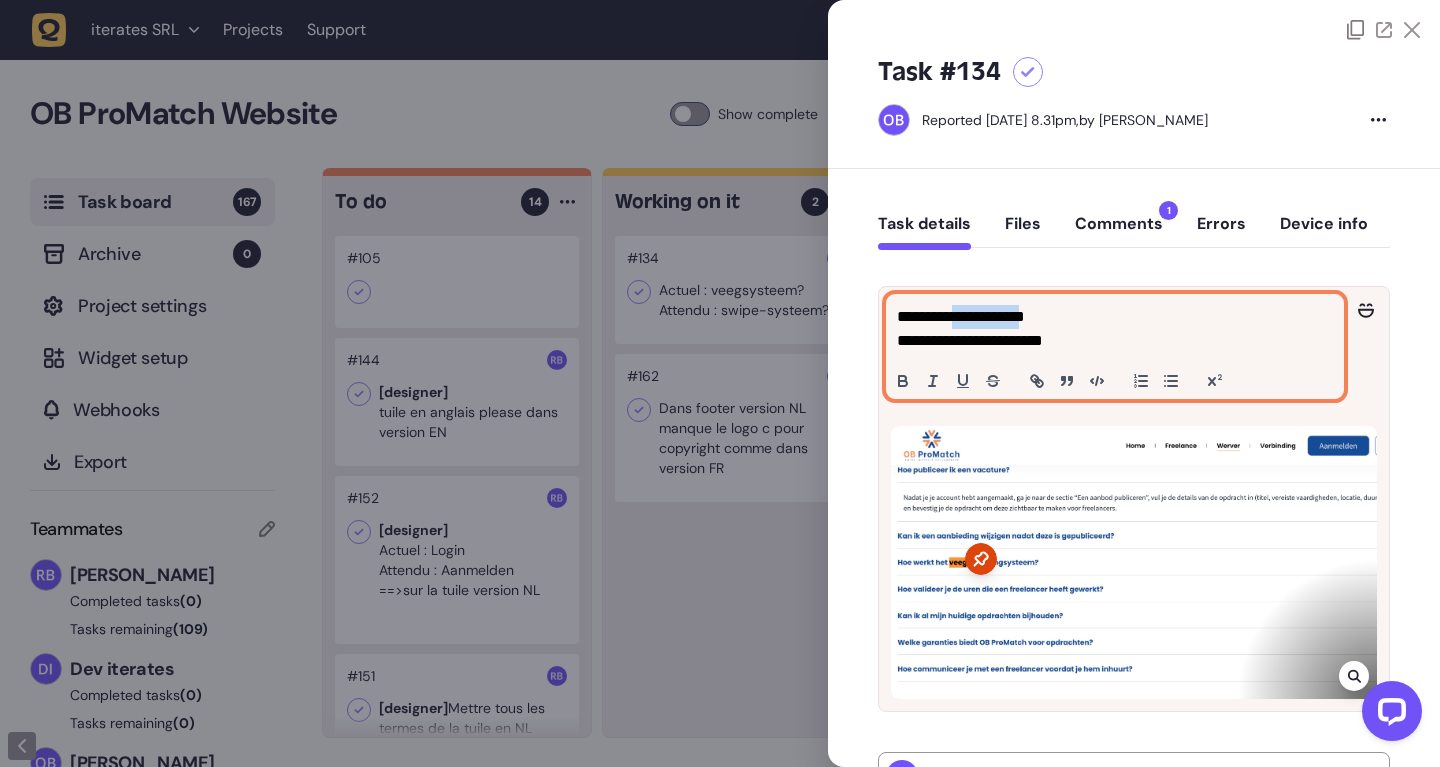 click on "**********" 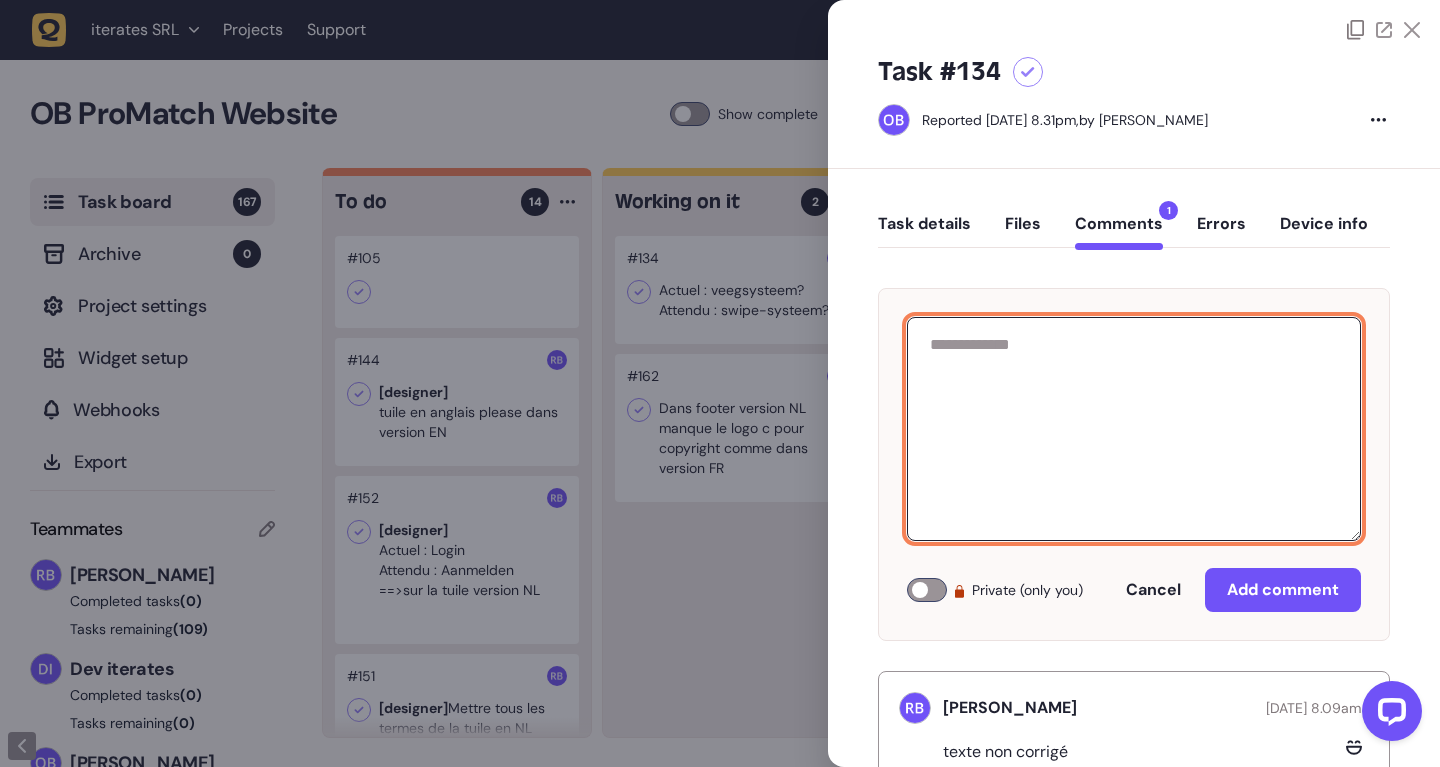 click 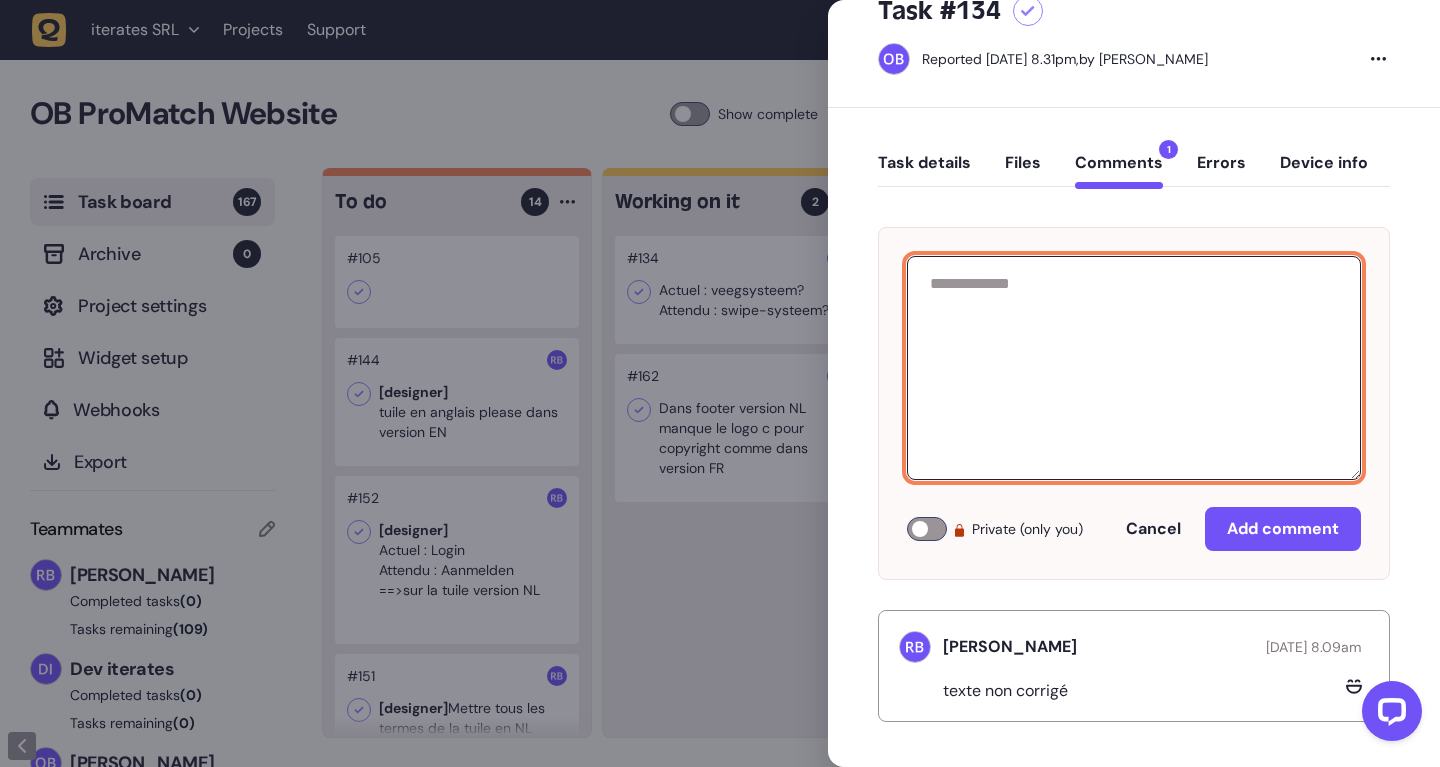 click on "Task details" 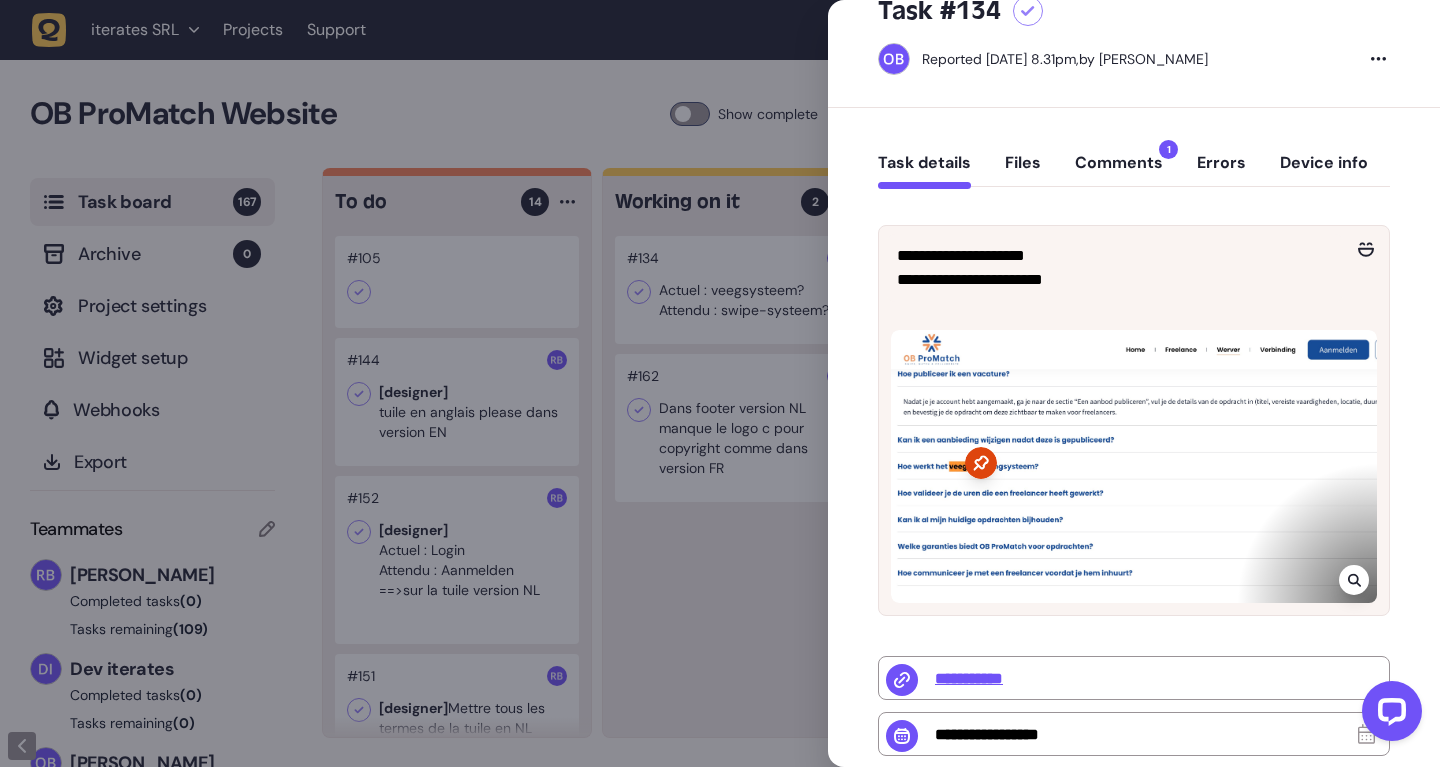 click 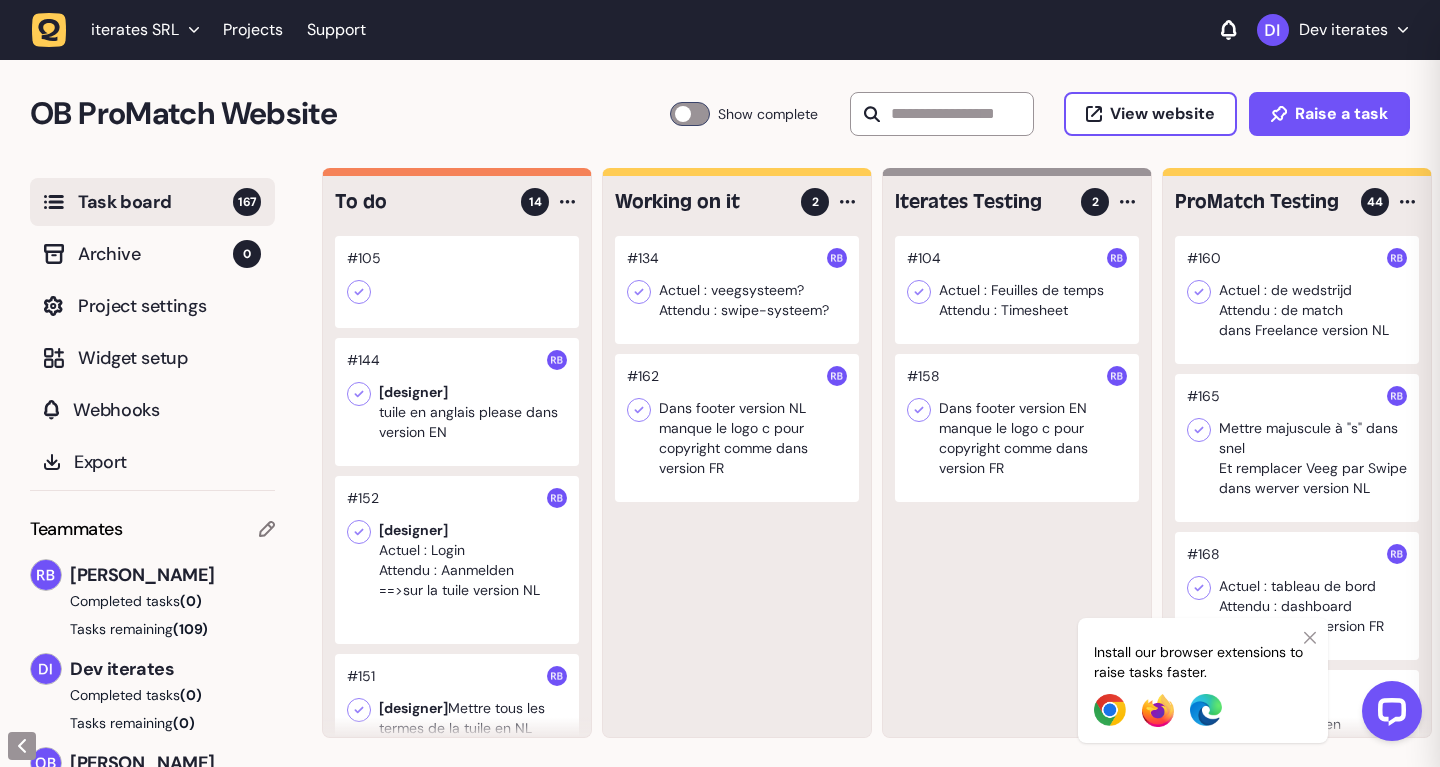 scroll, scrollTop: 0, scrollLeft: 0, axis: both 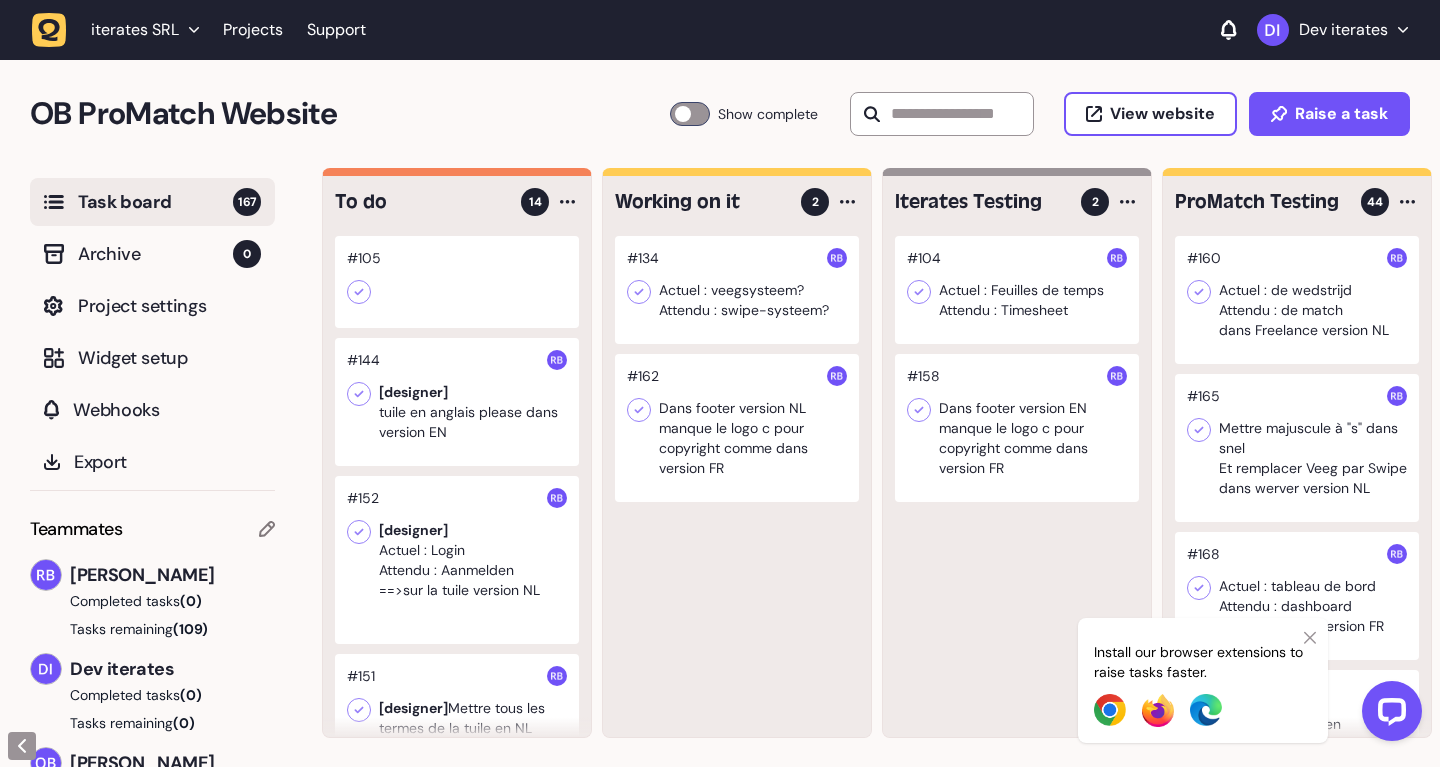 click 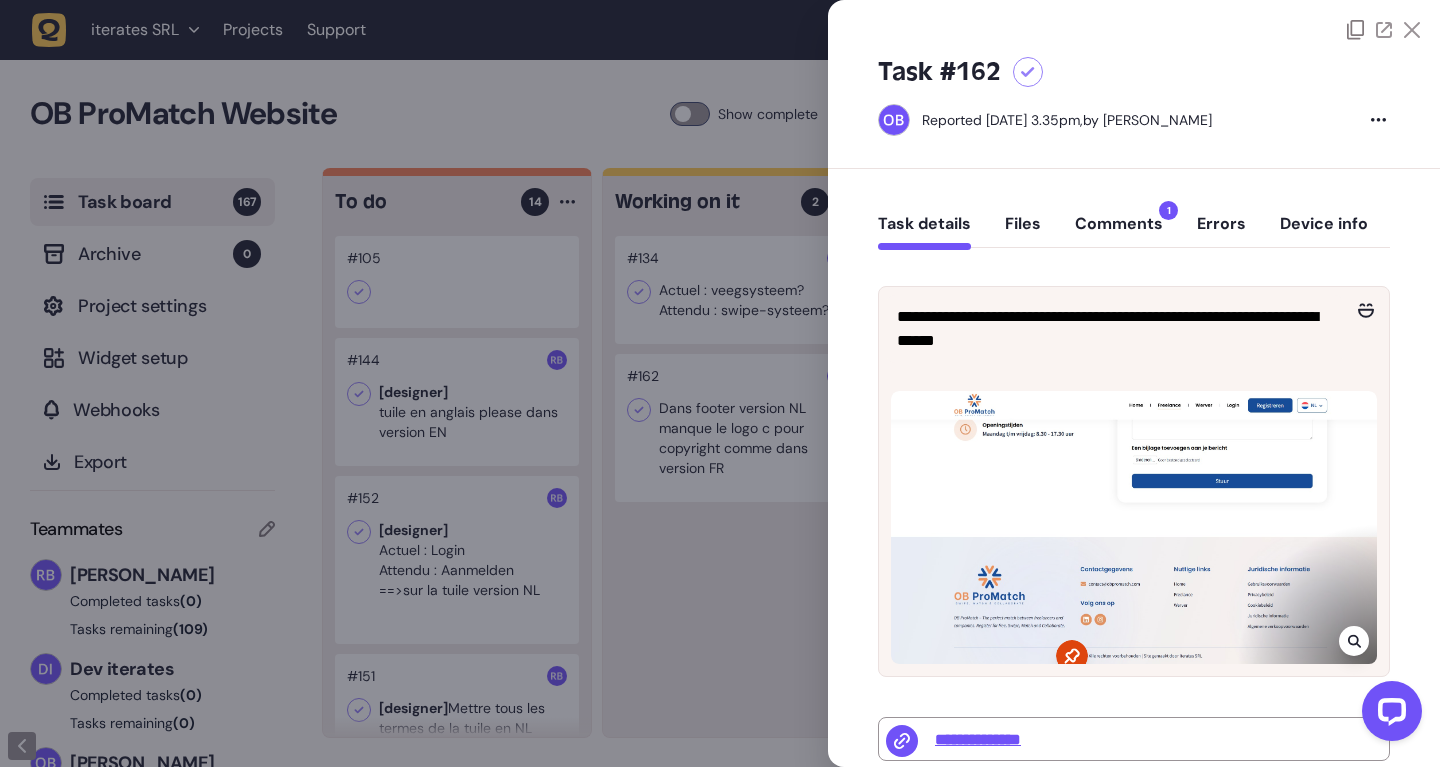 click 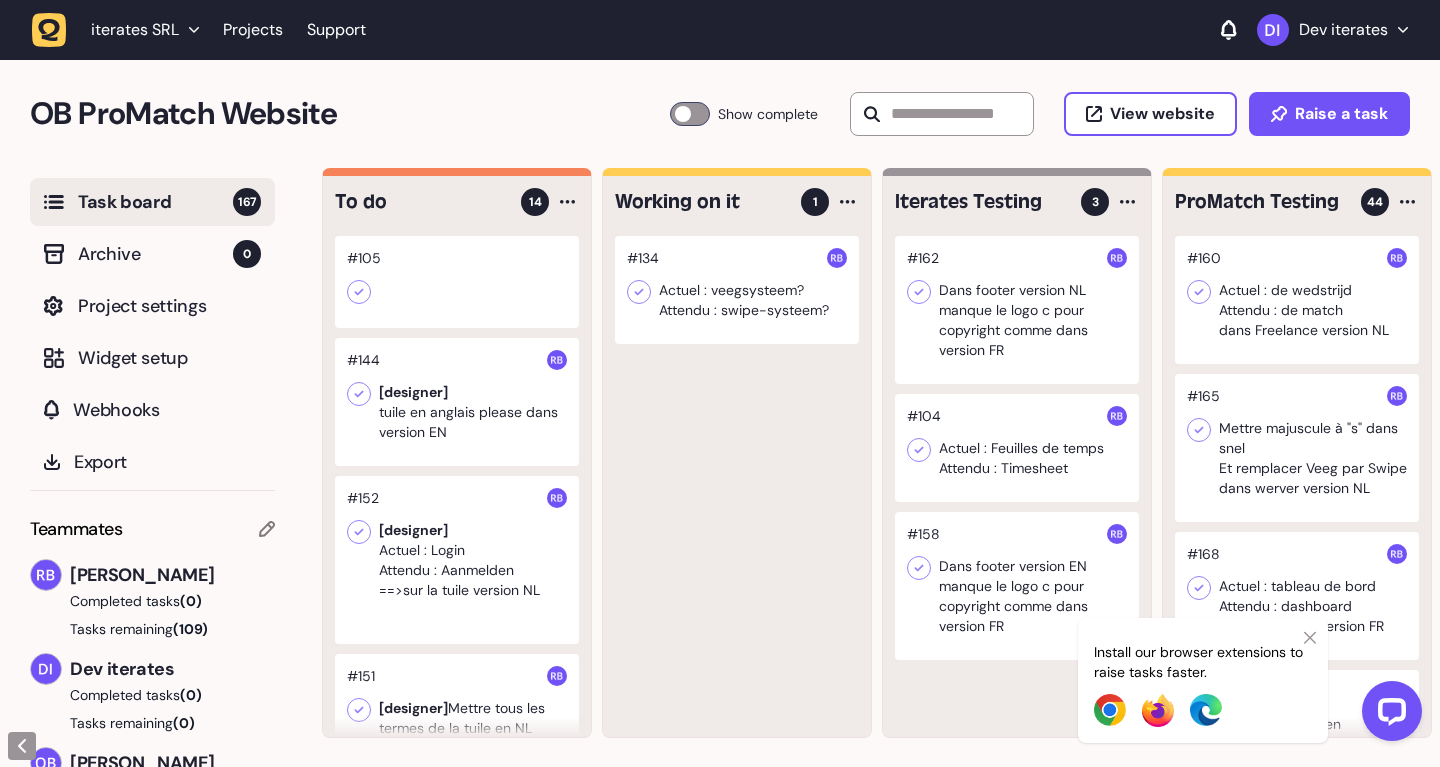 click 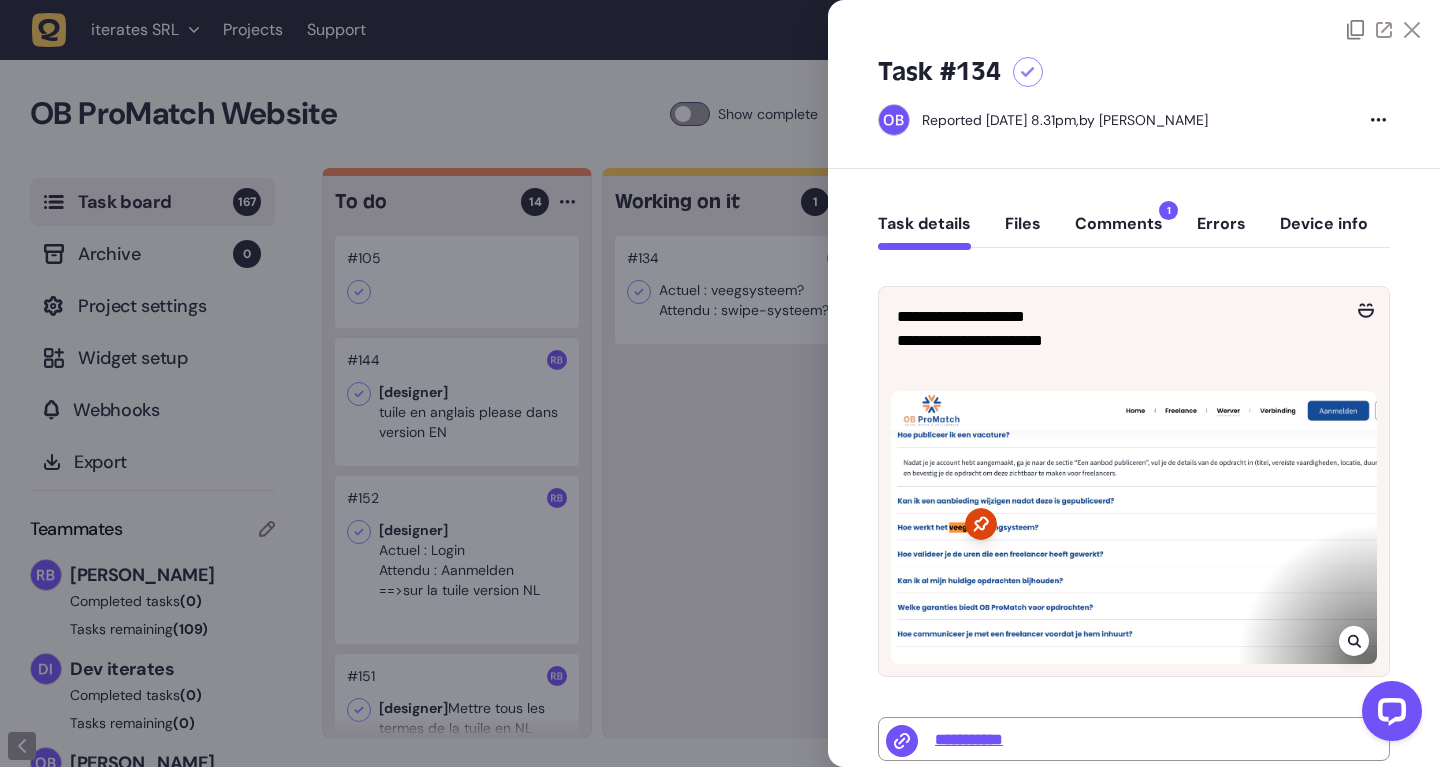 scroll, scrollTop: 126, scrollLeft: 0, axis: vertical 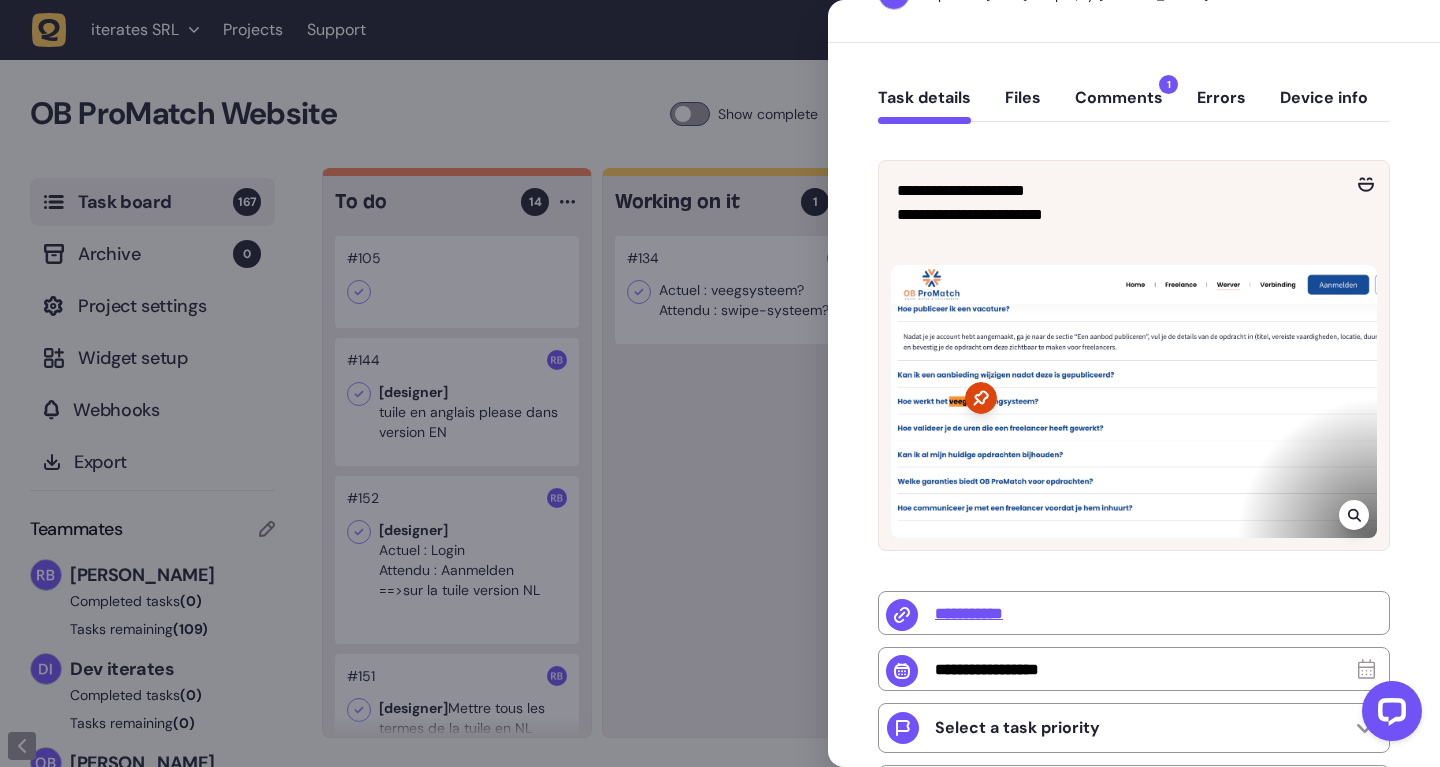 click 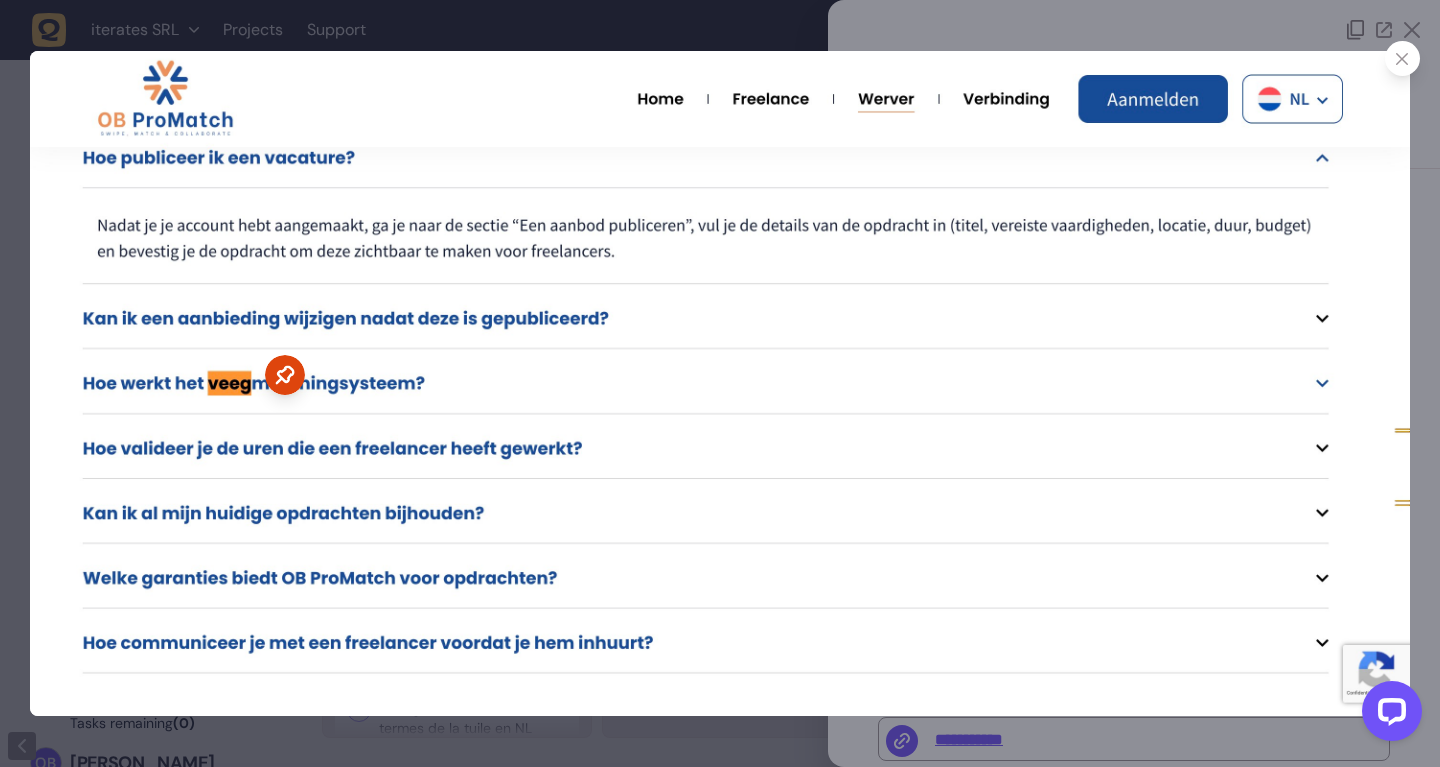 click 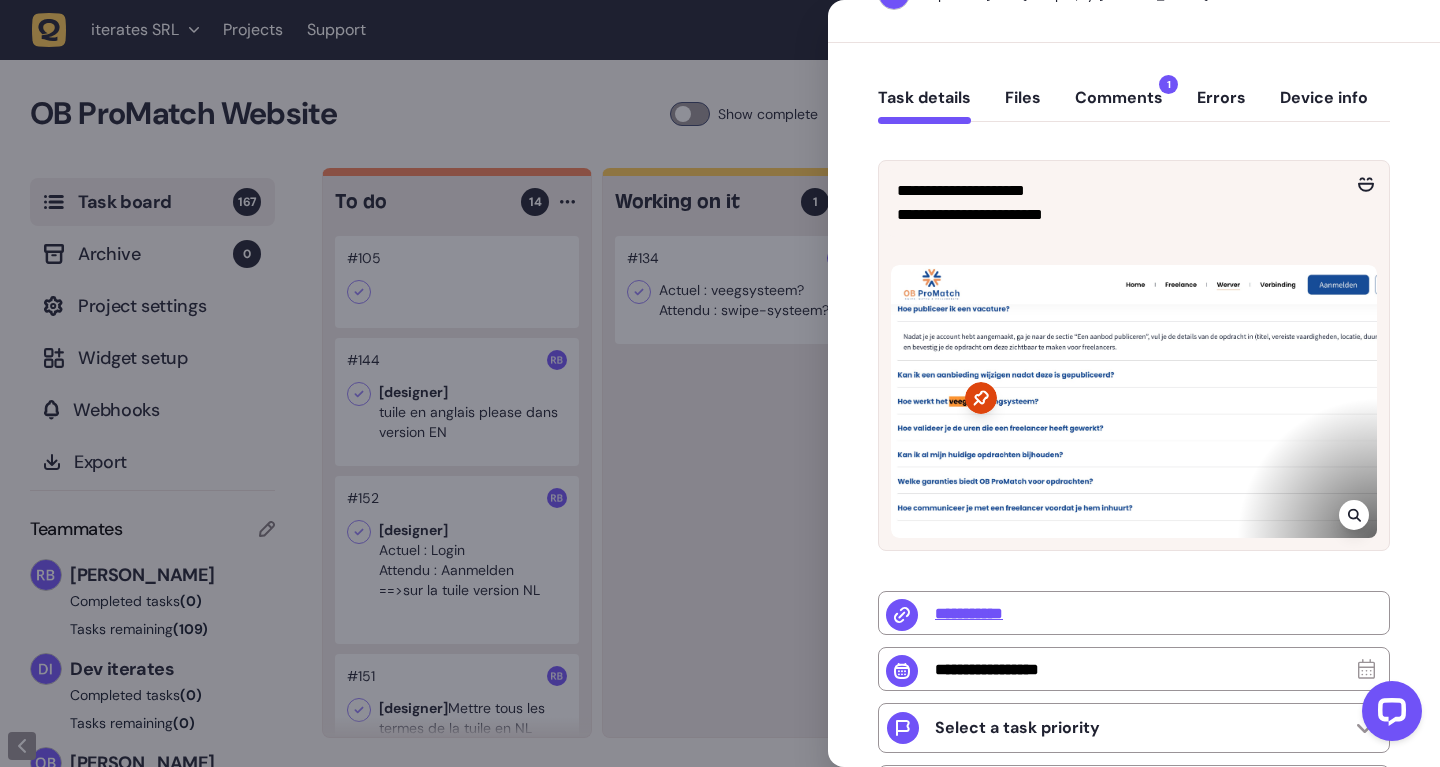 scroll, scrollTop: 126, scrollLeft: 0, axis: vertical 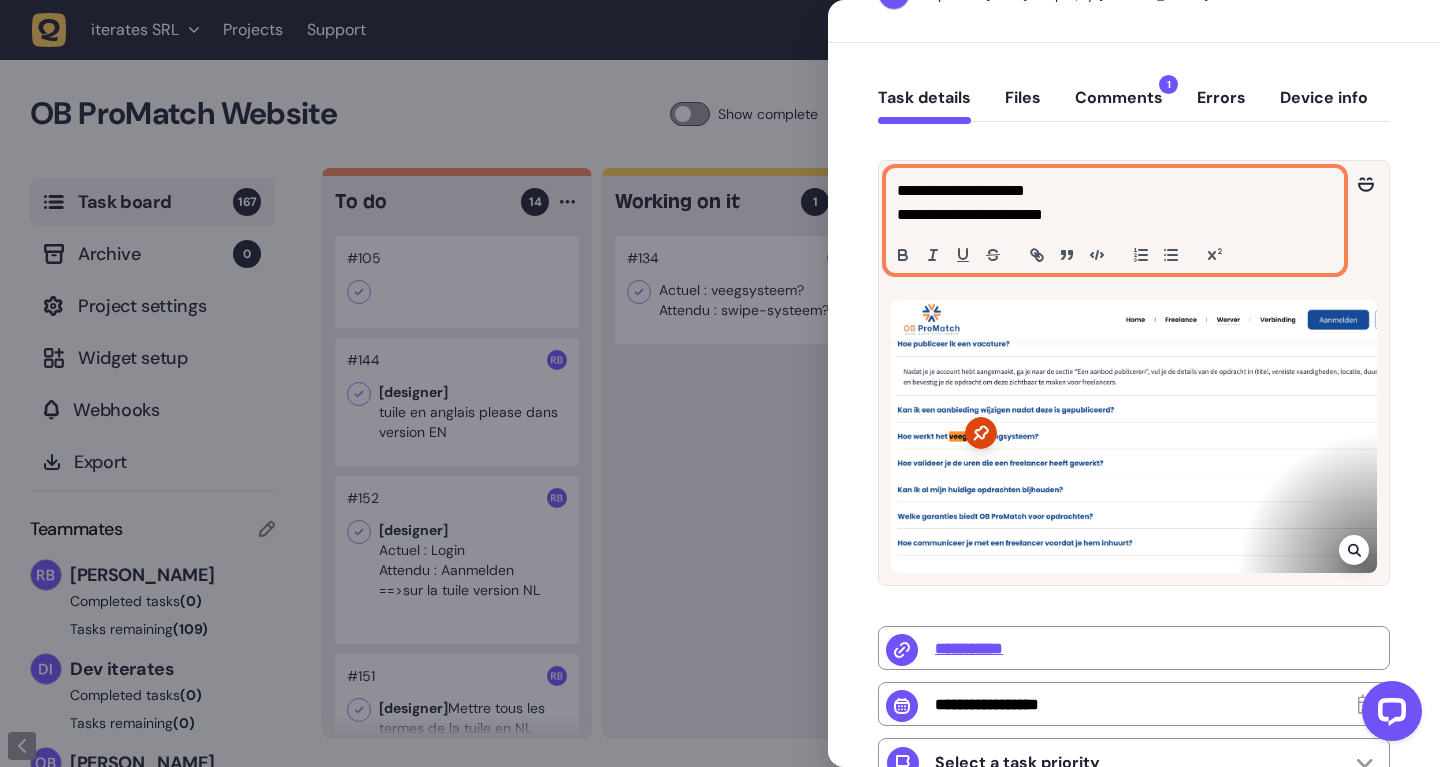 click on "**********" 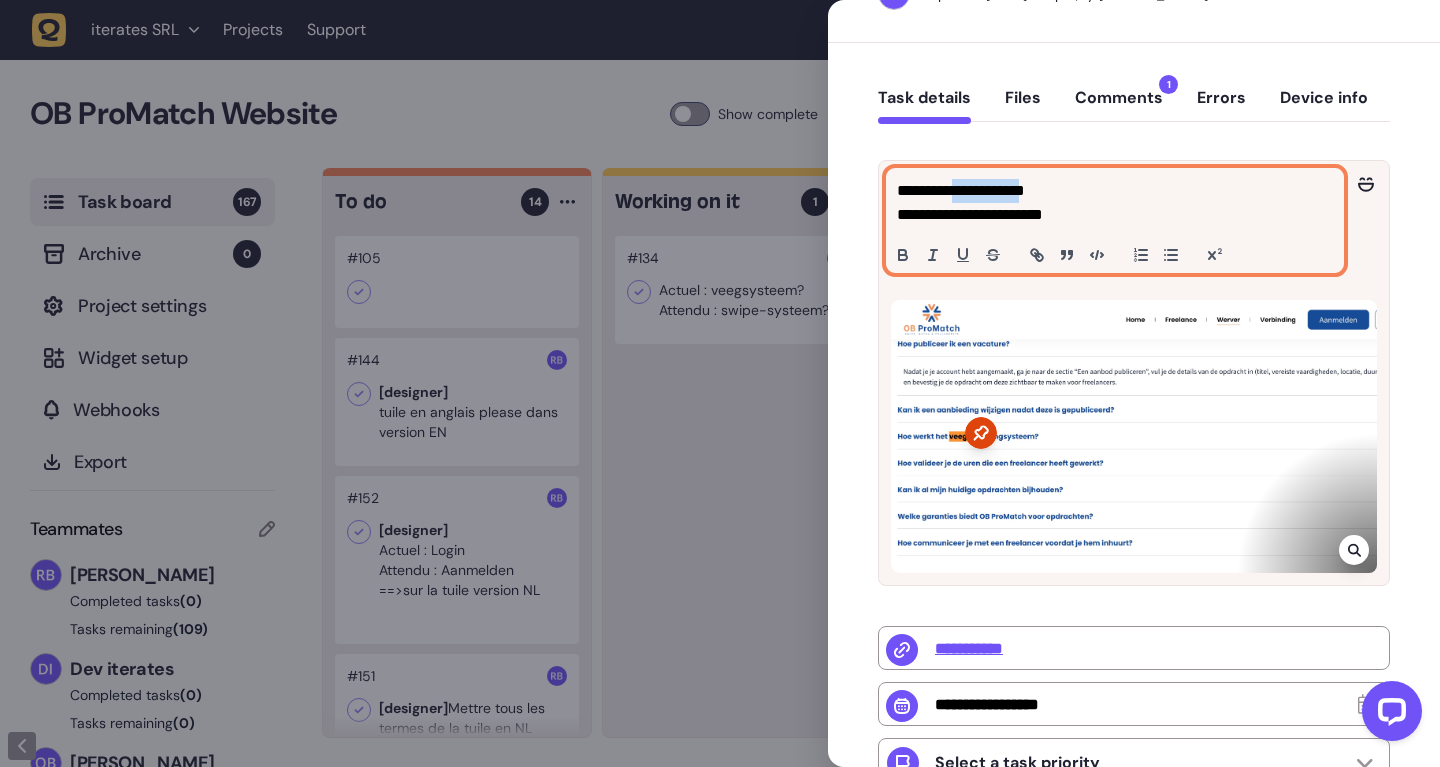 click on "**********" 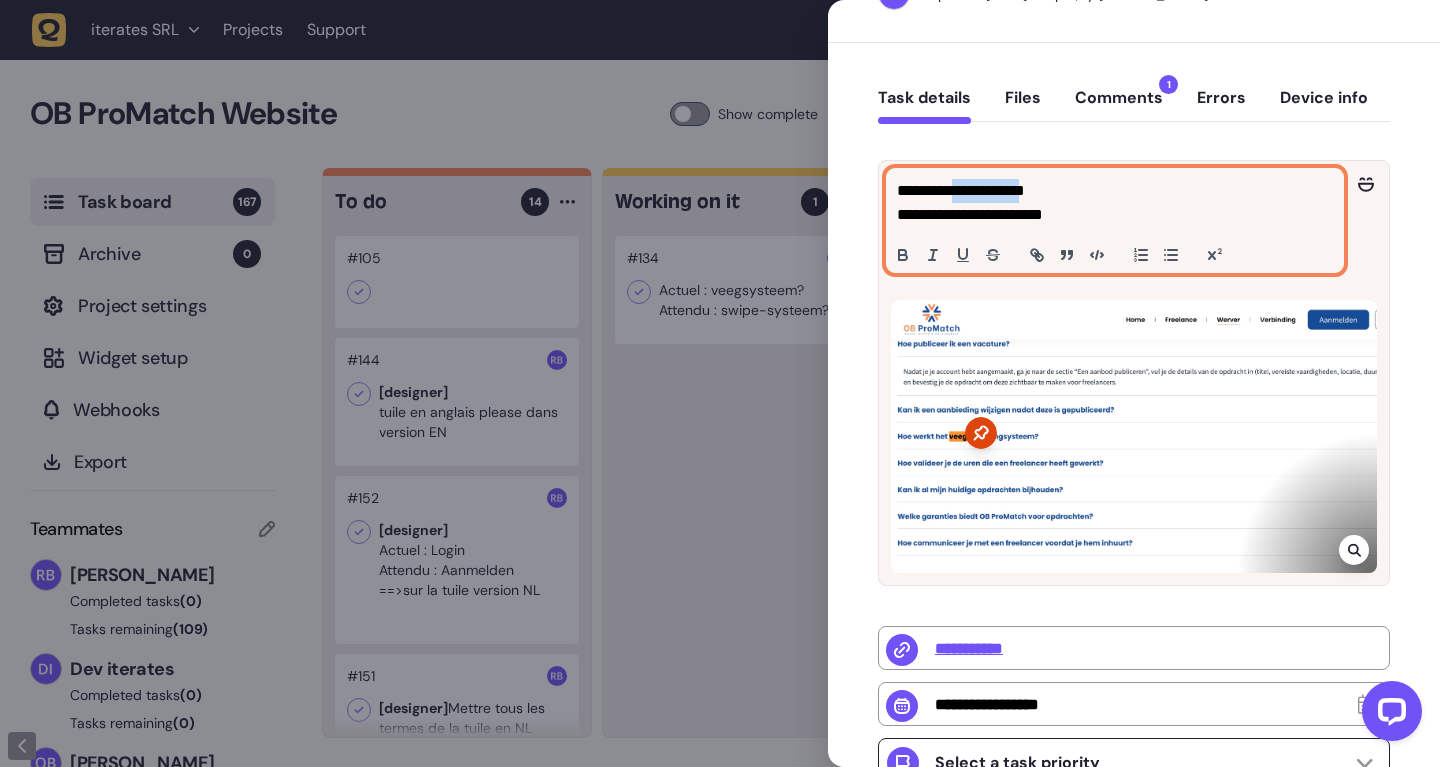 copy on "**********" 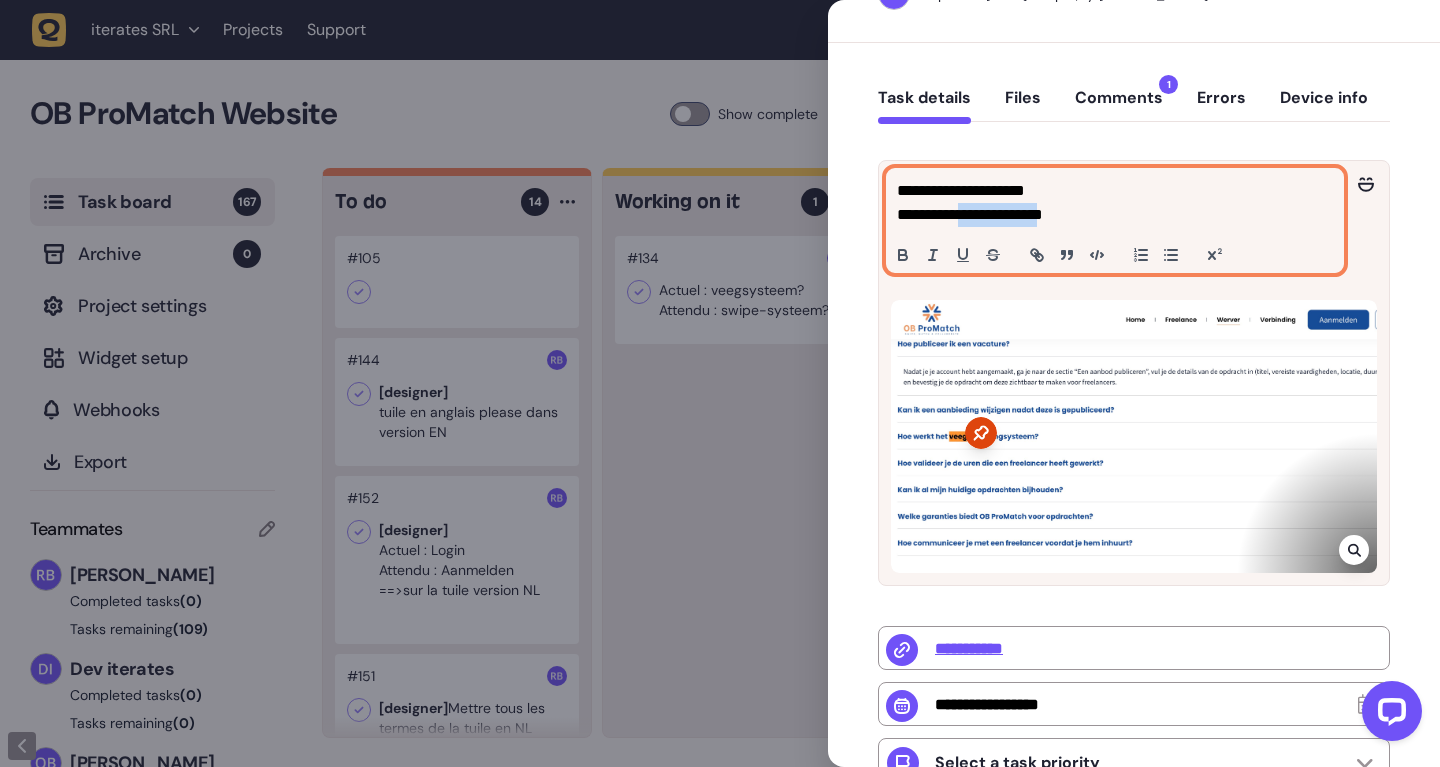 drag, startPoint x: 968, startPoint y: 218, endPoint x: 1079, endPoint y: 215, distance: 111.040535 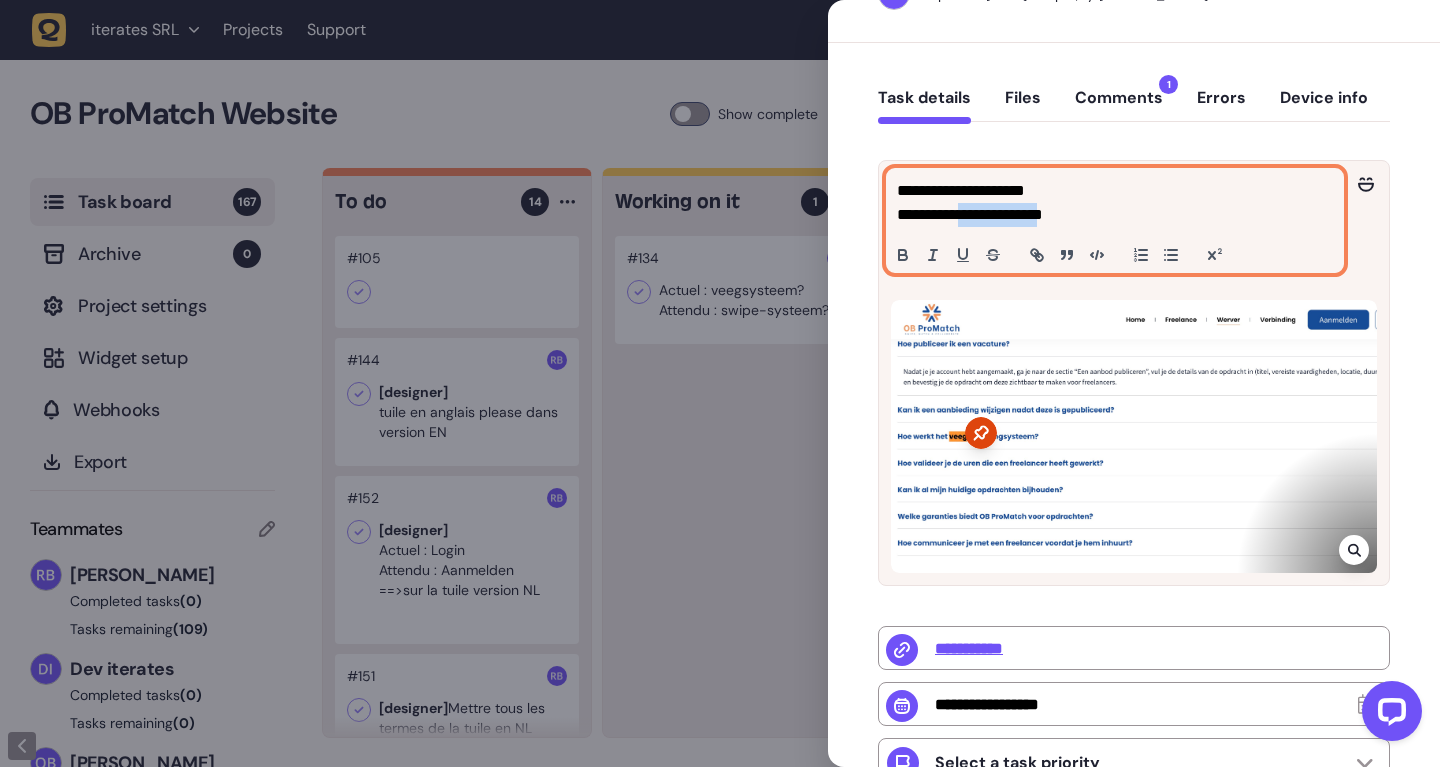 click on "**********" 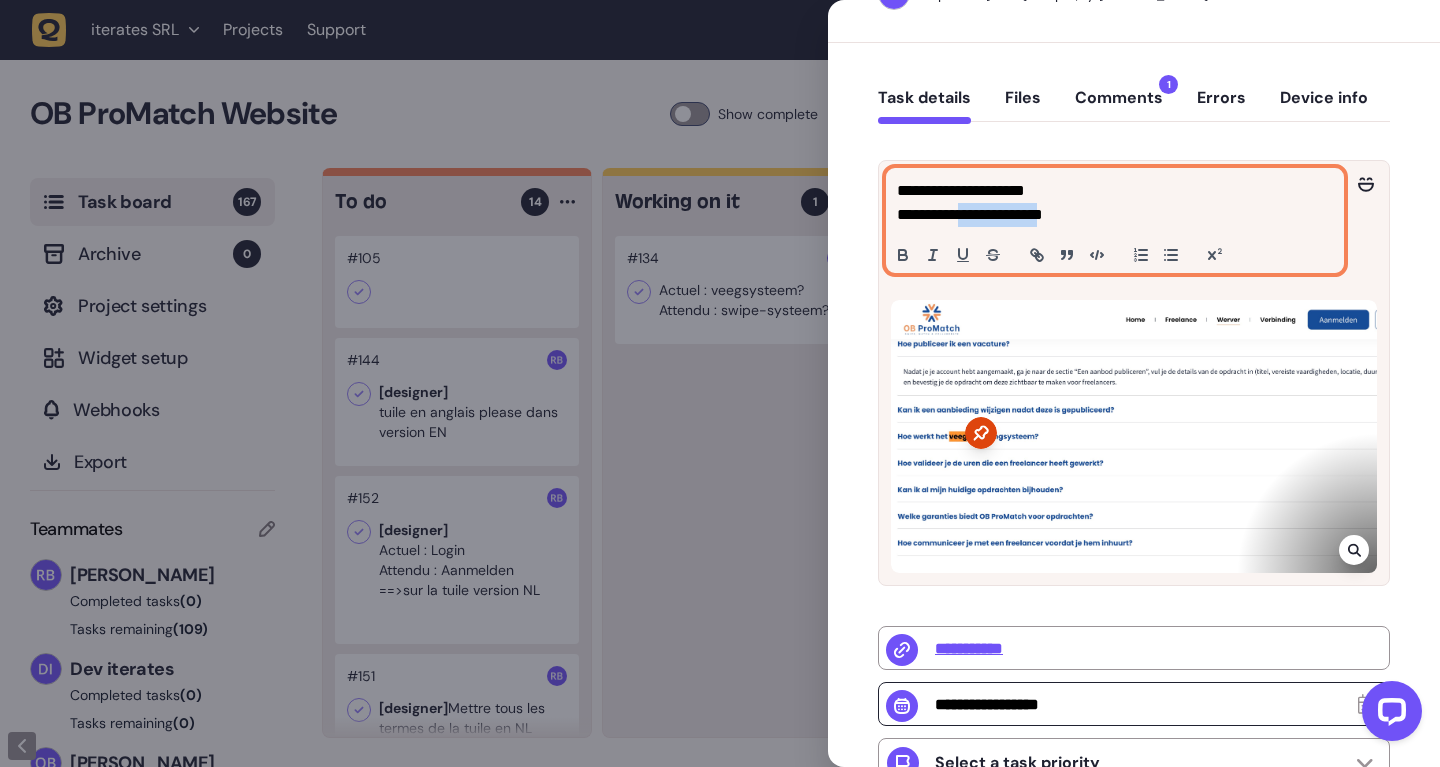 copy on "**********" 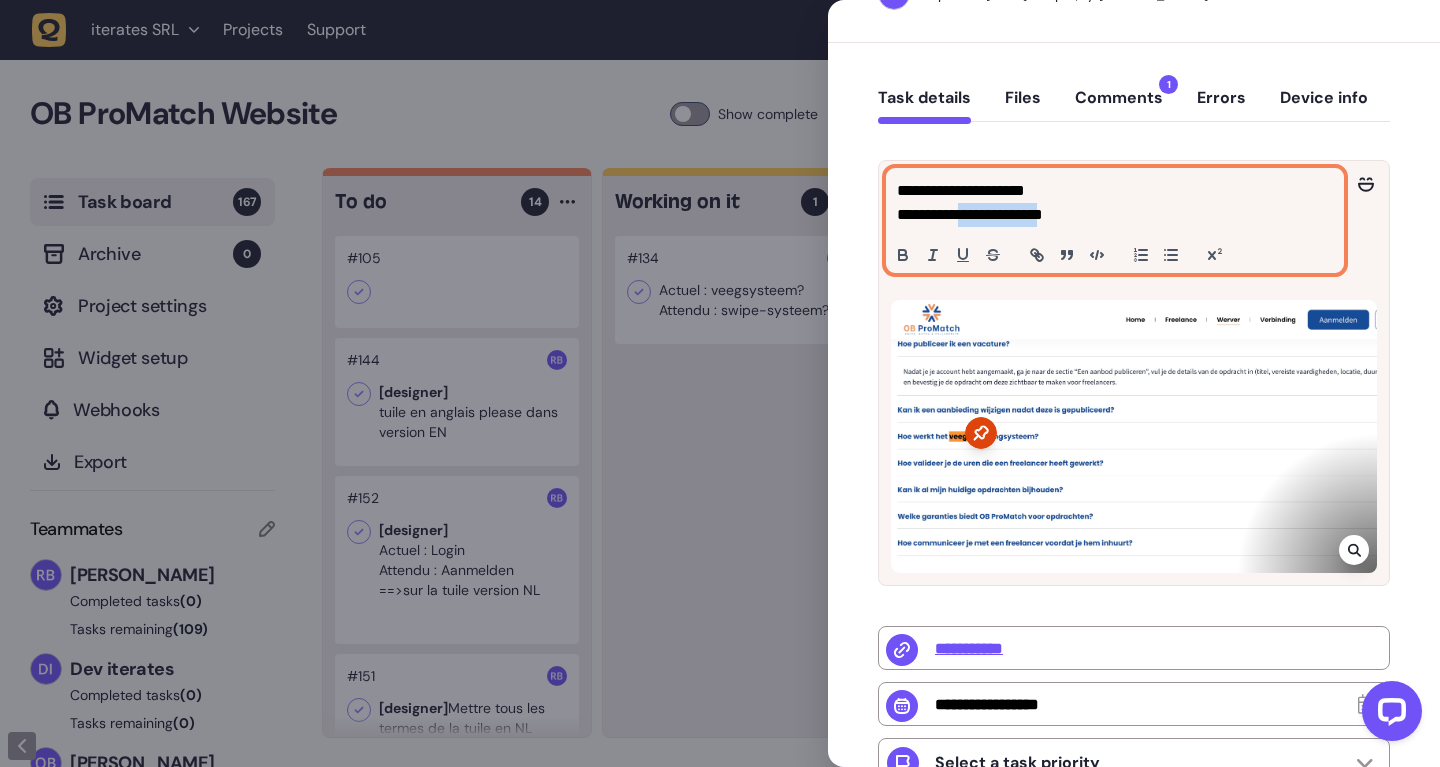 copy on "**********" 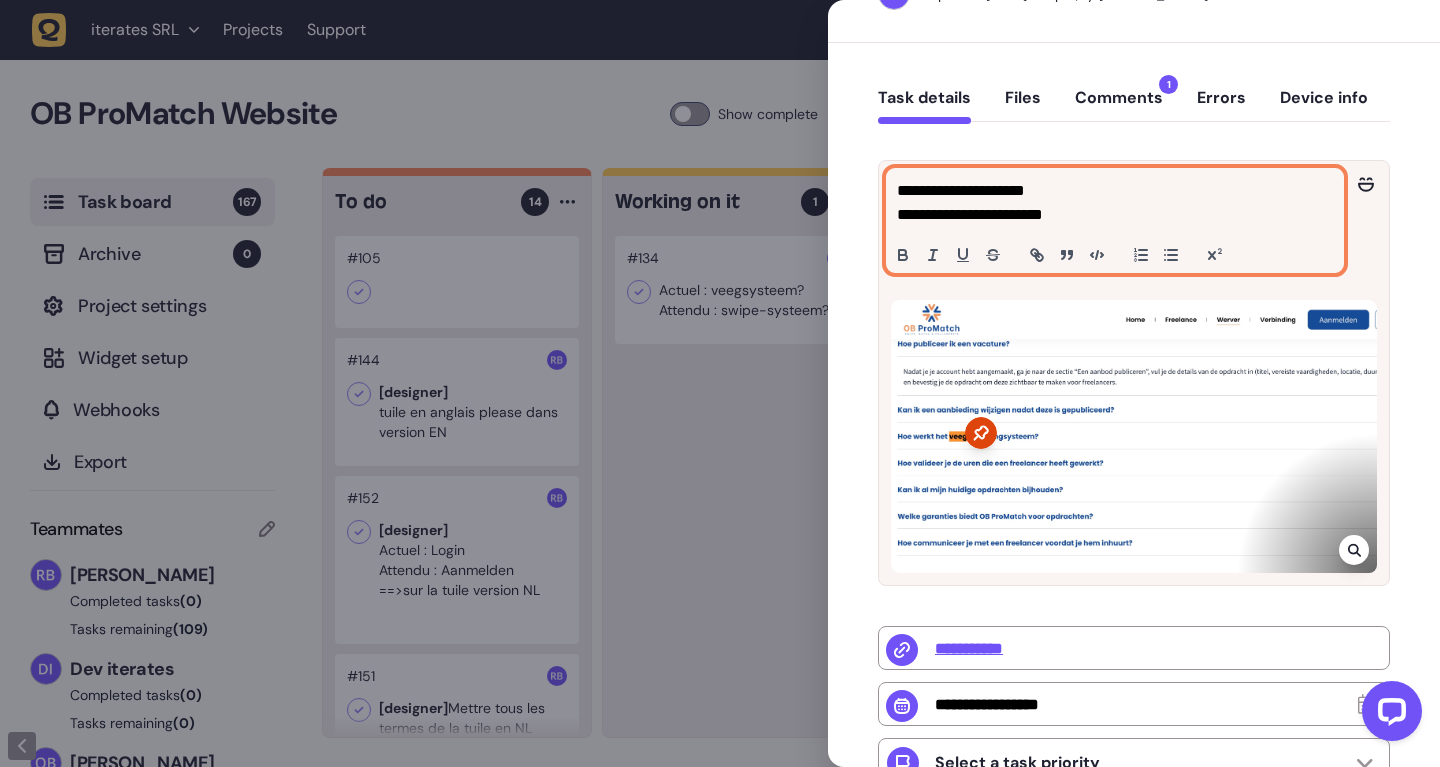 click on "**********" 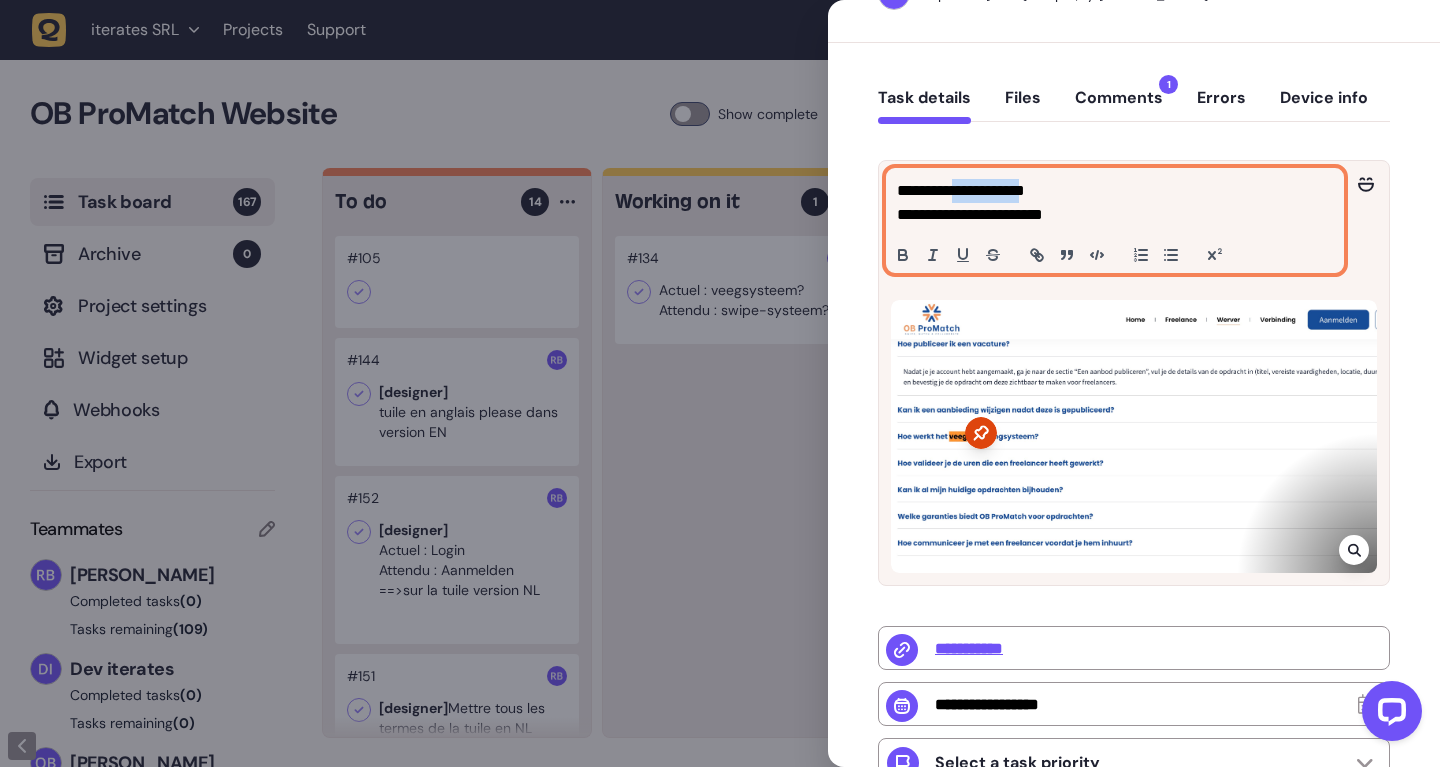 click on "**********" 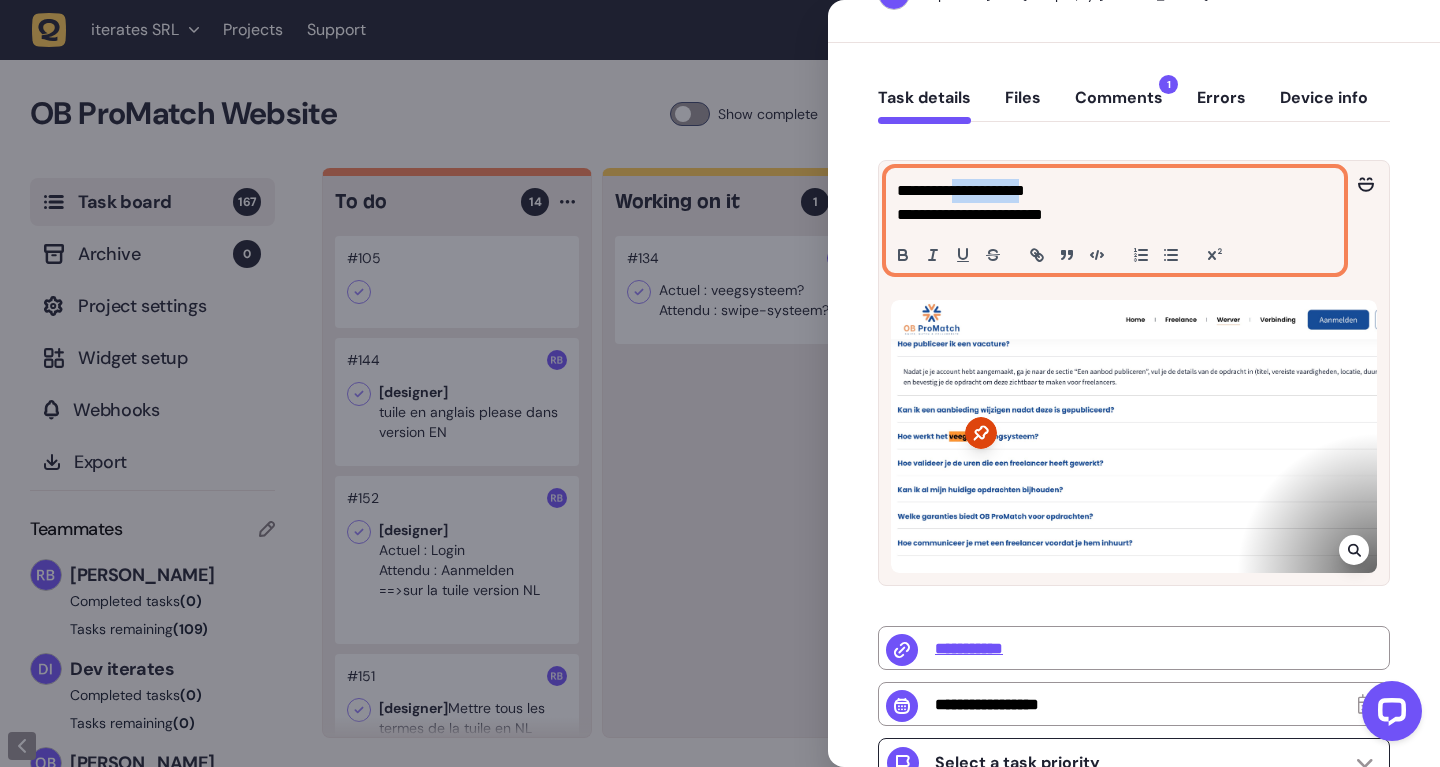 copy on "**********" 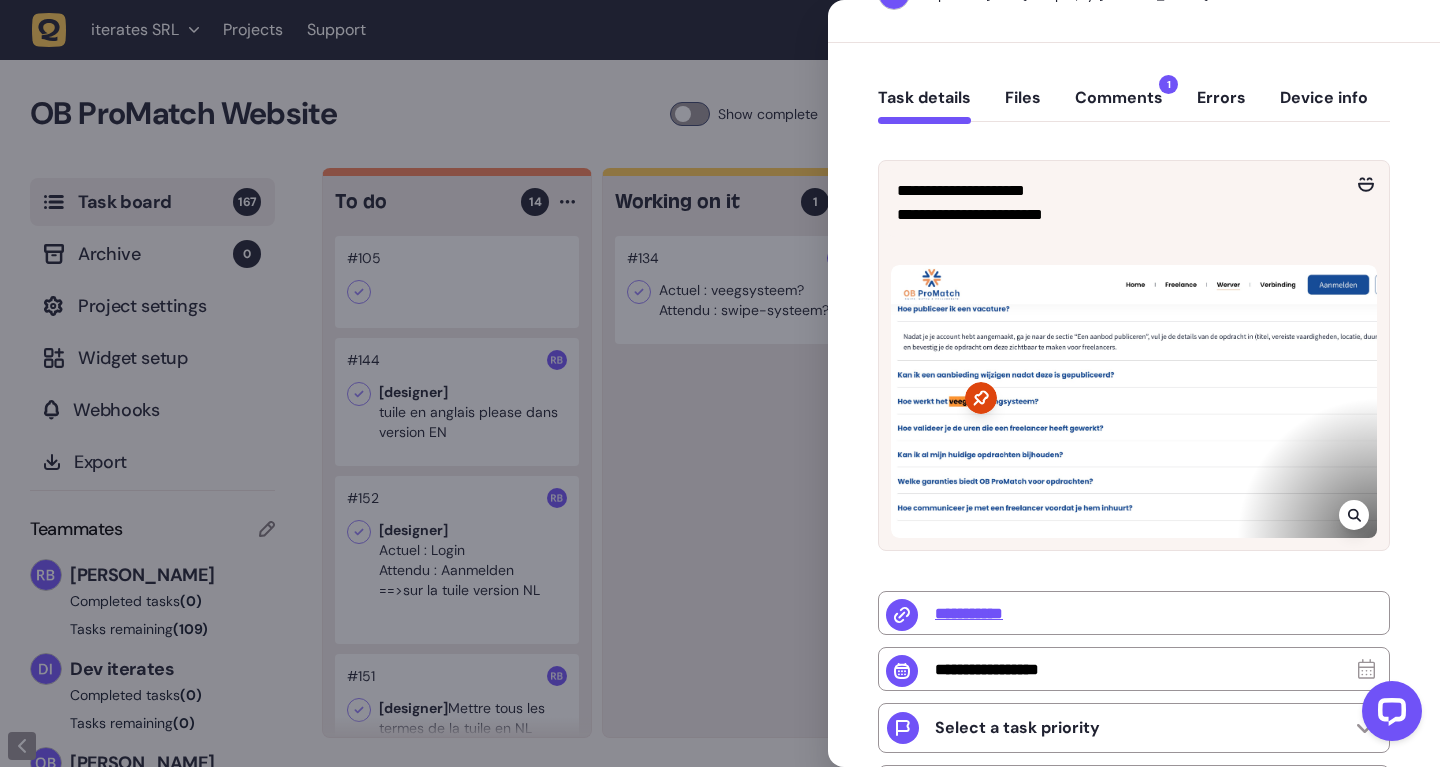 click 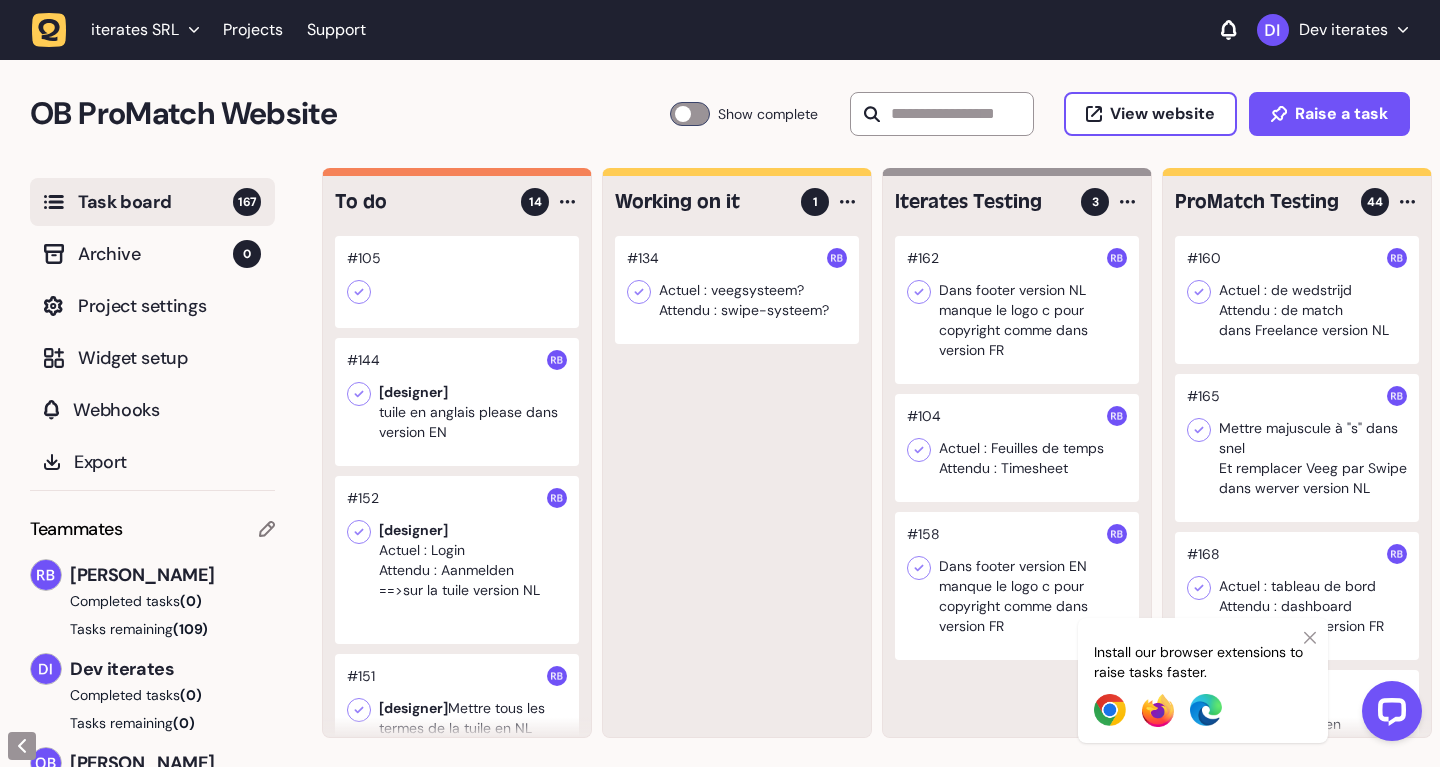 click 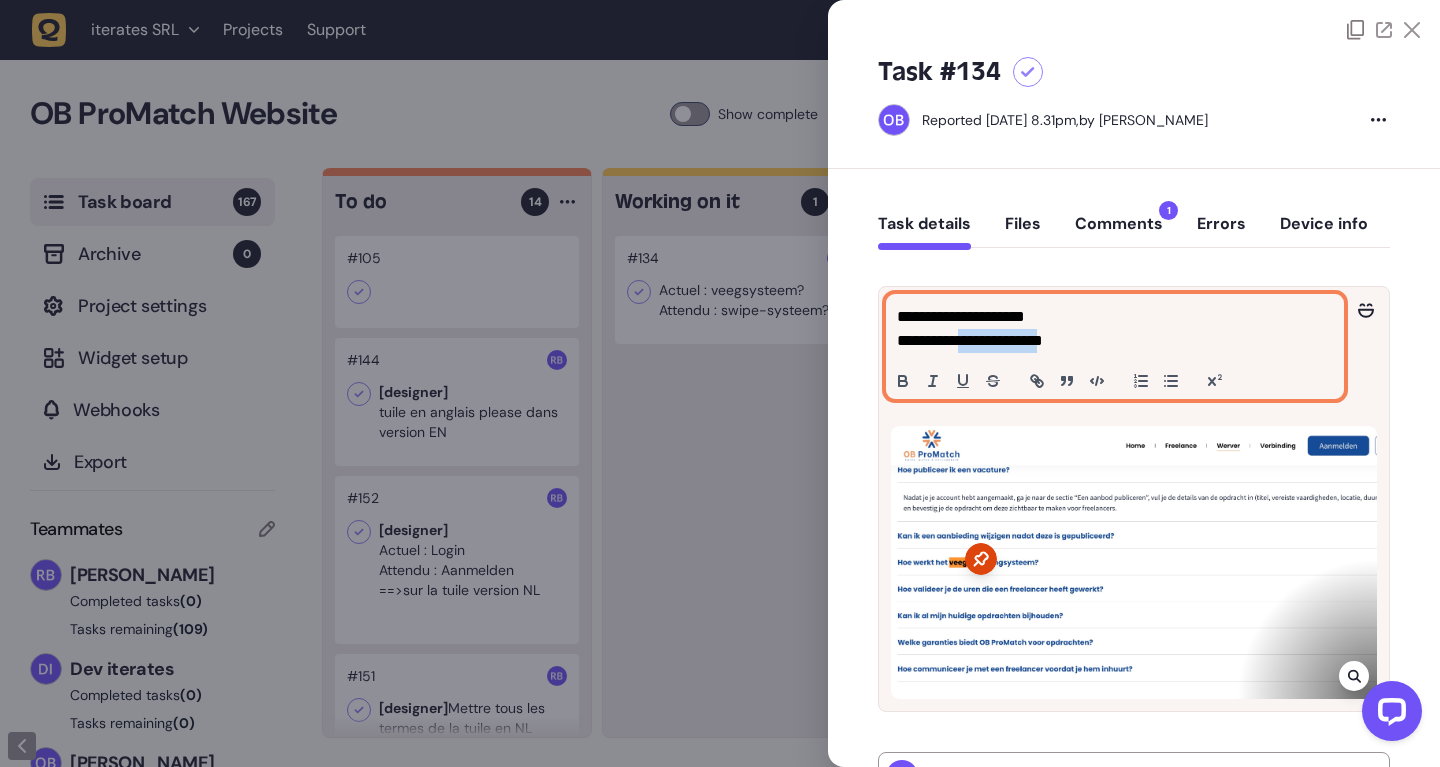 drag, startPoint x: 970, startPoint y: 340, endPoint x: 1083, endPoint y: 338, distance: 113.0177 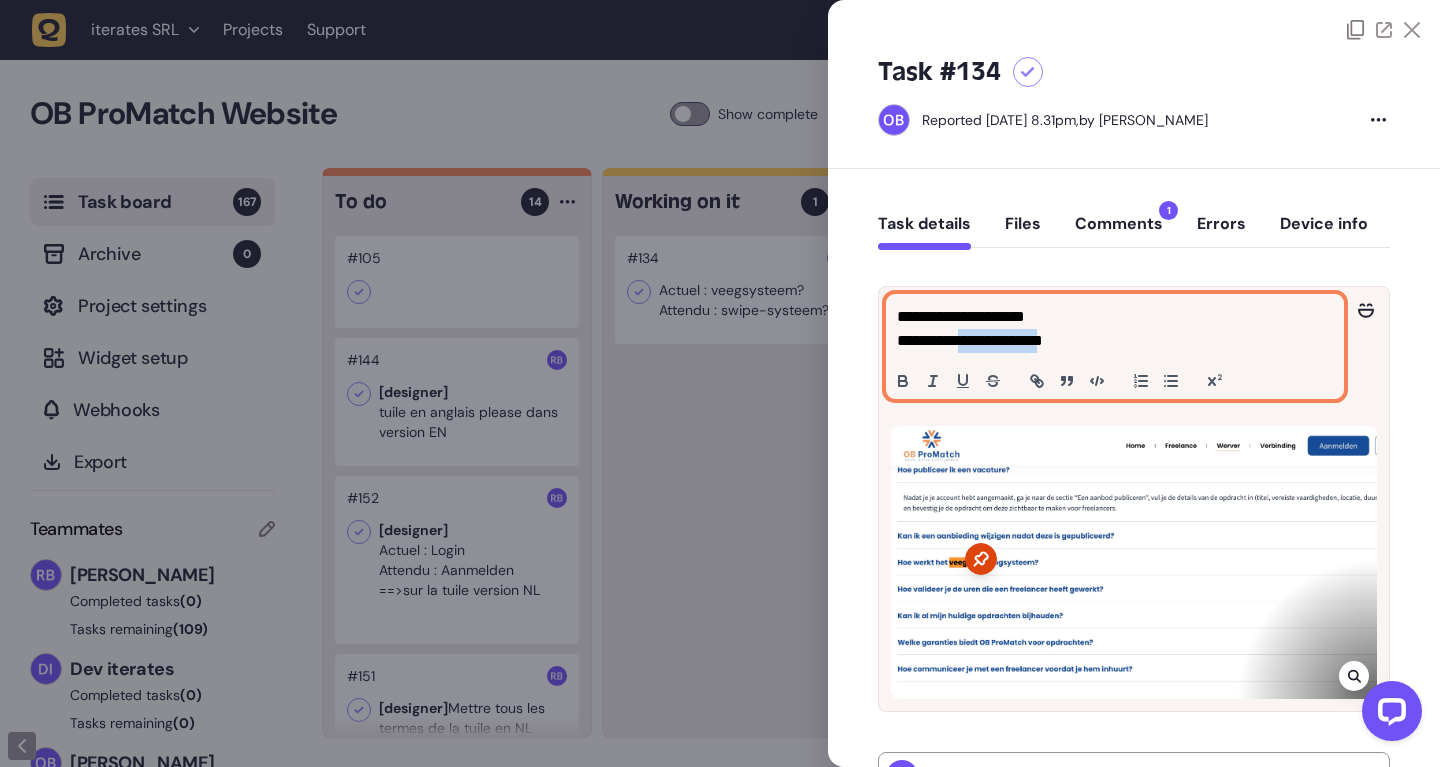 click on "**********" 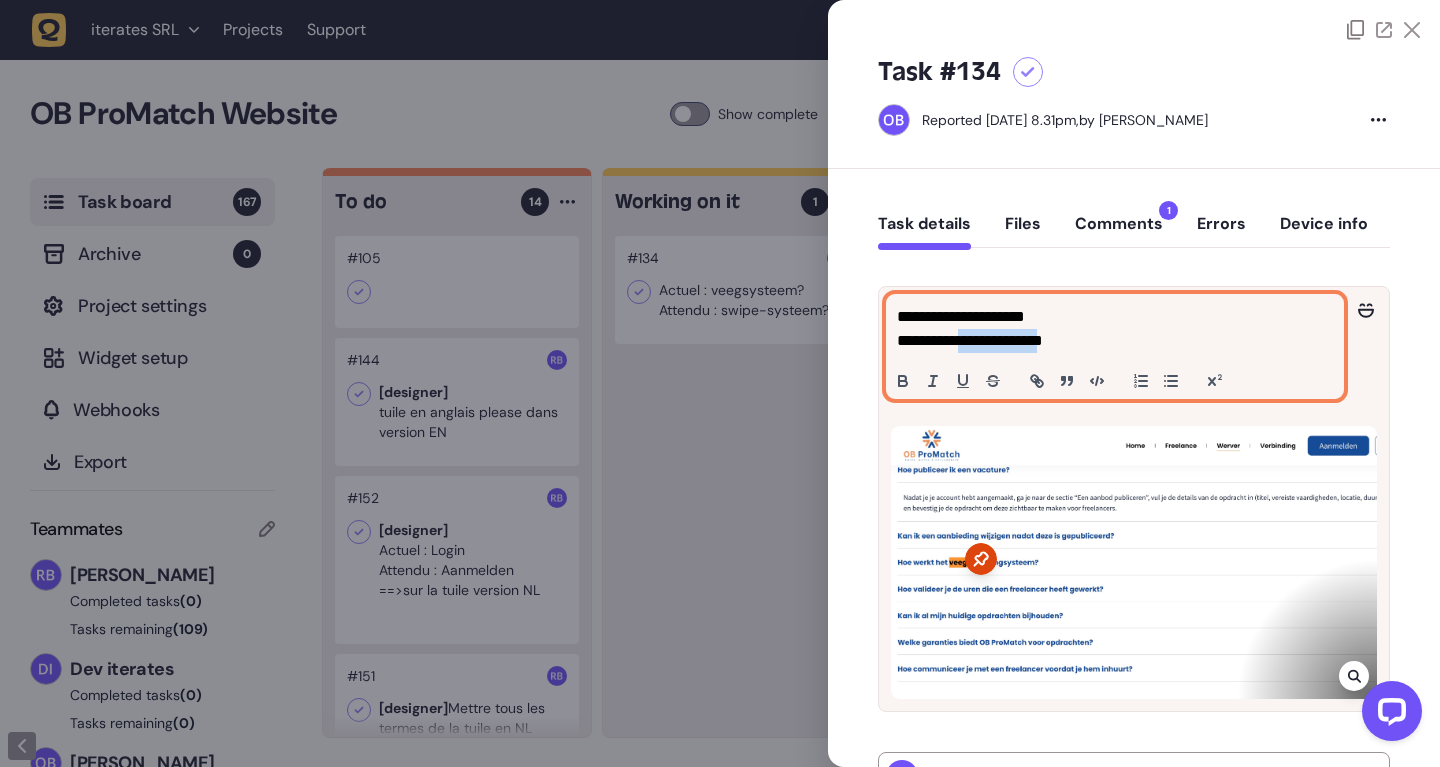 copy on "**********" 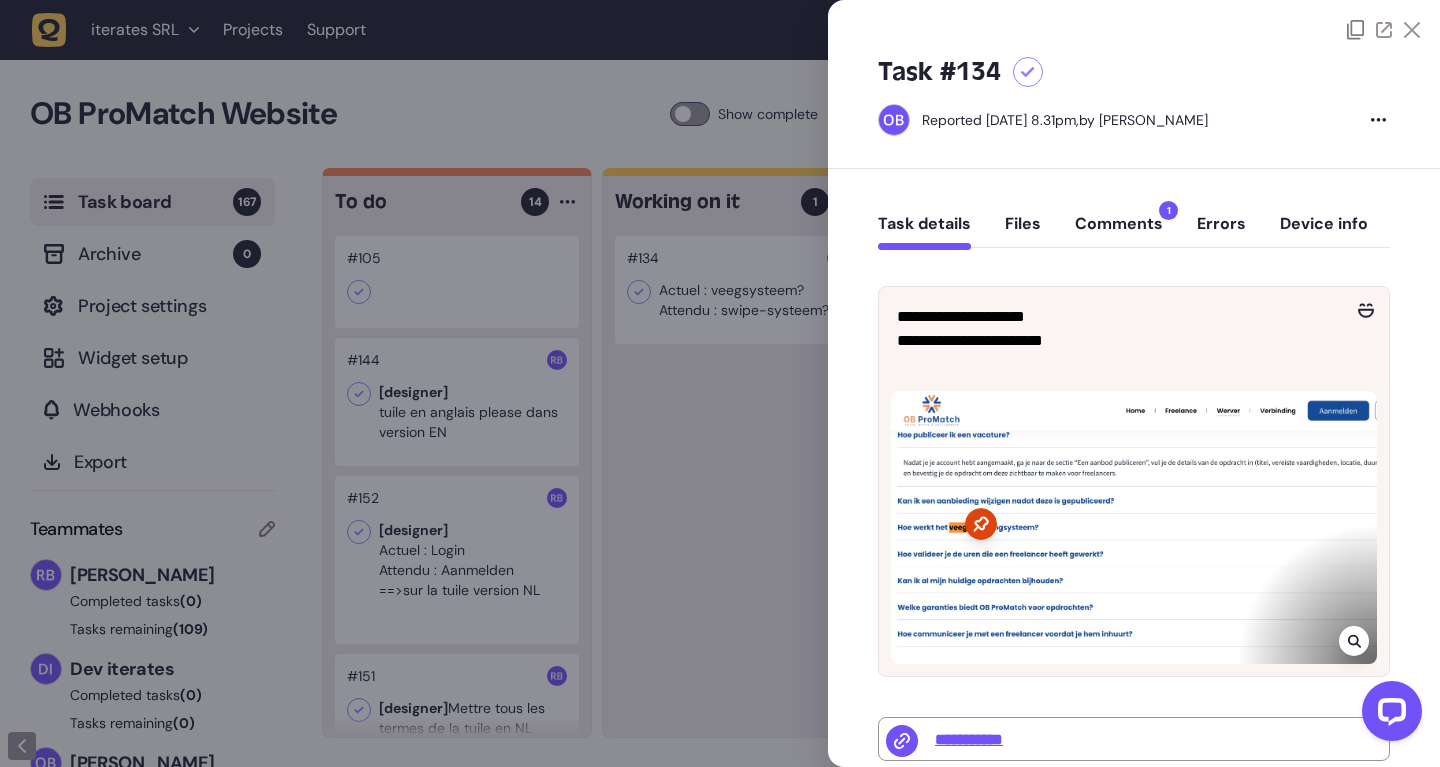 click 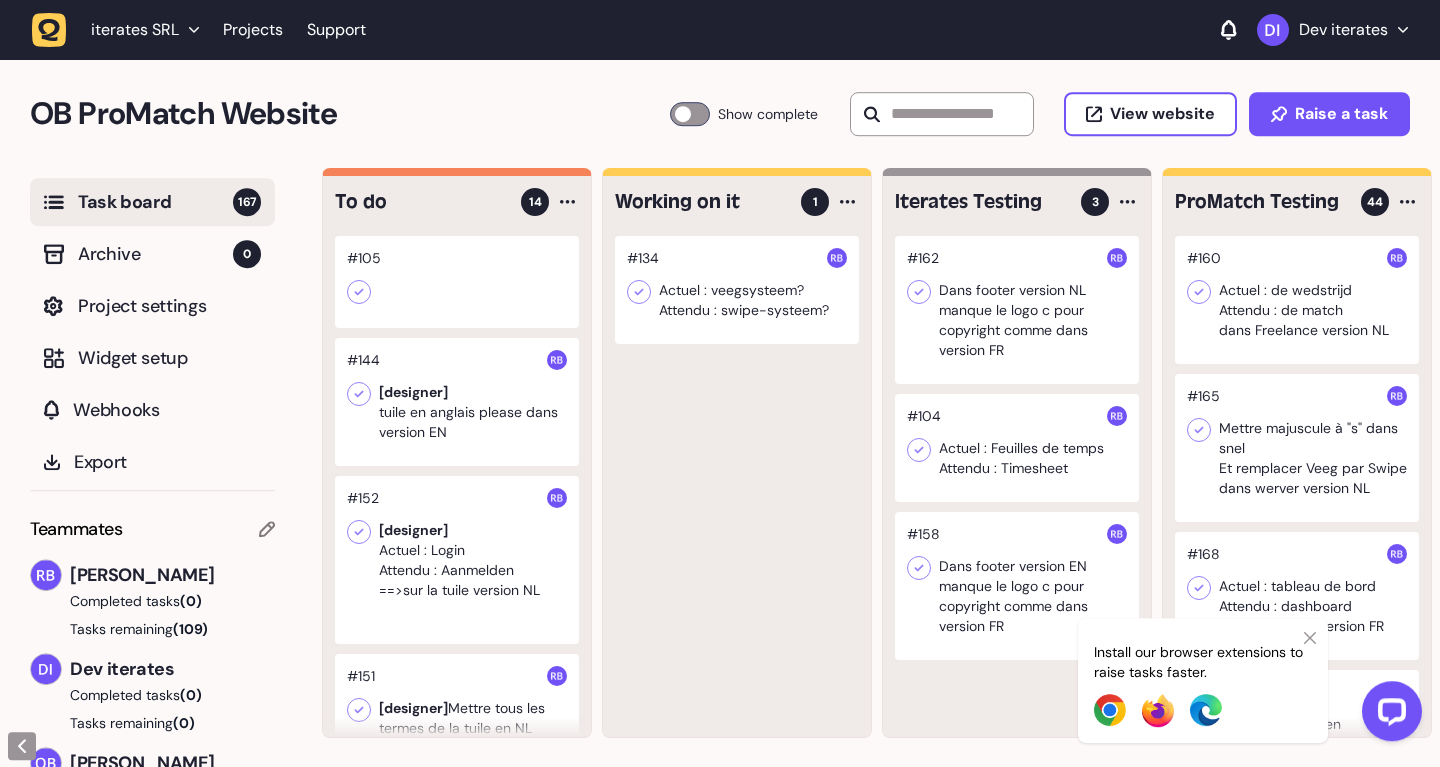 scroll, scrollTop: 1, scrollLeft: 0, axis: vertical 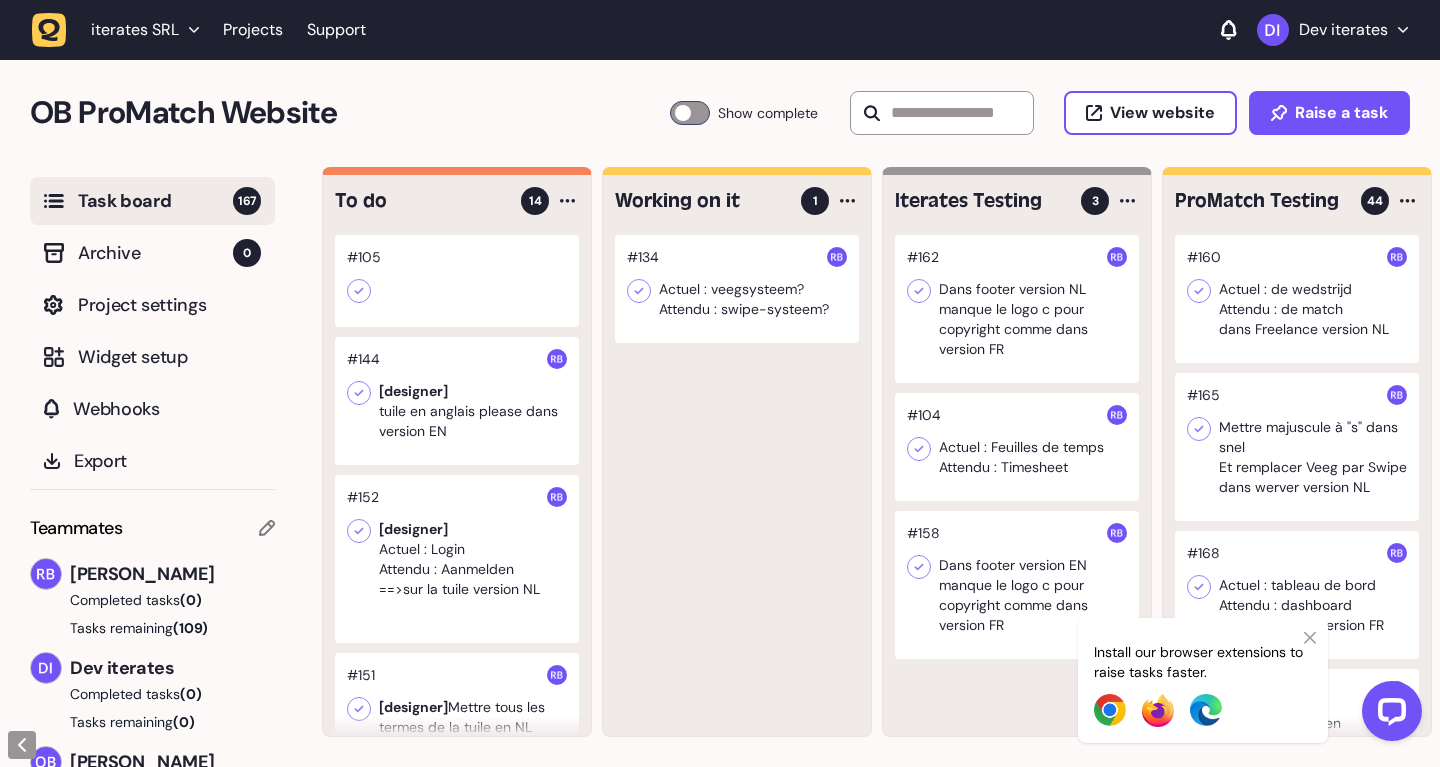 click 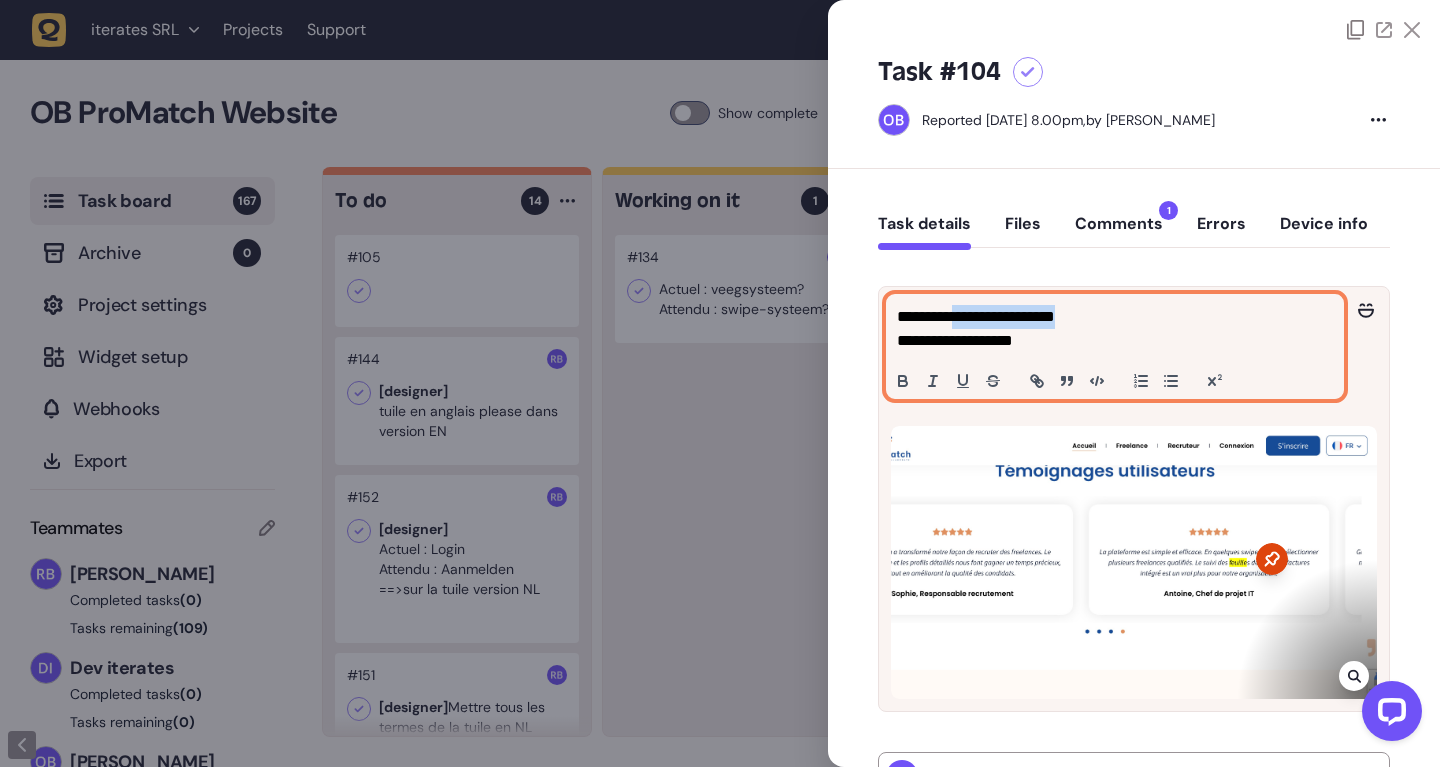 drag, startPoint x: 955, startPoint y: 311, endPoint x: 1116, endPoint y: 311, distance: 161 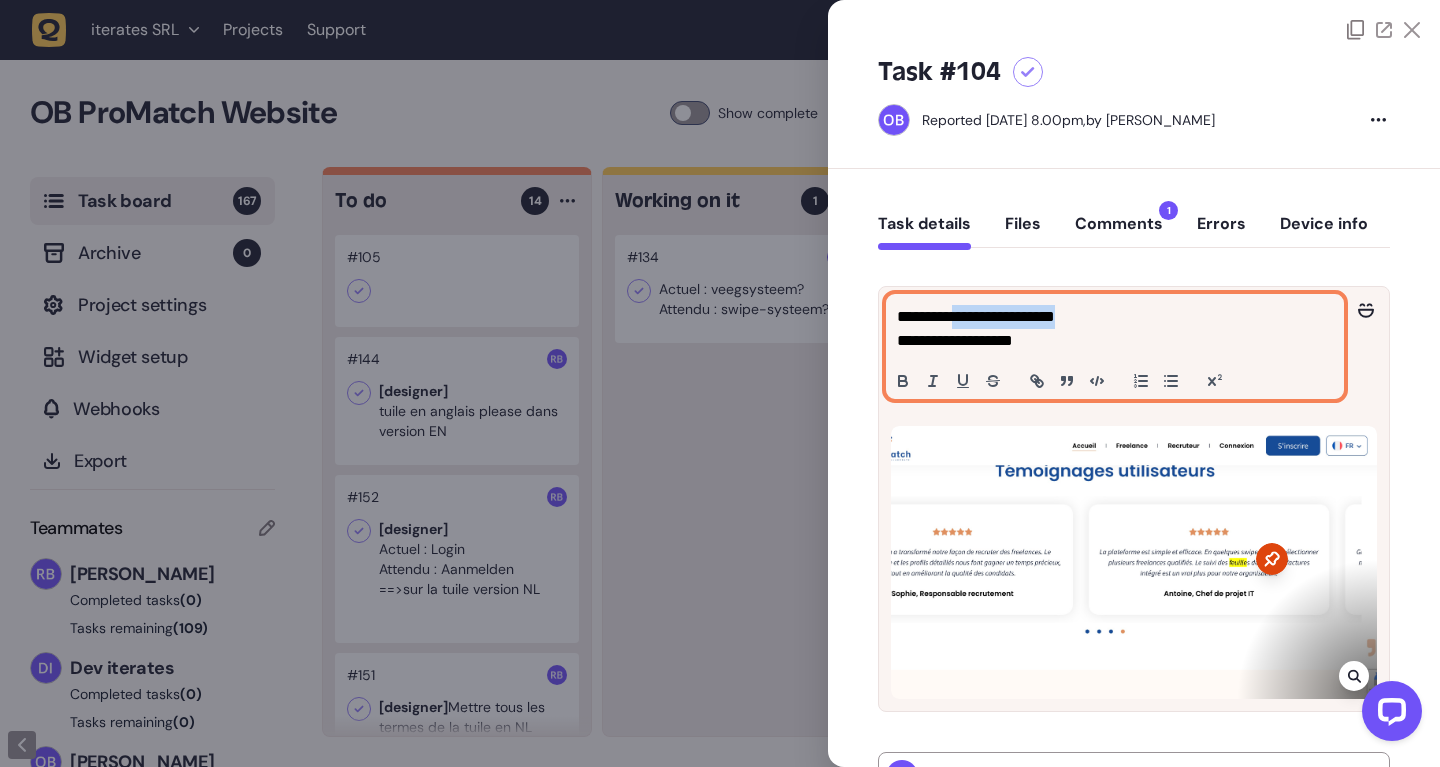 click on "**********" 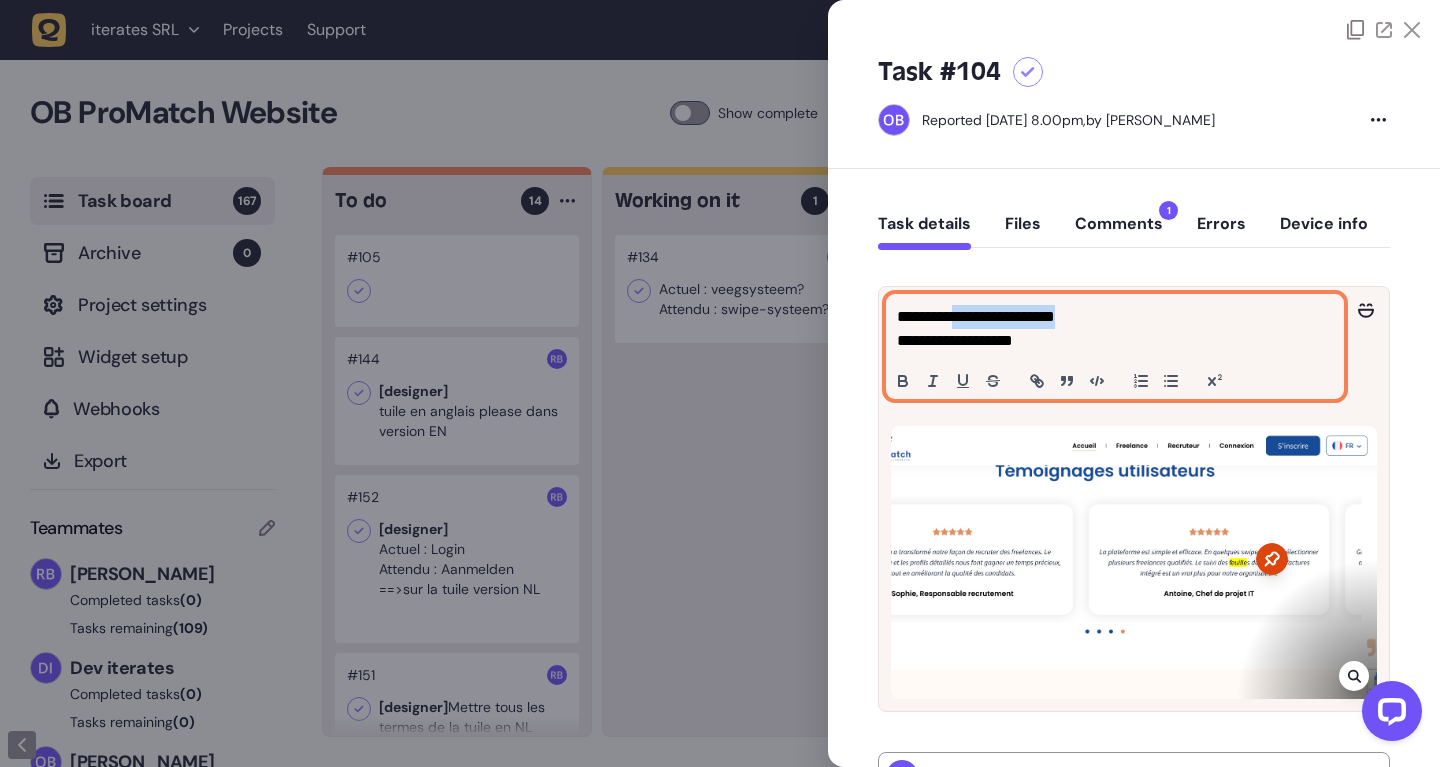 click on "**********" 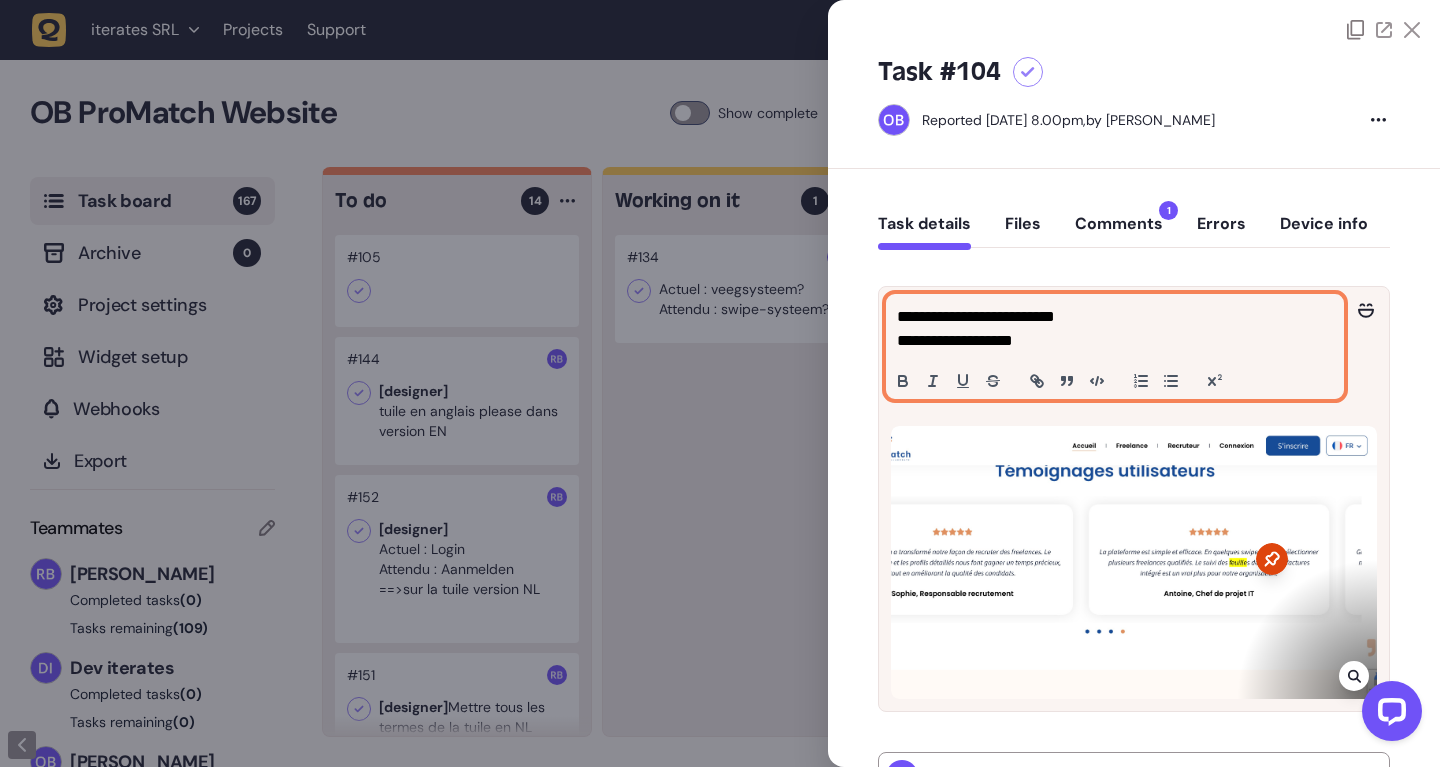 click on "**********" 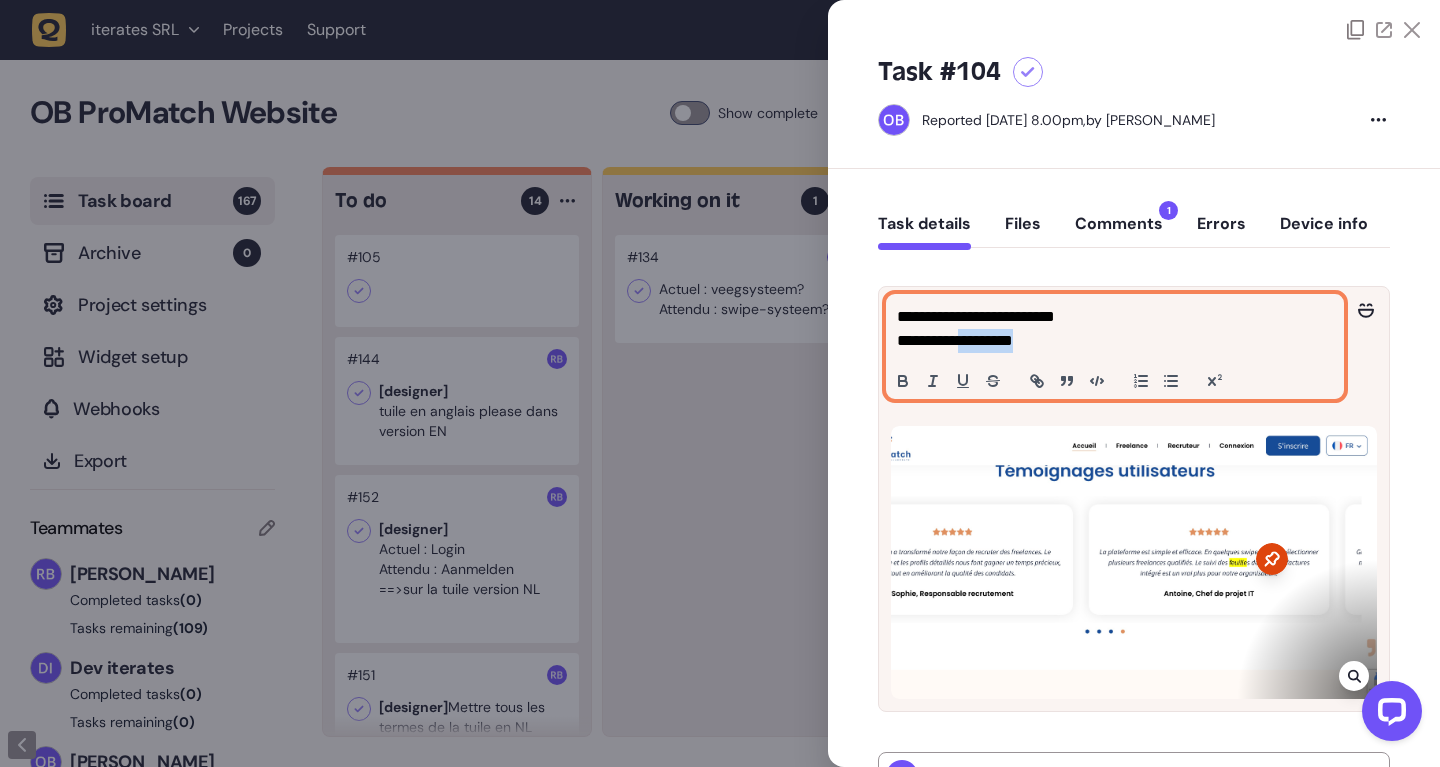 click on "**********" 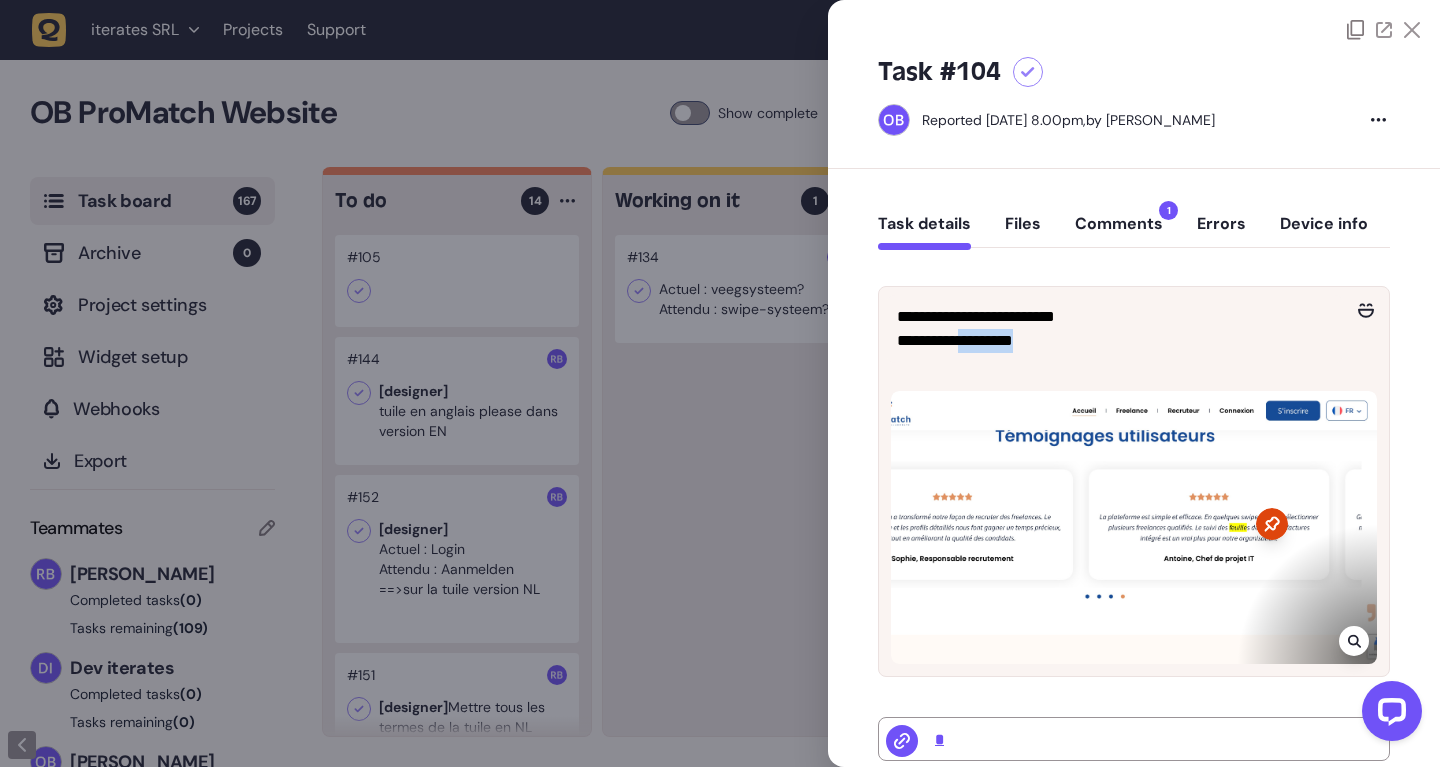 click 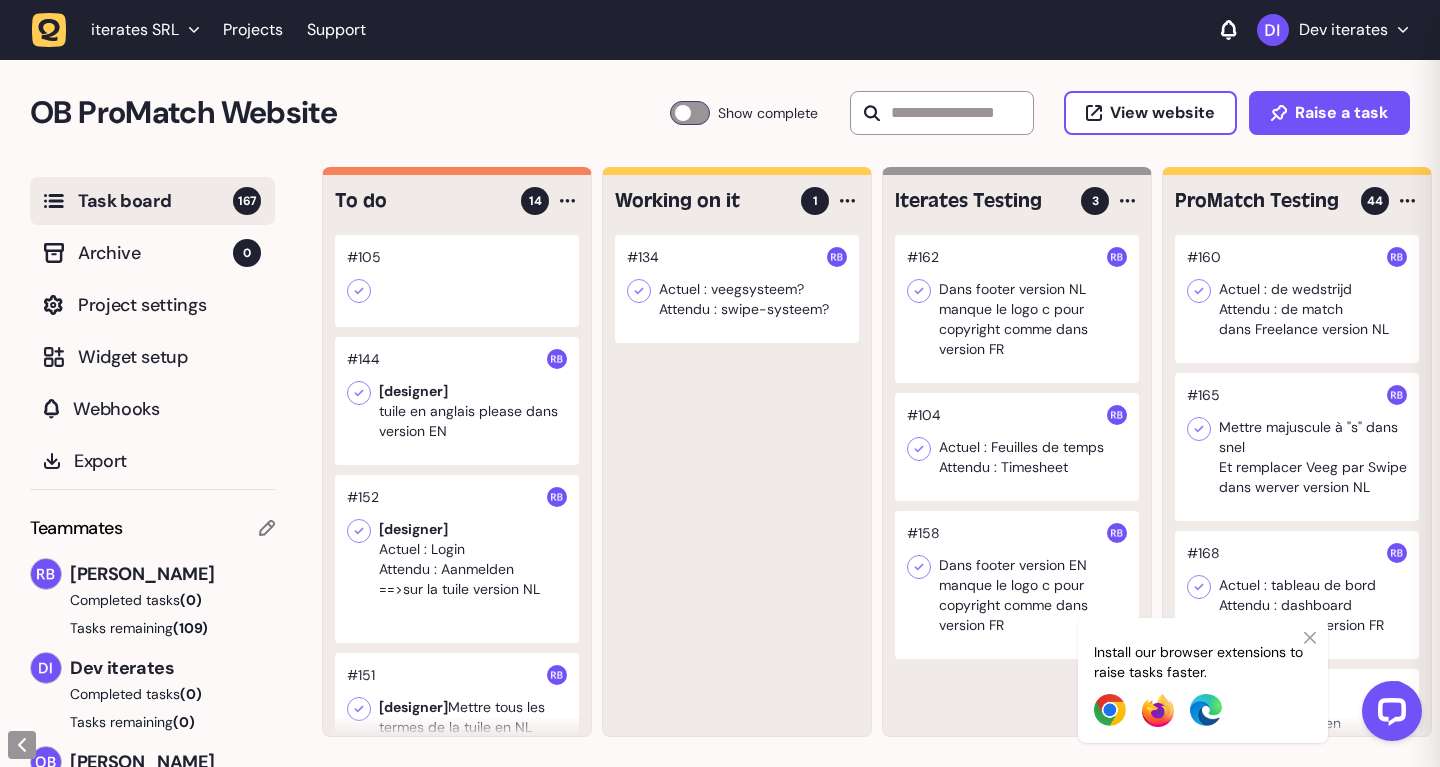 click 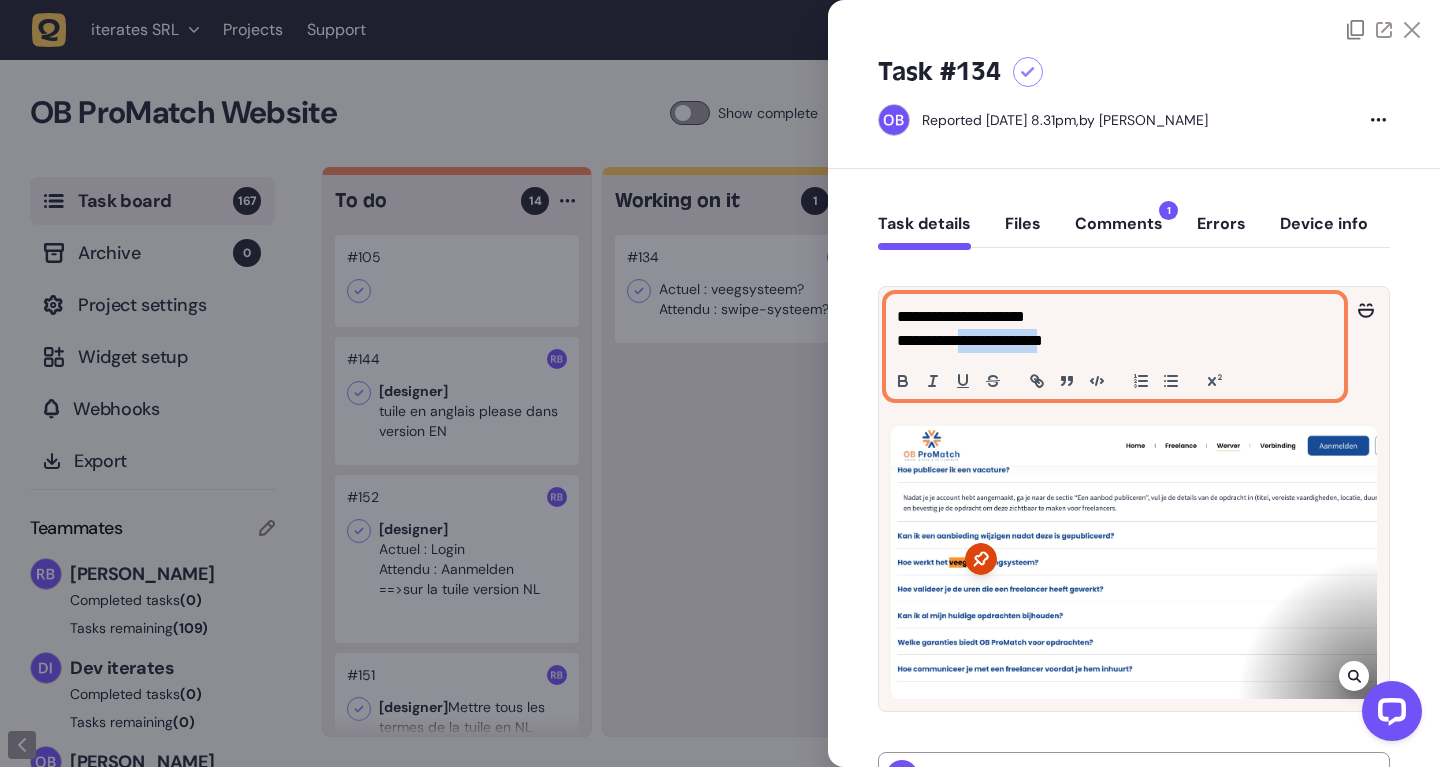 drag, startPoint x: 972, startPoint y: 341, endPoint x: 1081, endPoint y: 342, distance: 109.004585 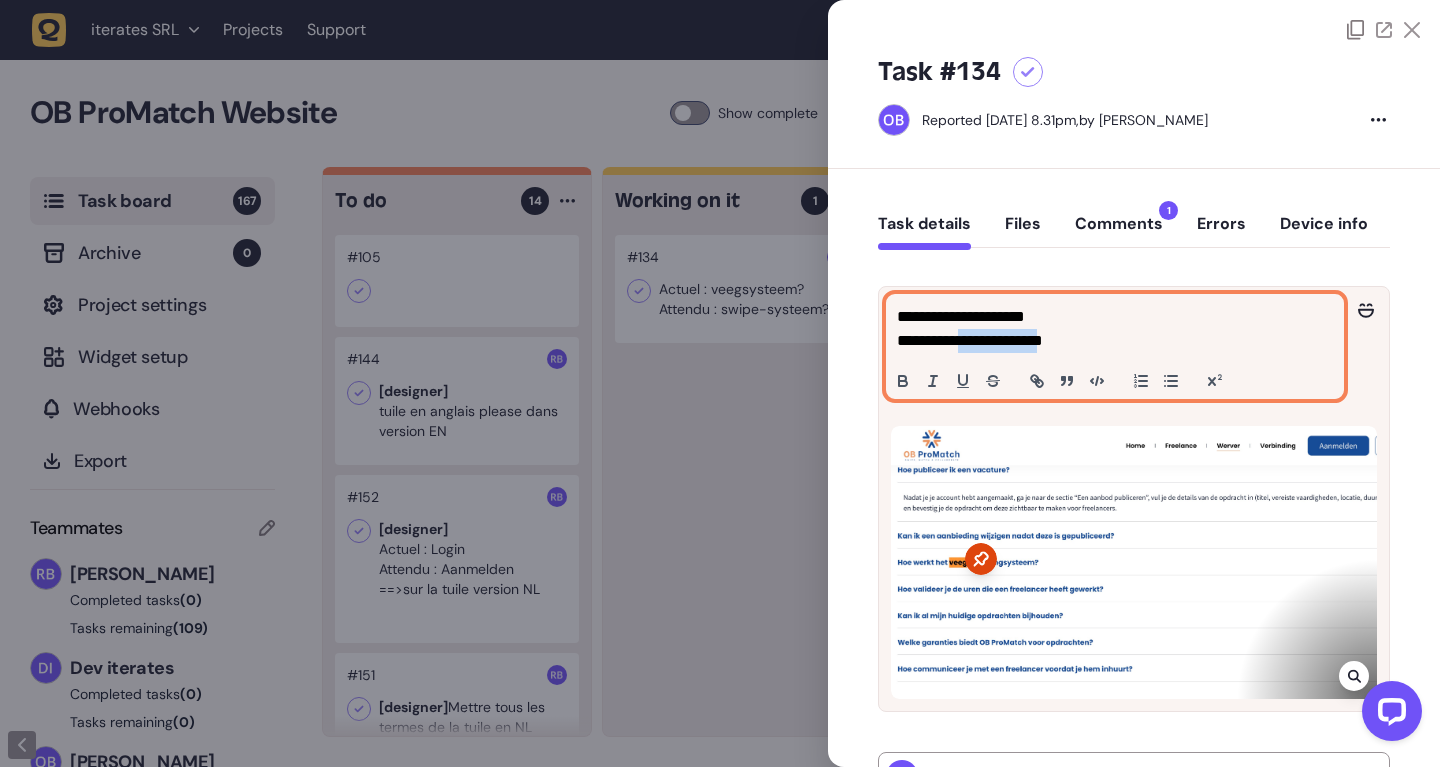 click on "**********" 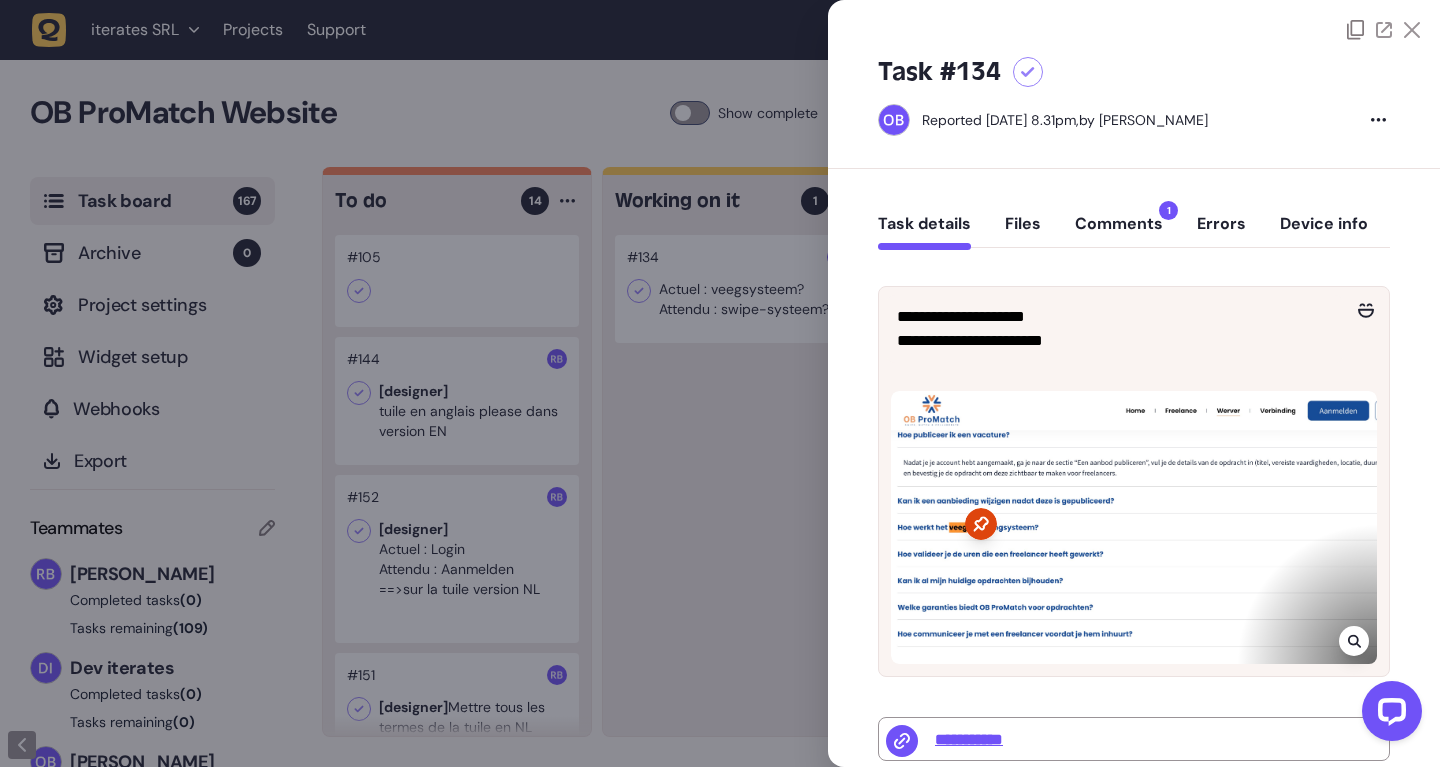 click 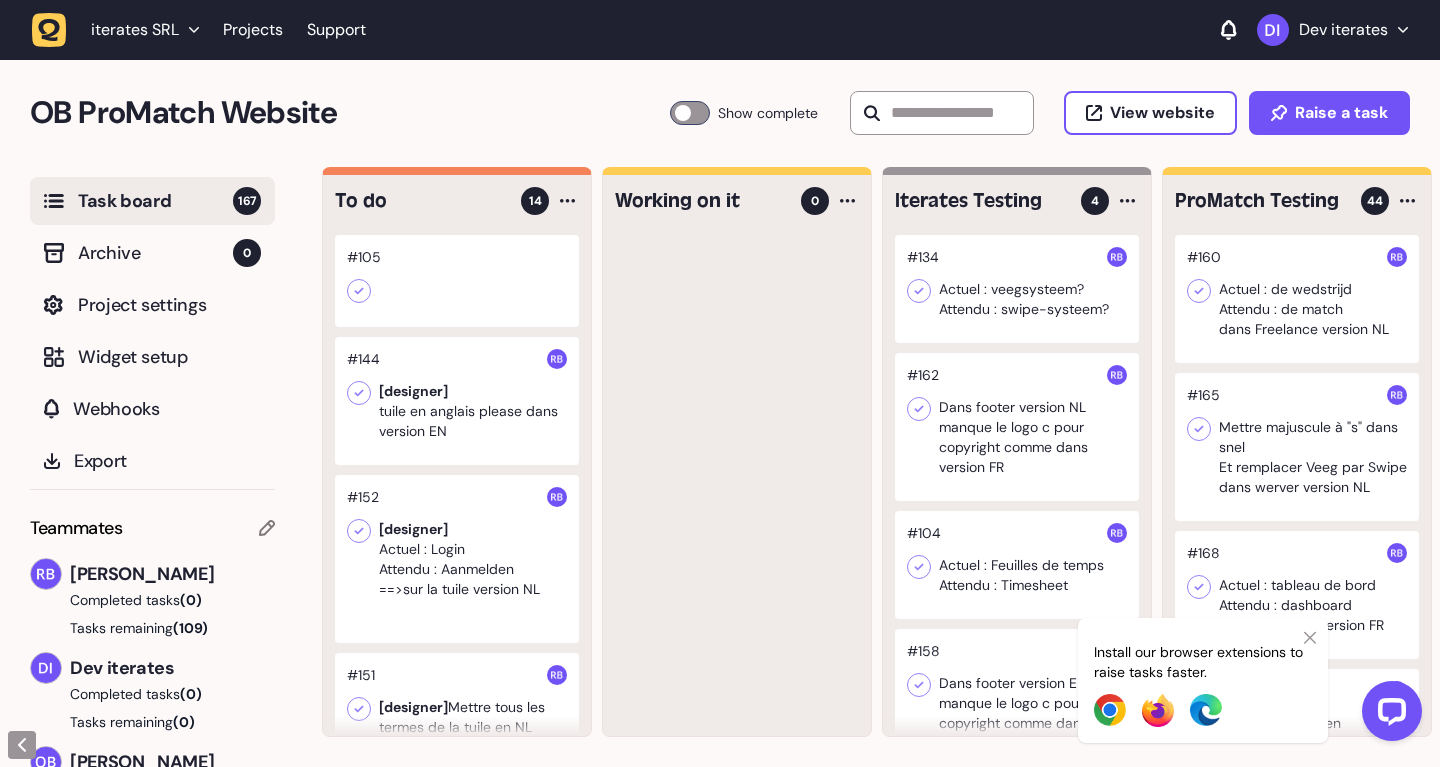click 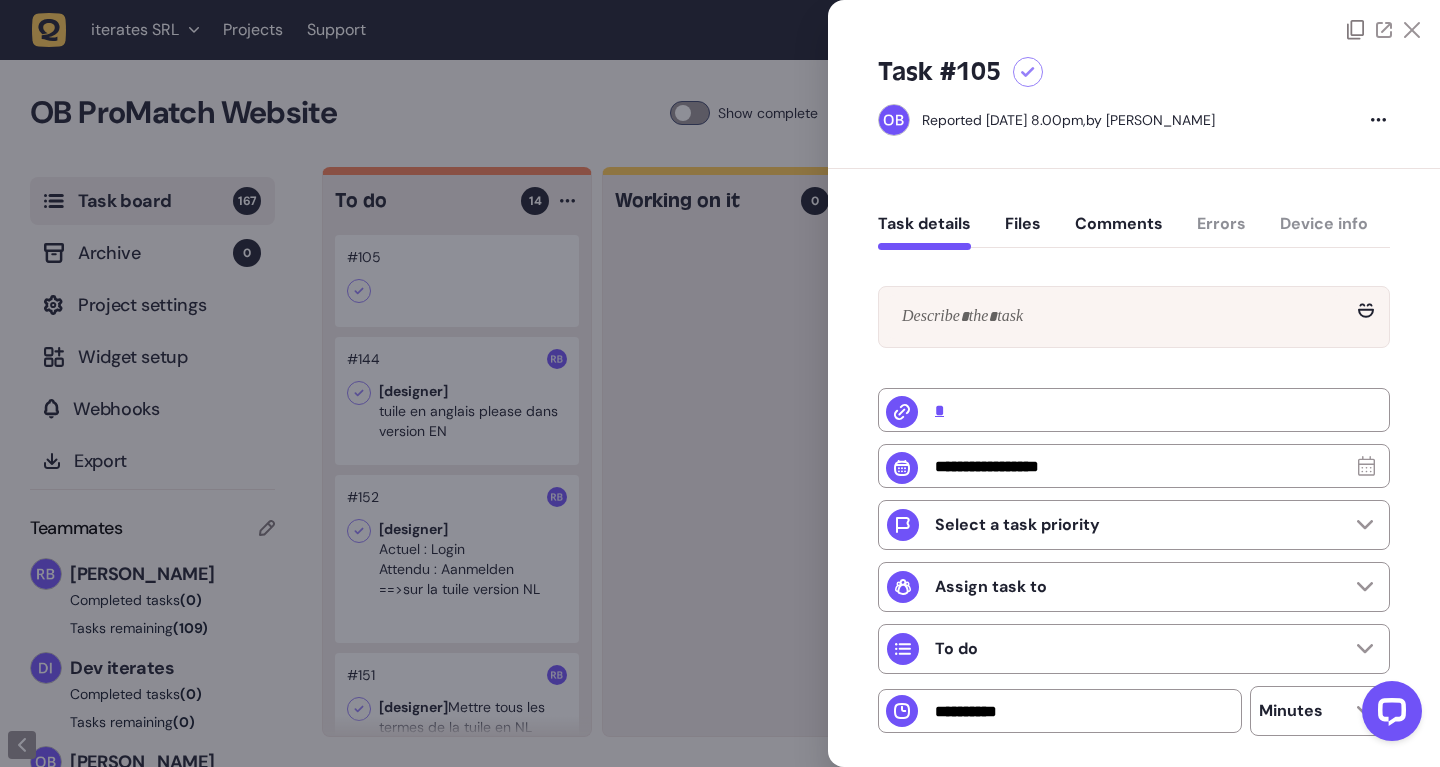 click 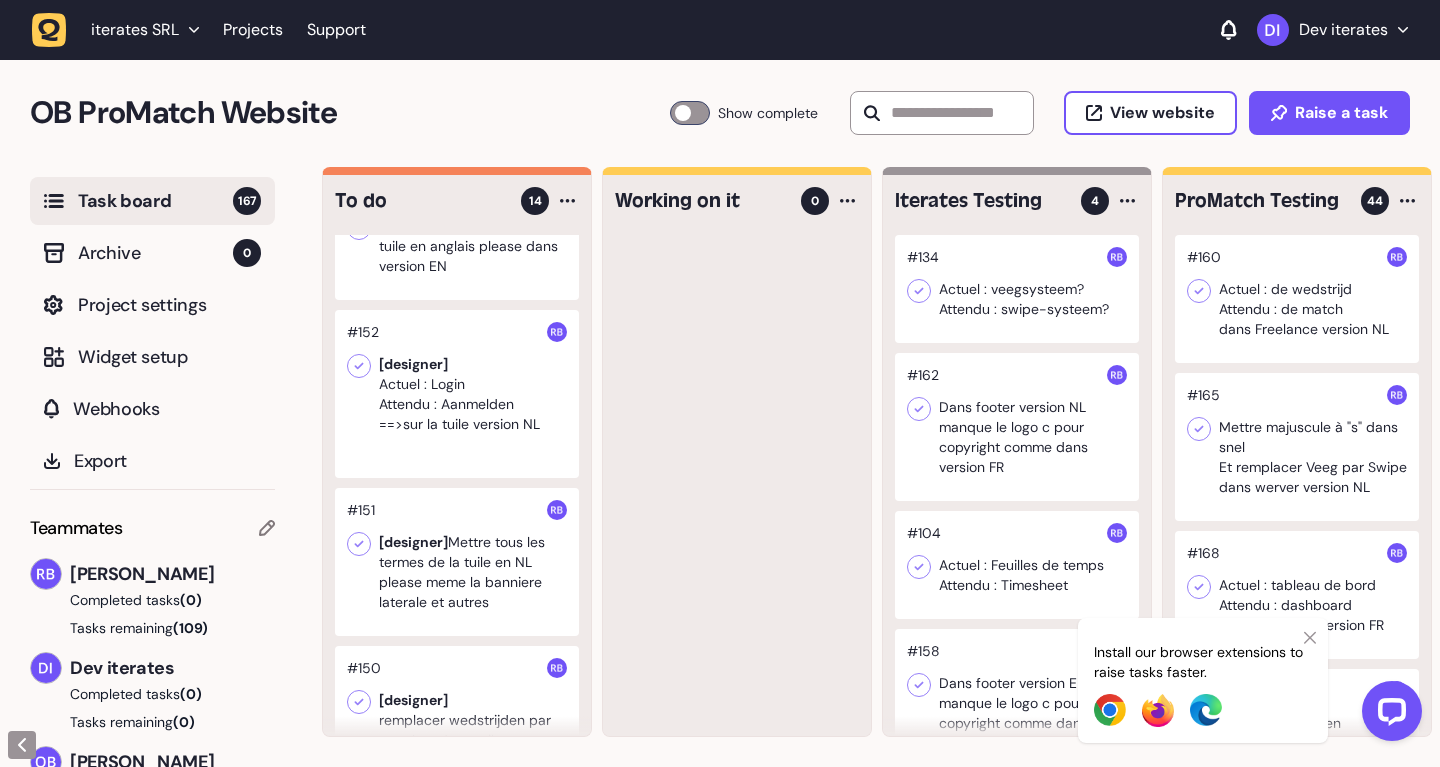 scroll, scrollTop: 0, scrollLeft: 0, axis: both 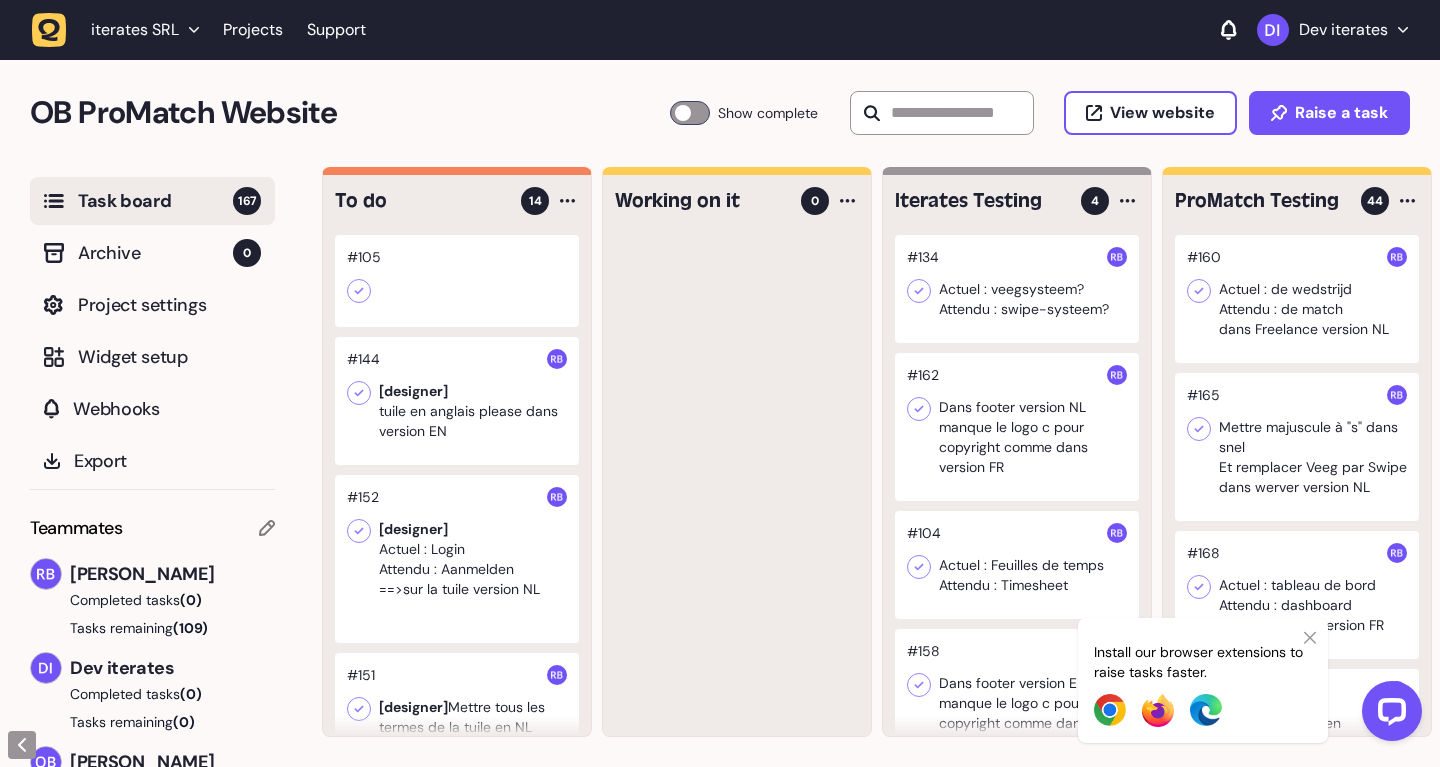 click 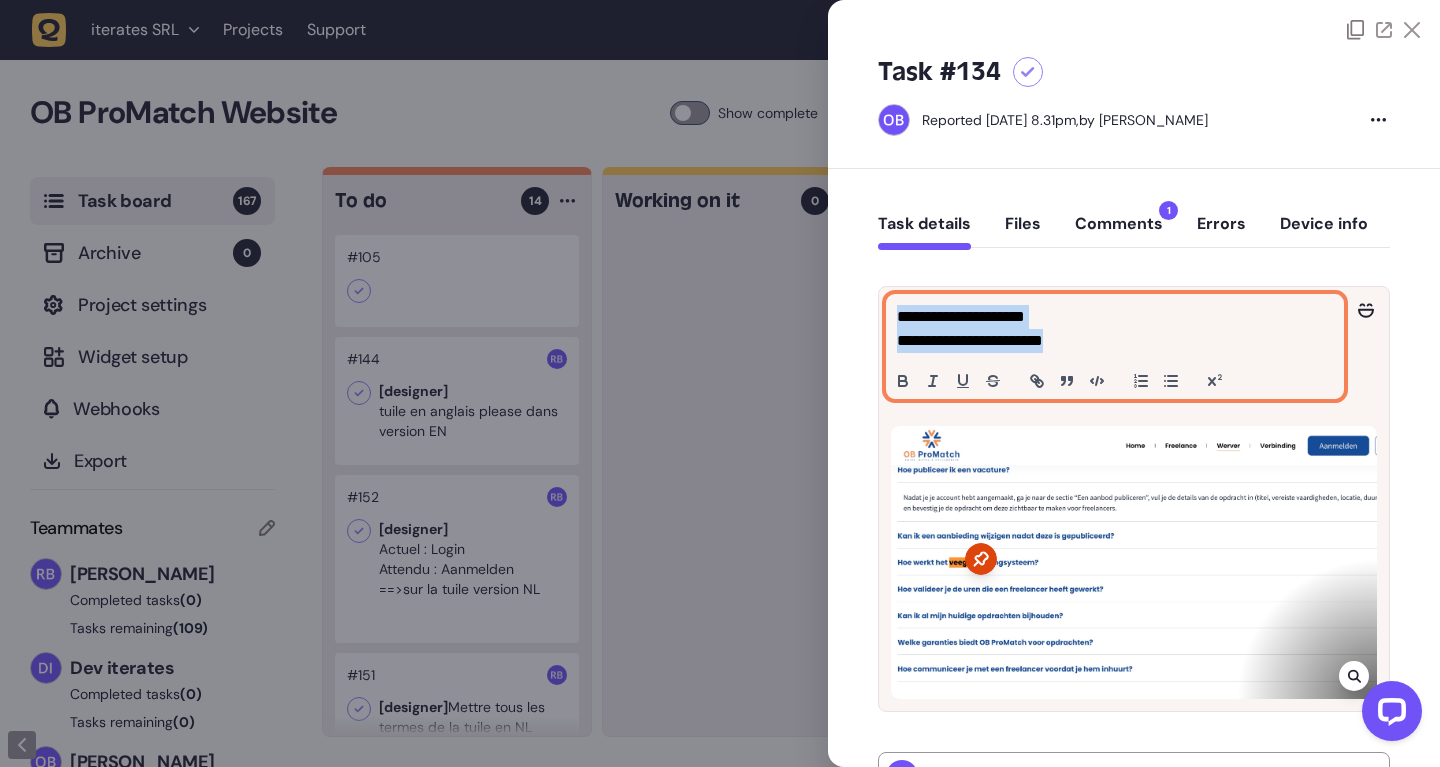 drag, startPoint x: 1104, startPoint y: 336, endPoint x: 835, endPoint y: 314, distance: 269.89813 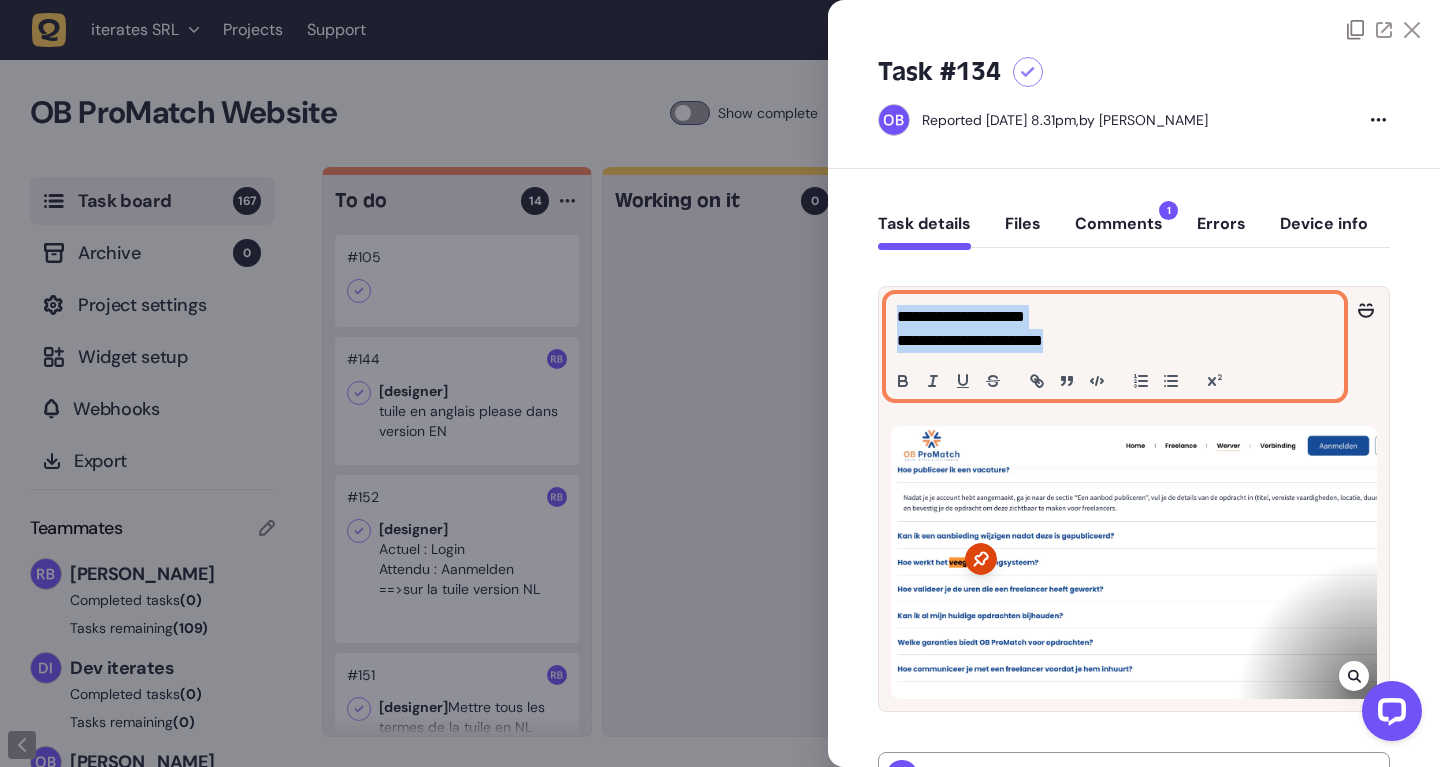click on "**********" 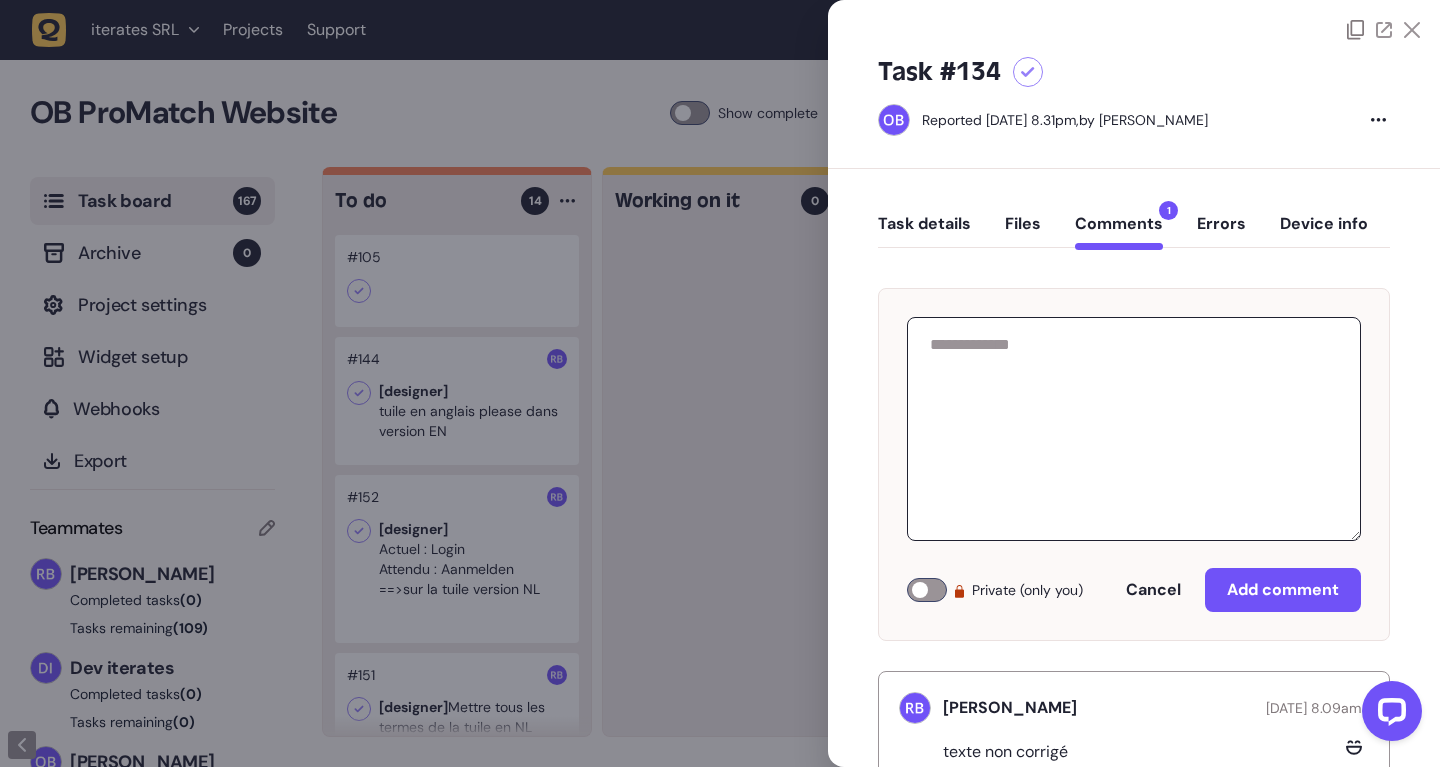 scroll, scrollTop: 61, scrollLeft: 0, axis: vertical 